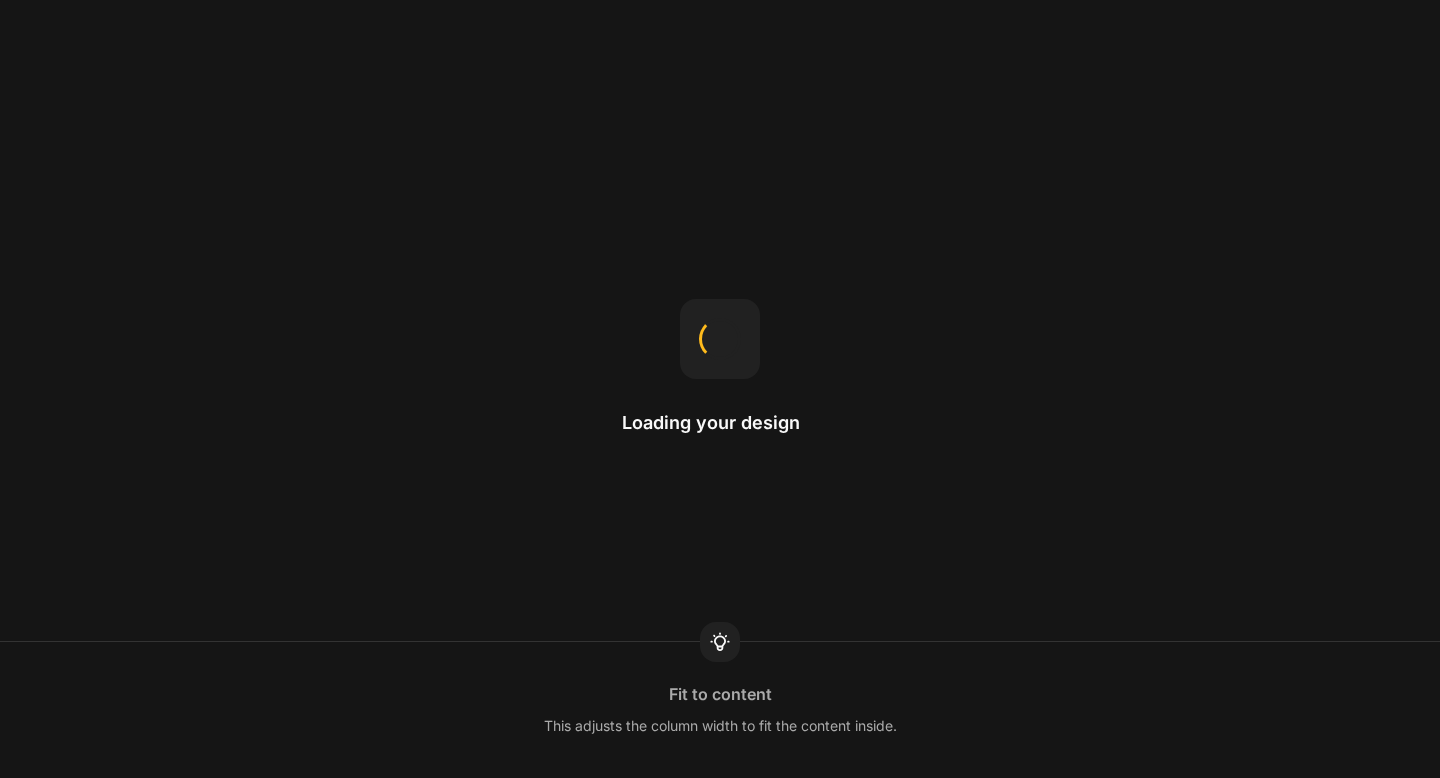 scroll, scrollTop: 0, scrollLeft: 0, axis: both 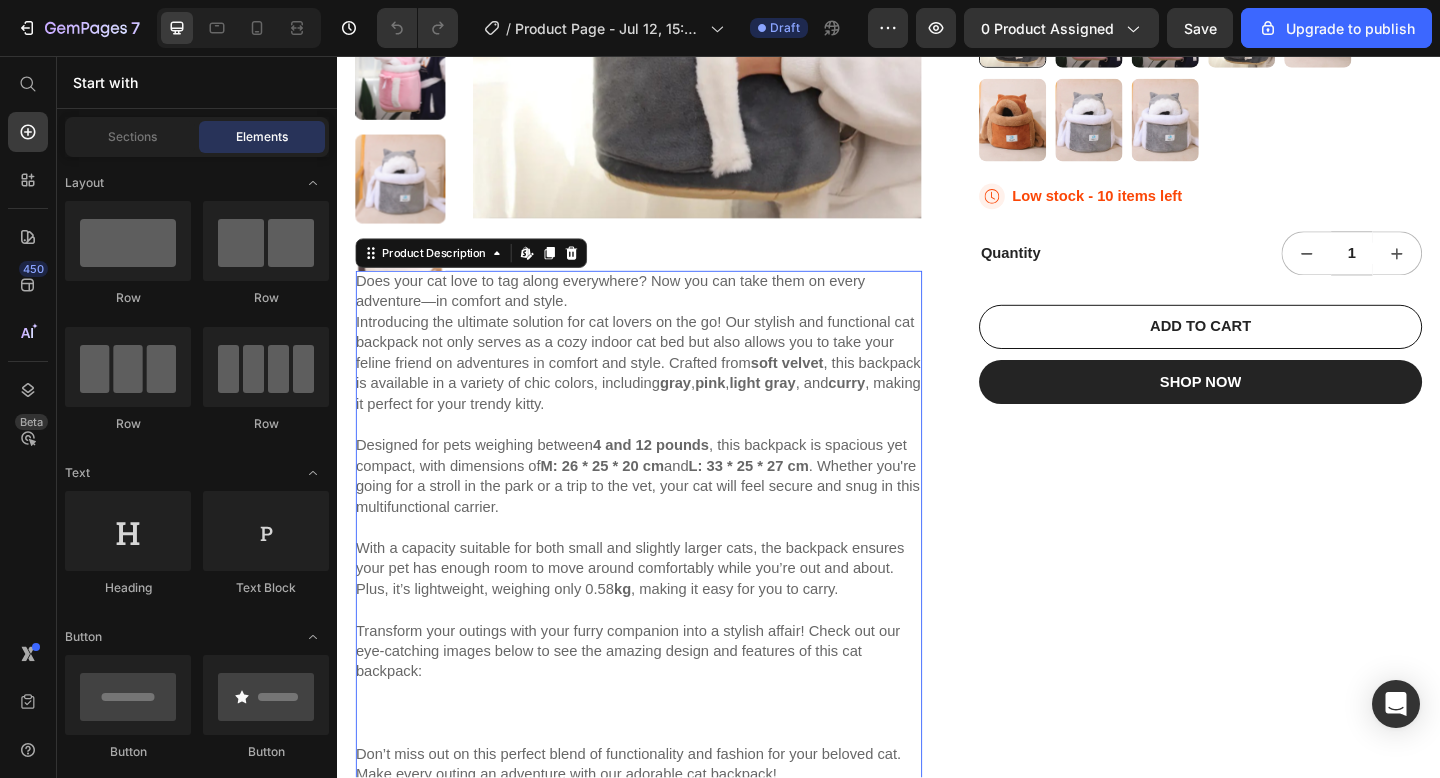click on "Does your cat love to tag along everywhere? Now you can take them on every adventure—in comfort and style." at bounding box center [634, 311] 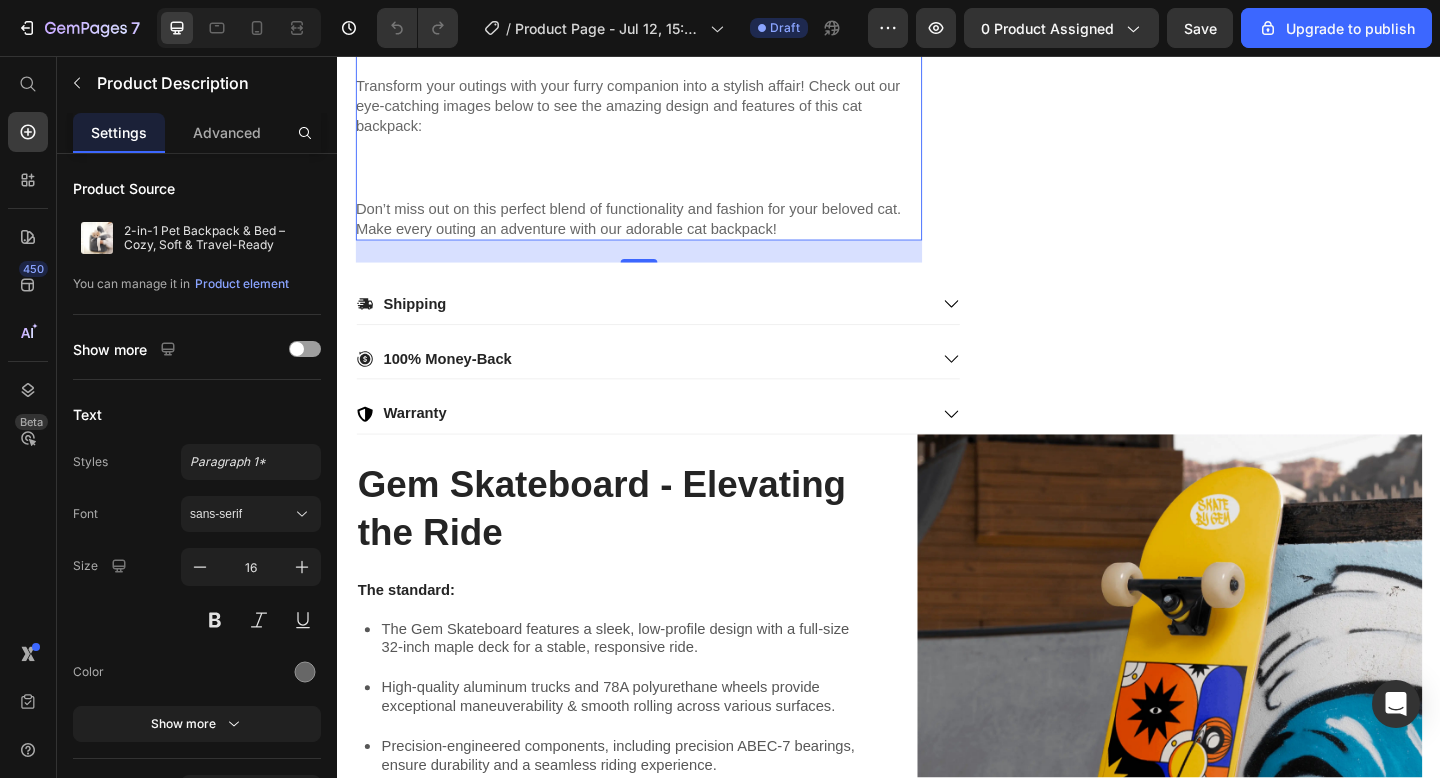 scroll, scrollTop: 1056, scrollLeft: 0, axis: vertical 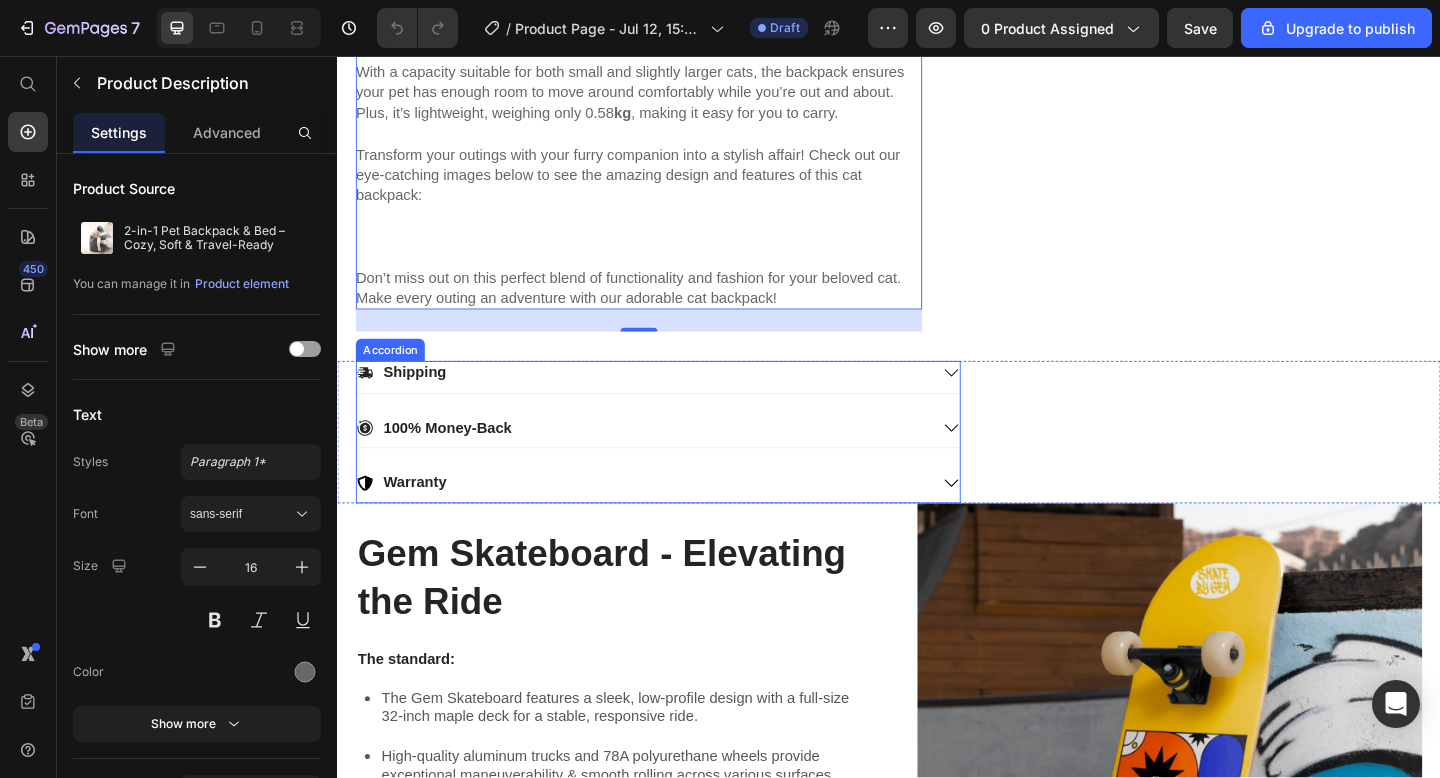 click on "100% Money-Back" at bounding box center [669, 461] 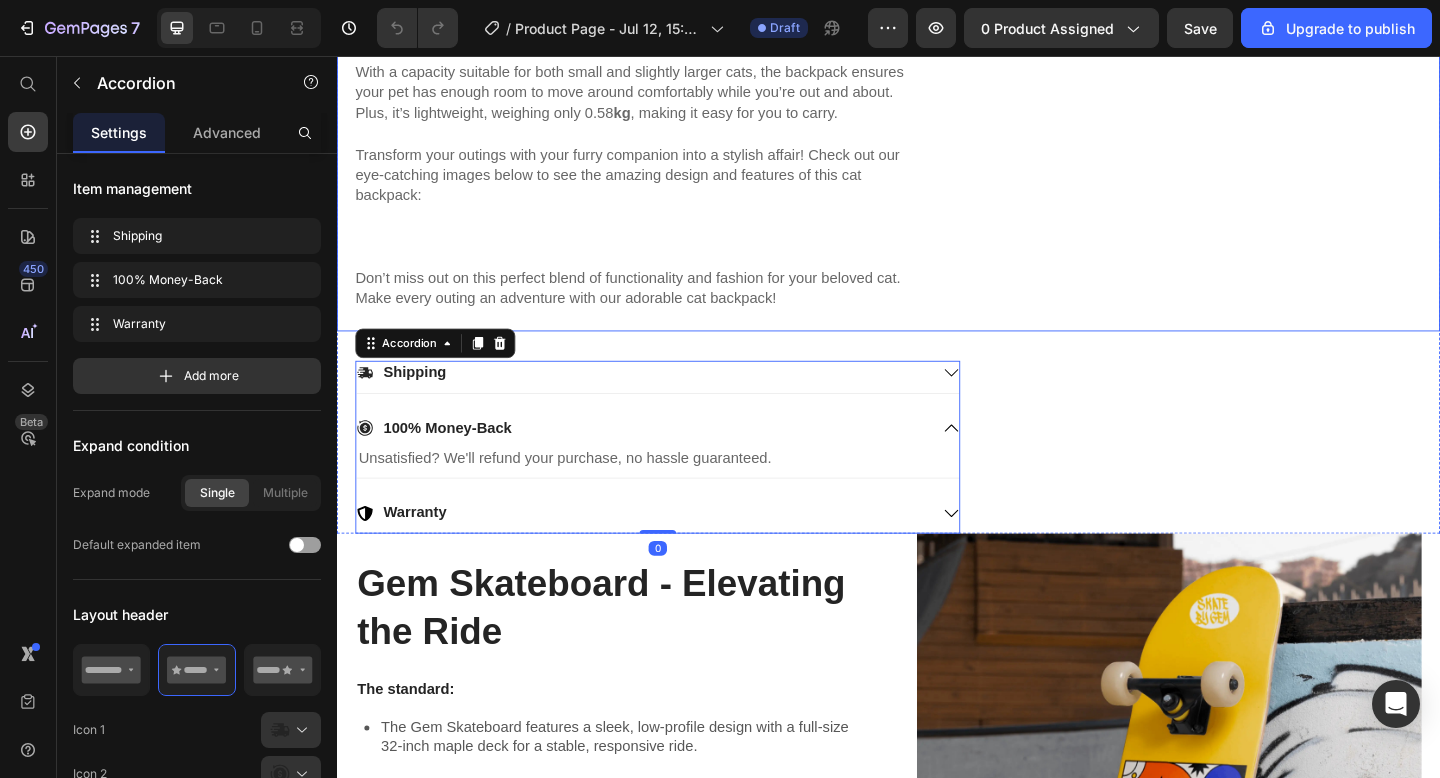 click on "2-in-1 Pet Backpack & Bed – Cozy, Soft & Travel-Ready Product Title Icon Icon Icon Icon Icon Icon List 2,500+ Verified Reviews! Text Block Row $29.99 Product Price $0.00 Product Price Row Color: Gray – Medium (up to 6kg) Gray – Medium (up to 6kg) Gray – Medium (up to 6kg) Pink – Large (up to 12kg) Pink – Large (up to 12kg) Pink – Medium (up to 6kg) Pink – Medium (up to 6kg) Gray – Large (up to 12kg) Gray – Large (up to 12kg) Curry color - Large (up to 12kg) Curry color - Large (up to 12kg) Curry color – Medium (up to 6kg) Curry color – Medium (up to 6kg) Light Gray – Medium (up to 6kg) Light Gray – Medium (up to 6kg) Light Gray - Large (up to 12kg) Light Gray - Large (up to 12kg) Product Variants & Swatches
Icon Low stock - 10 items left Stock Counter Row Quantity Text Block 1 Product Quantity Row ADD TO CART Add to Cart SHOP NOW Dynamic Checkout Row" at bounding box center [1276, -238] 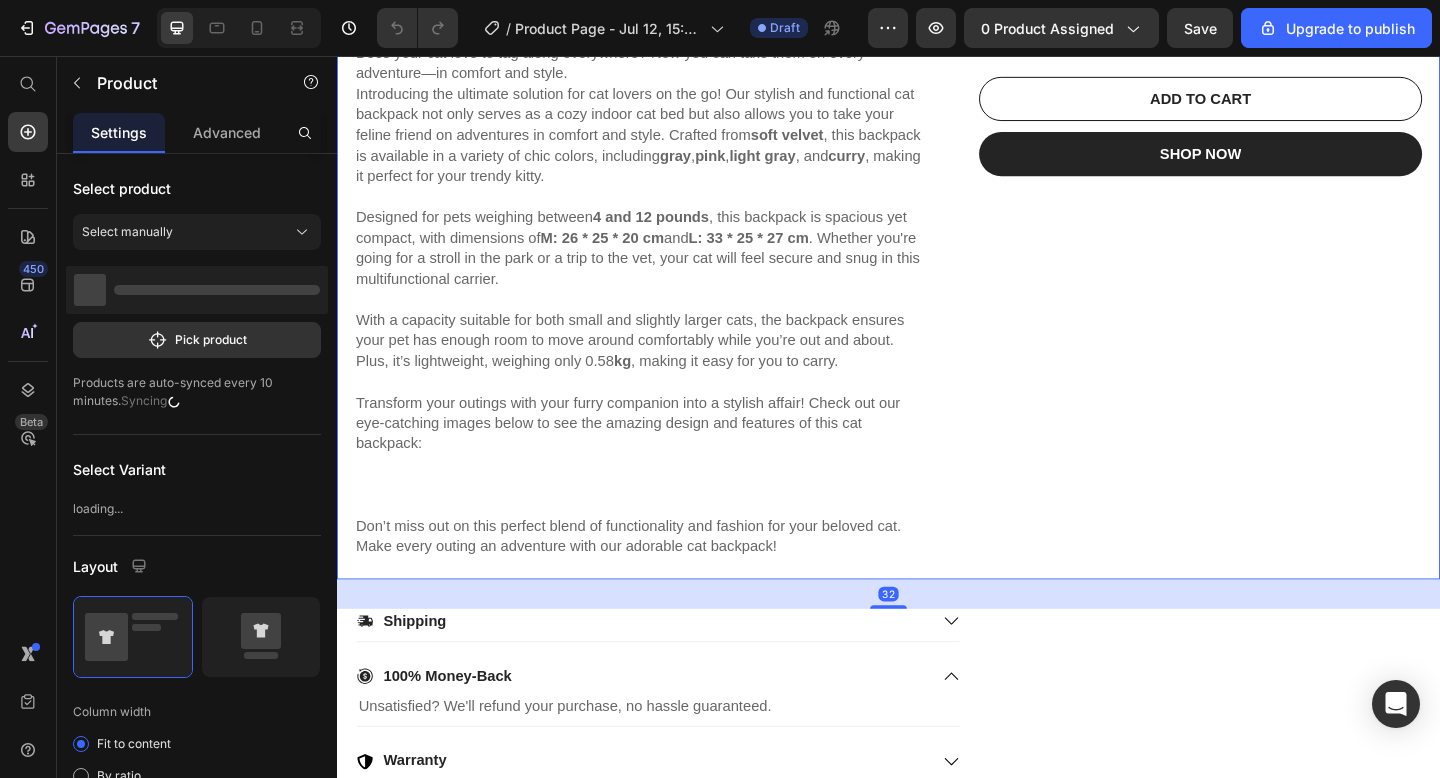 scroll, scrollTop: 768, scrollLeft: 0, axis: vertical 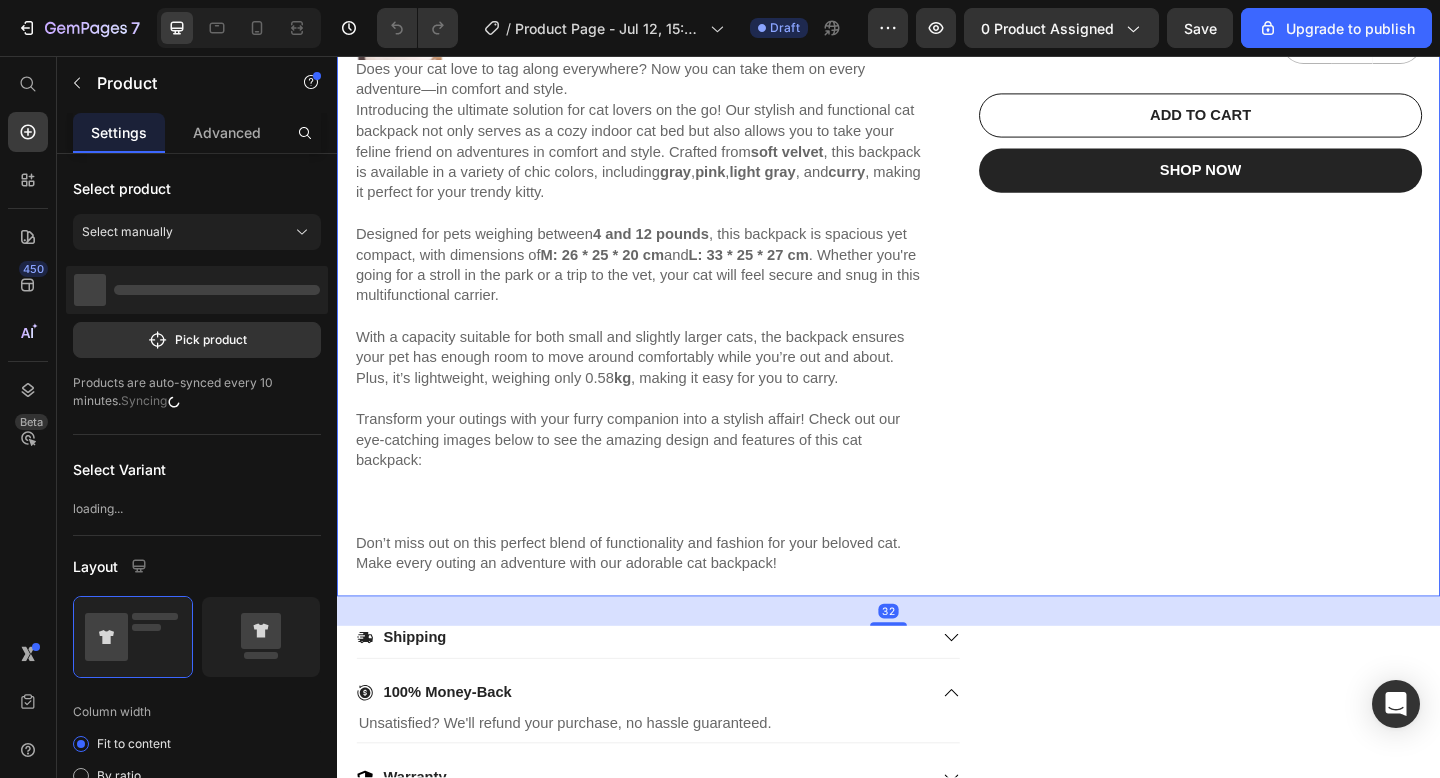 click on "2-in-1 Pet Backpack & Bed – Cozy, Soft & Travel-Ready Product Title Icon Icon Icon Icon Icon Icon List 2,500+ Verified Reviews! Text Block Row $29.99 Product Price $0.00 Product Price Row Color: Gray – Medium (up to 6kg) Gray – Medium (up to 6kg) Gray – Medium (up to 6kg) Pink – Large (up to 12kg) Pink – Large (up to 12kg) Pink – Medium (up to 6kg) Pink – Medium (up to 6kg) Gray – Large (up to 12kg) Gray – Large (up to 12kg) Curry color - Large (up to 12kg) Curry color - Large (up to 12kg) Curry color – Medium (up to 6kg) Curry color – Medium (up to 6kg) Light Gray – Medium (up to 6kg) Light Gray – Medium (up to 6kg) Light Gray - Large (up to 12kg) Light Gray - Large (up to 12kg) Product Variants & Swatches
Icon Low stock - 10 items left Stock Counter Row Quantity Text Block 1 Product Quantity Row ADD TO CART Add to Cart SHOP NOW Dynamic Checkout Row" at bounding box center (1276, 50) 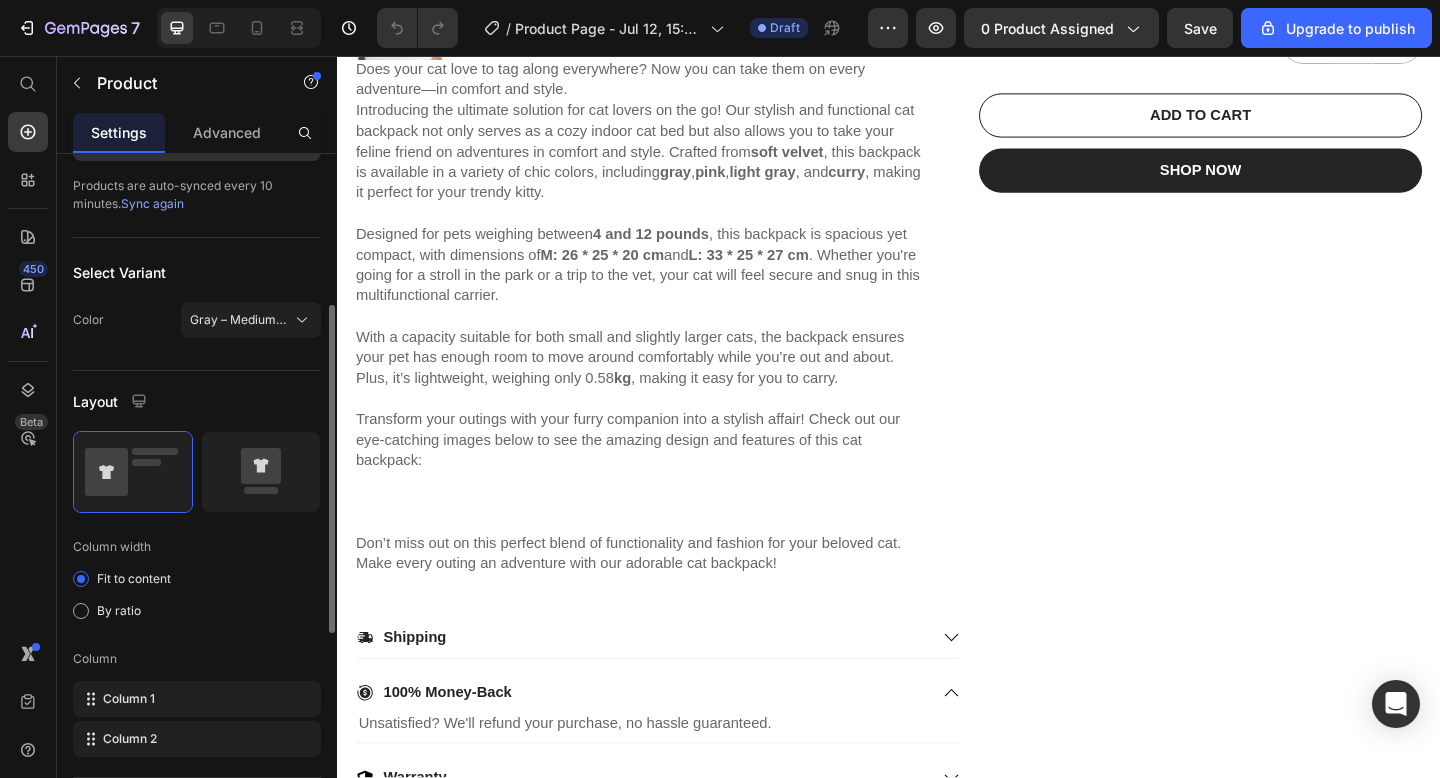 scroll, scrollTop: 41, scrollLeft: 0, axis: vertical 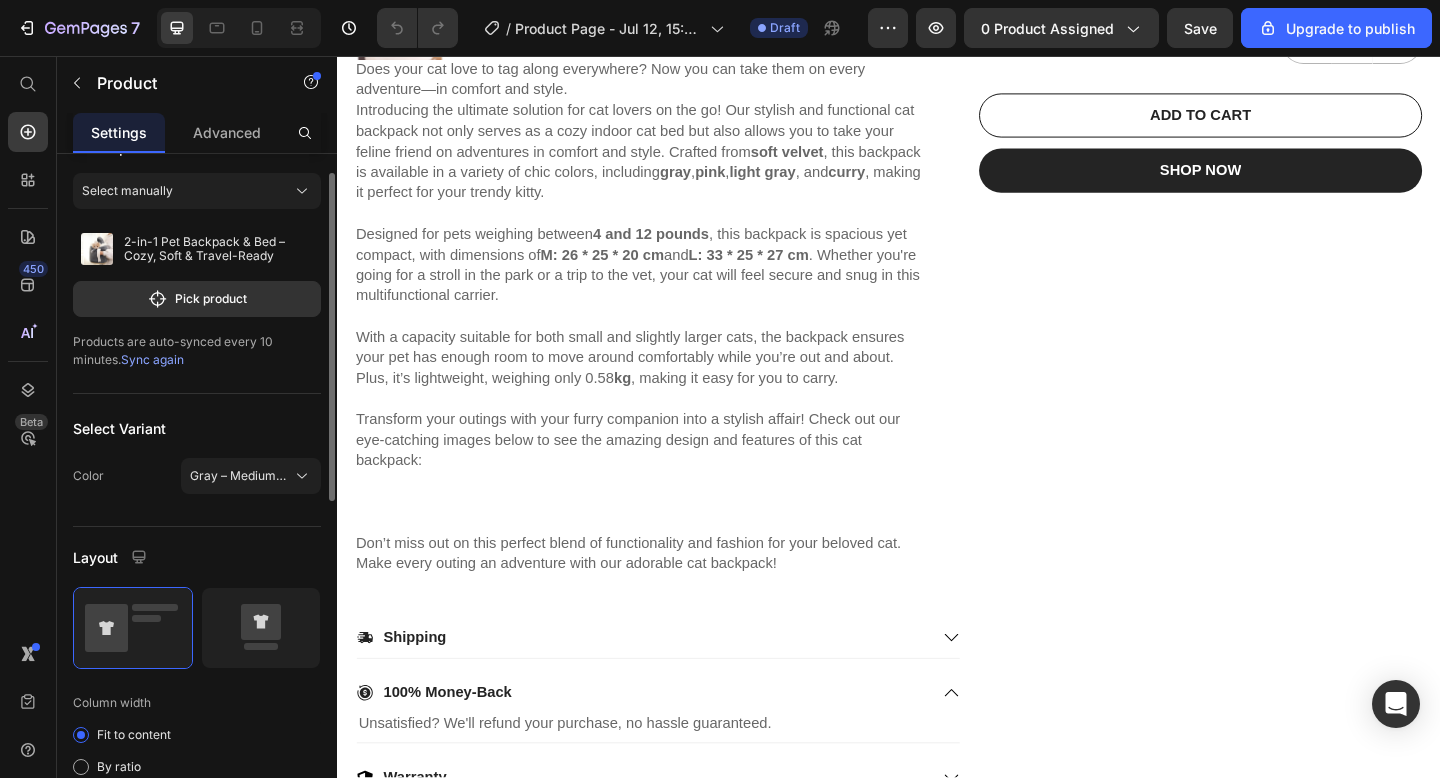 click on "2-in-1 Pet Backpack & Bed – Cozy, Soft & Travel-Ready Product Title Icon Icon Icon Icon Icon Icon List 2,500+ Verified Reviews! Text Block Row $29.99 Product Price $0.00 Product Price Row Color: Gray – Medium (up to 6kg) Gray – Medium (up to 6kg) Gray – Medium (up to 6kg) Pink – Large (up to 12kg) Pink – Large (up to 12kg) Pink – Medium (up to 6kg) Pink – Medium (up to 6kg) Gray – Large (up to 12kg) Gray – Large (up to 12kg) Curry color - Large (up to 12kg) Curry color - Large (up to 12kg) Curry color – Medium (up to 6kg) Curry color – Medium (up to 6kg) Light Gray – Medium (up to 6kg) Light Gray – Medium (up to 6kg) Light Gray - Large (up to 12kg) Light Gray - Large (up to 12kg) Product Variants & Swatches
Icon Low stock - 10 items left Stock Counter Row Quantity Text Block 1 Product Quantity Row ADD TO CART Add to Cart SHOP NOW Dynamic Checkout Row" at bounding box center (1276, 50) 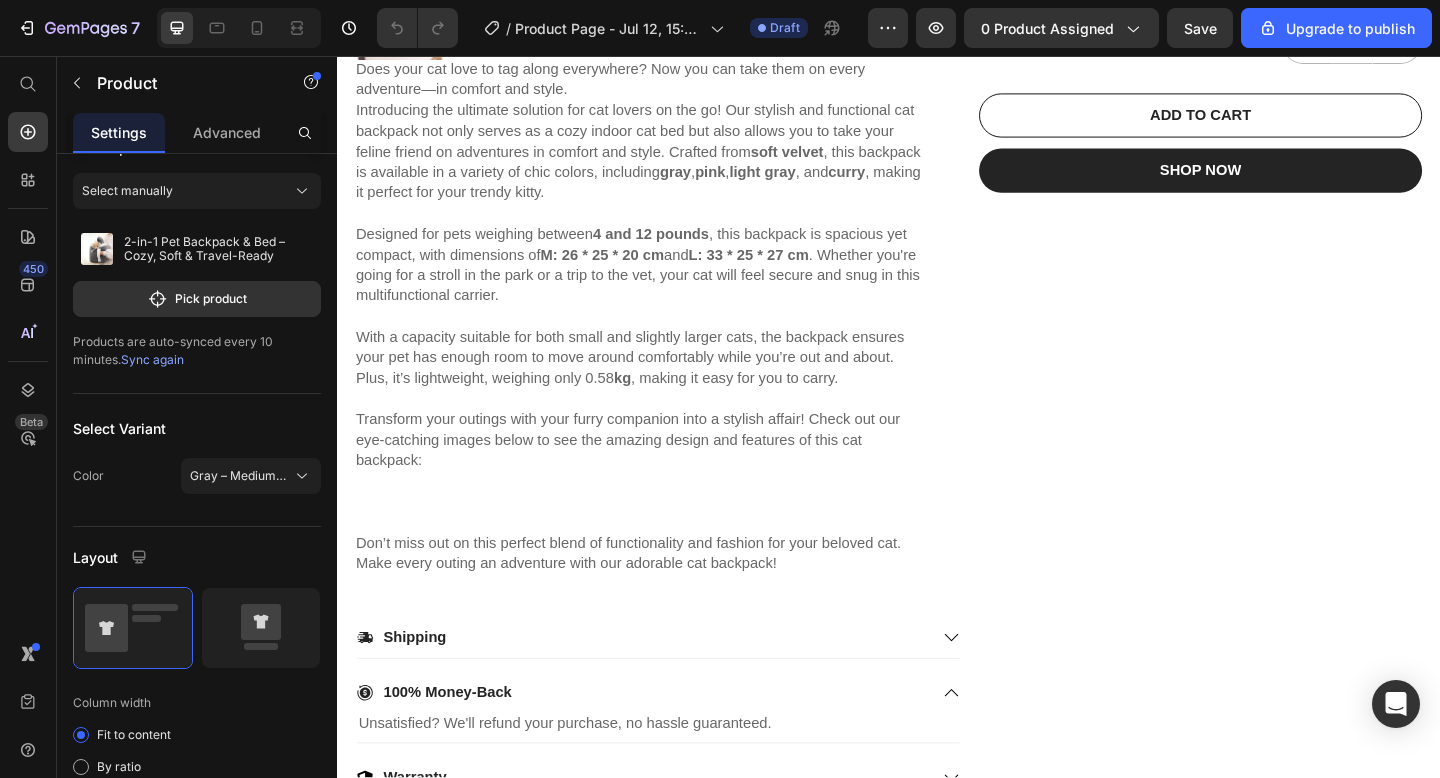 click on "2-in-1 Pet Backpack & Bed – Cozy, Soft & Travel-Ready Product Title Icon Icon Icon Icon Icon Icon List 2,500+ Verified Reviews! Text Block Row $29.99 Product Price $0.00 Product Price Row Color: Gray – Medium (up to 6kg) Gray – Medium (up to 6kg) Gray – Medium (up to 6kg) Pink – Large (up to 12kg) Pink – Large (up to 12kg) Pink – Medium (up to 6kg) Pink – Medium (up to 6kg) Gray – Large (up to 12kg) Gray – Large (up to 12kg) Curry color - Large (up to 12kg) Curry color - Large (up to 12kg) Curry color – Medium (up to 6kg) Curry color – Medium (up to 6kg) Light Gray – Medium (up to 6kg) Light Gray – Medium (up to 6kg) Light Gray - Large (up to 12kg) Light Gray - Large (up to 12kg) Product Variants & Swatches
Icon Low stock - 10 items left Stock Counter Row Quantity Text Block 1 Product Quantity Row ADD TO CART Add to Cart SHOP NOW Dynamic Checkout Row" at bounding box center [1276, 50] 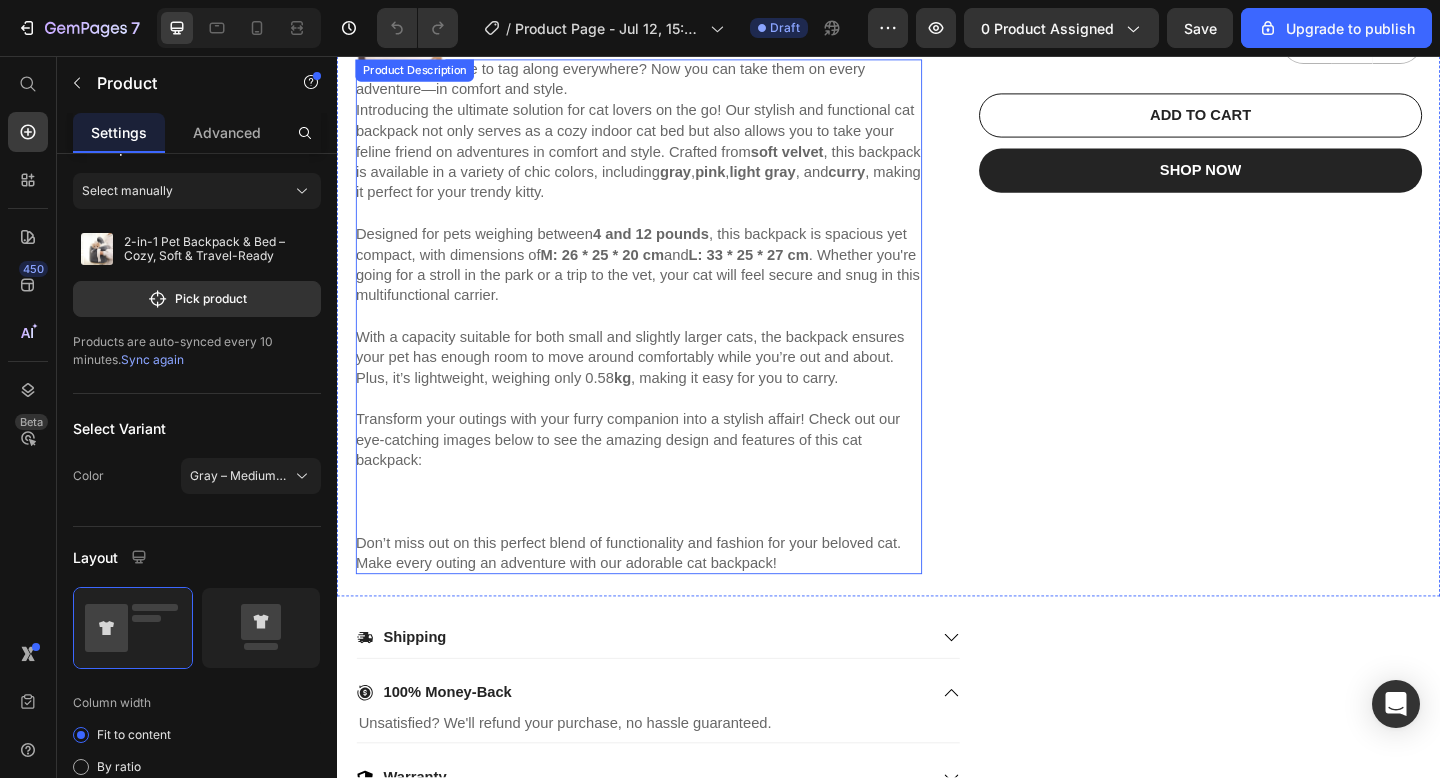 click on "Does your cat love to tag along everywhere? Now you can take them on every adventure—in comfort and style.
Introducing the ultimate solution for cat lovers on the go! Our stylish and functional cat backpack not only serves as a cozy indoor cat bed but also allows you to take your feline friend on adventures in comfort and style. Crafted from soft velvet , this backpack is available in a variety of chic colors, including gray , pink , light gray , and curry , making it perfect for your trendy kitty.
Designed for pets weighing between 4 and 12 pounds , this backpack is spacious yet compact, with dimensions of M: 26 * 25 * 20 cm and L: 33 * 25 * 27 cm . Whether you're going for a stroll in the park or a trip to the vet, your cat will feel secure and snug in this multifunctional carrier.
kg , making it easy for you to carry." at bounding box center [665, 340] 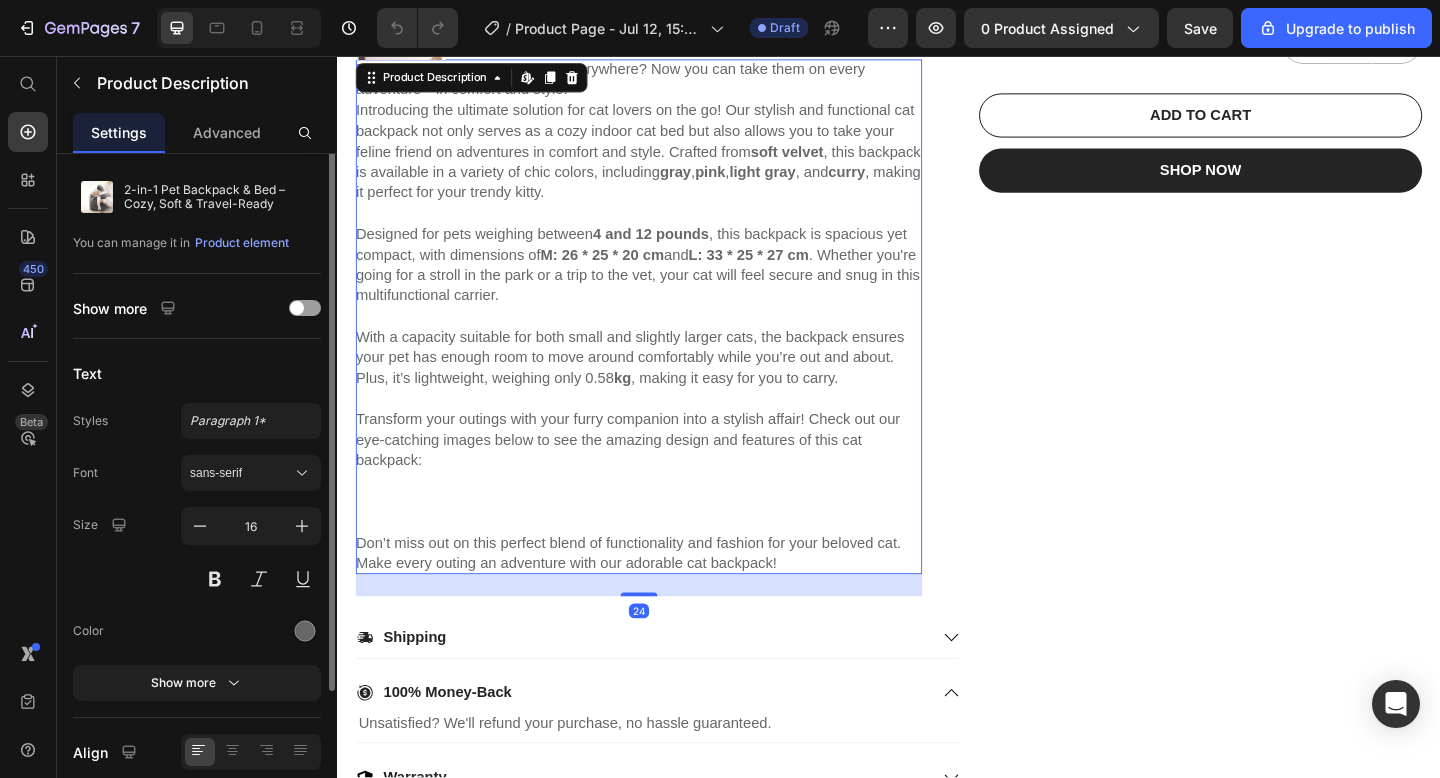scroll, scrollTop: 0, scrollLeft: 0, axis: both 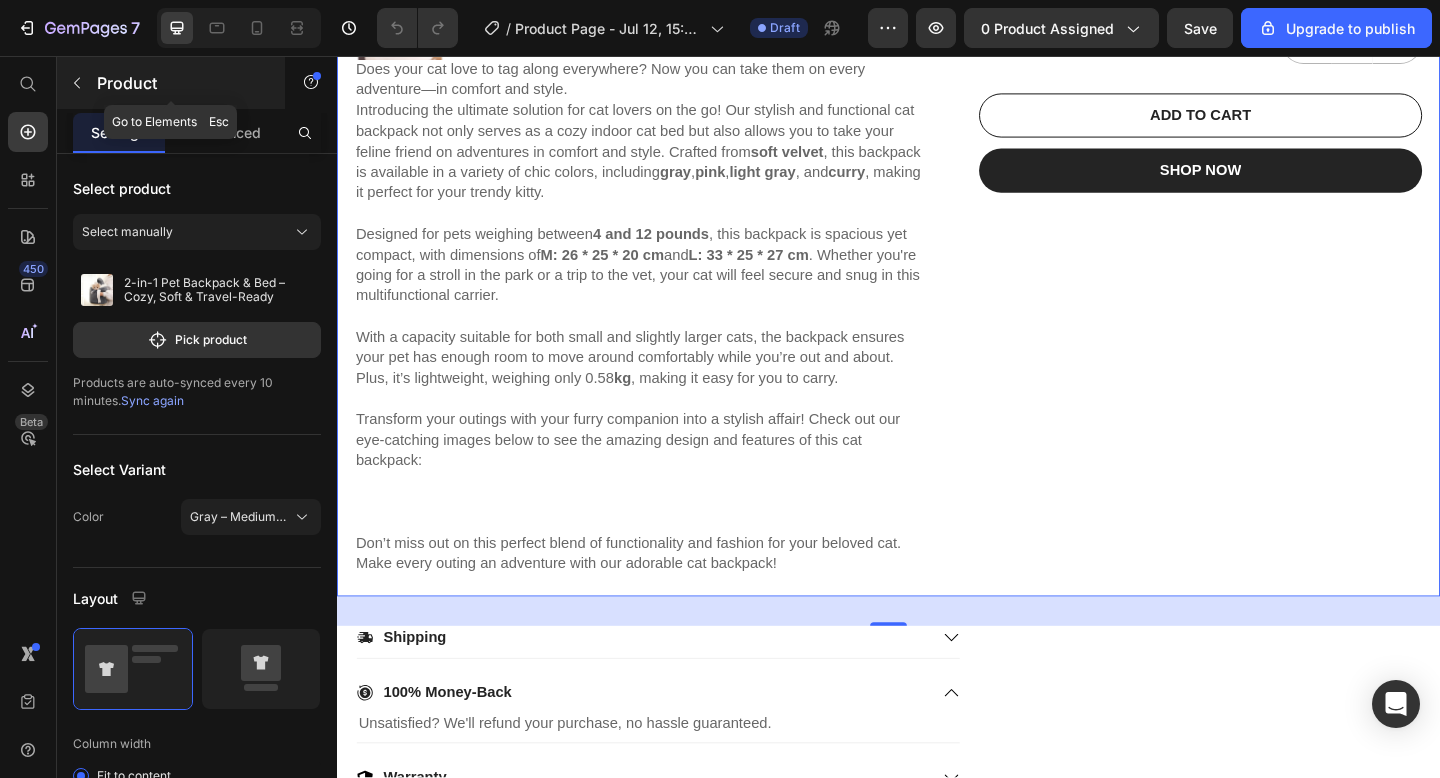 click 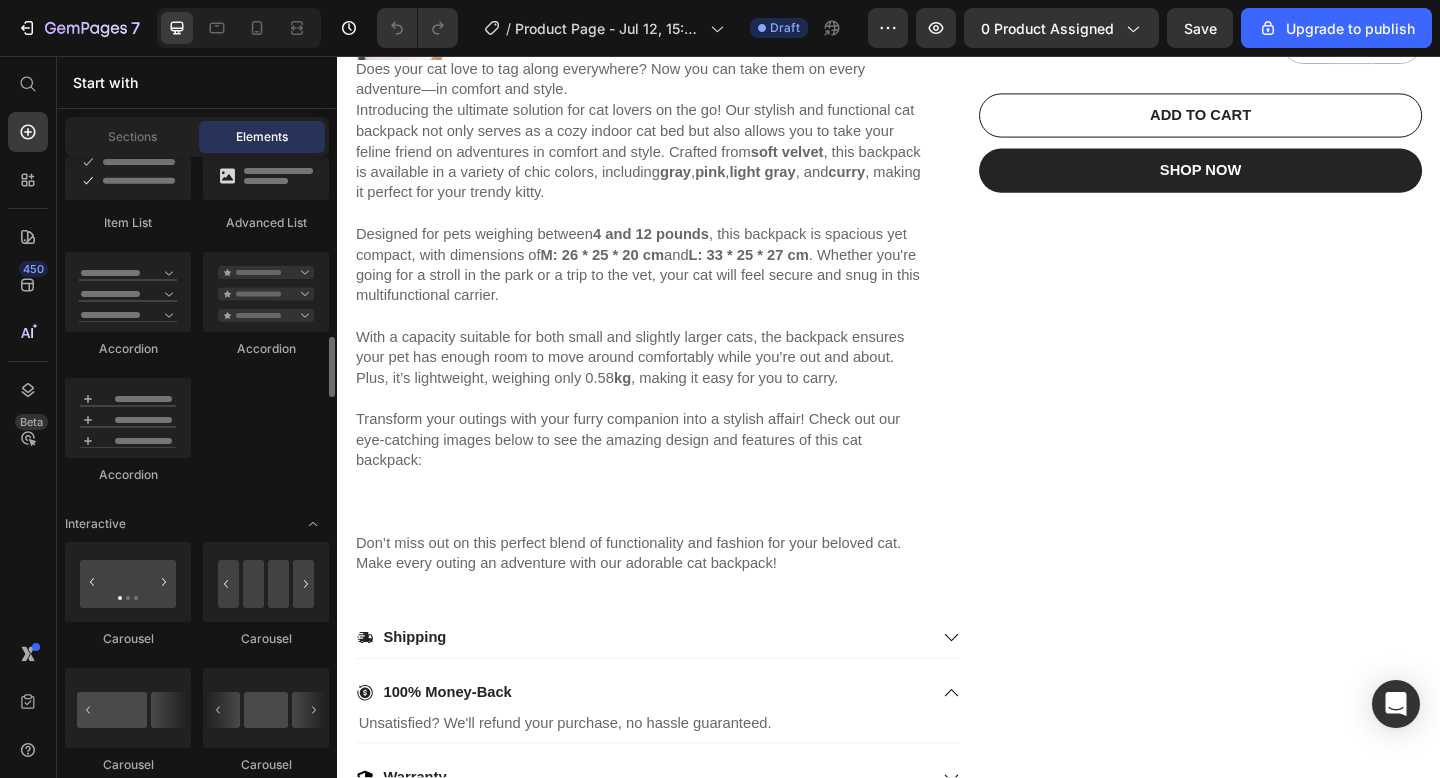 scroll, scrollTop: 1790, scrollLeft: 0, axis: vertical 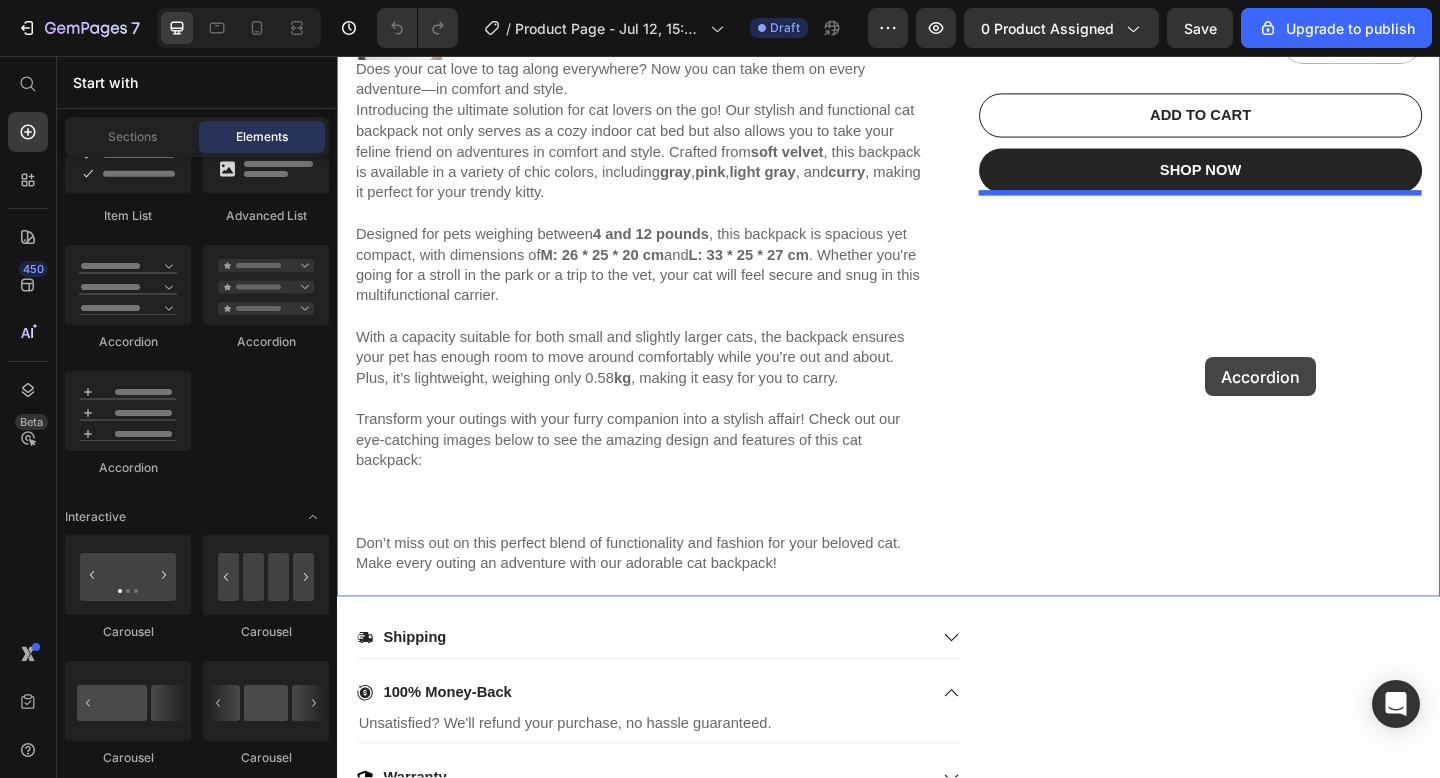 drag, startPoint x: 1489, startPoint y: 345, endPoint x: 1281, endPoint y: 384, distance: 211.62466 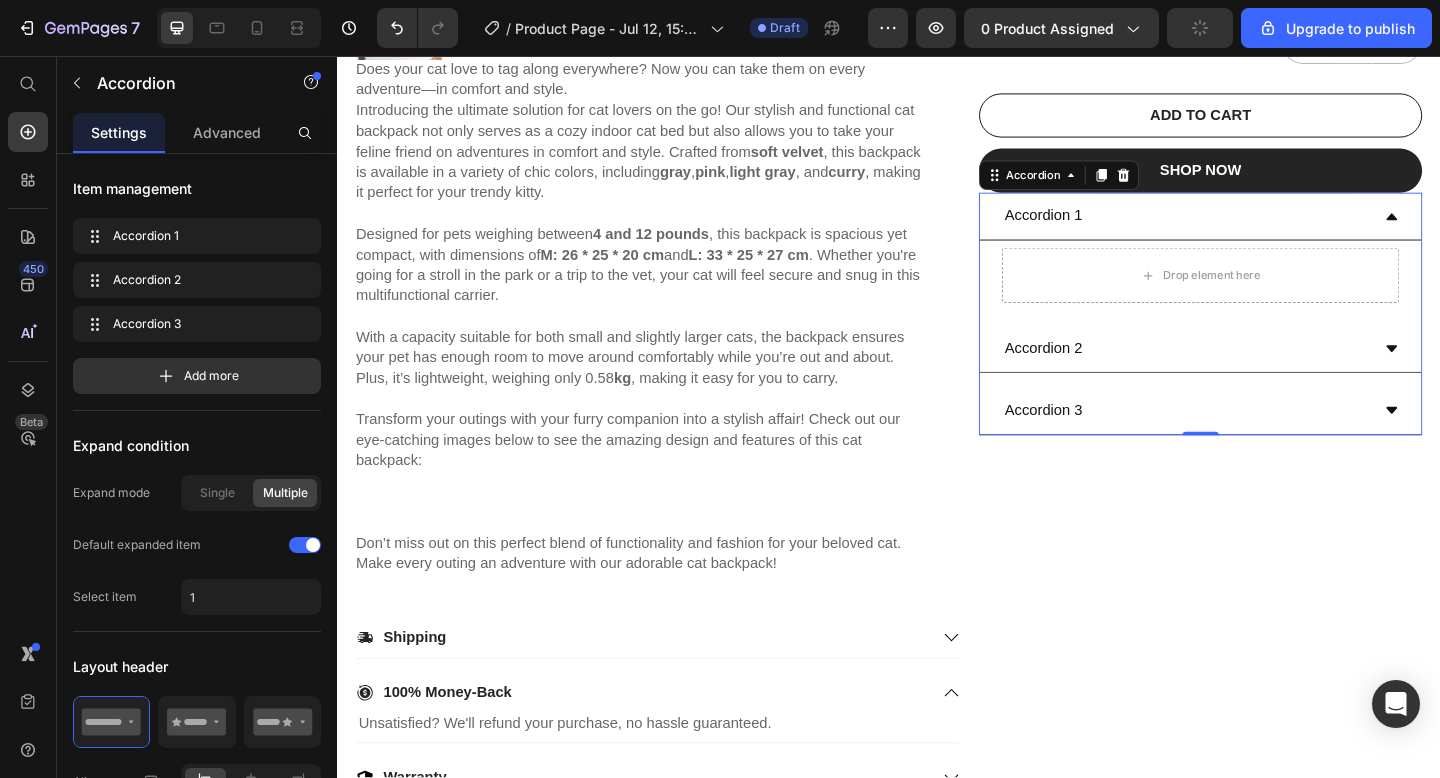 click on "Accordion 1" at bounding box center [1260, 230] 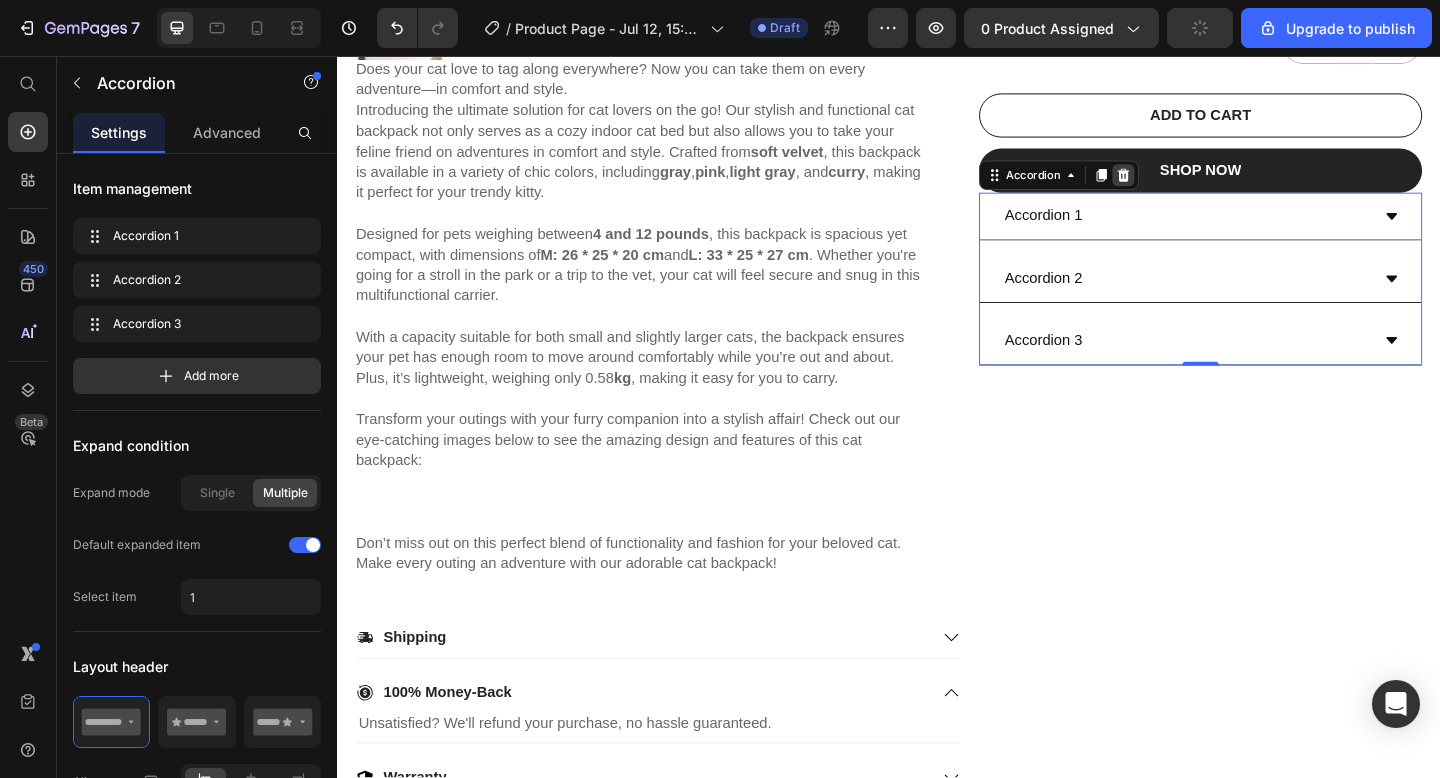 click 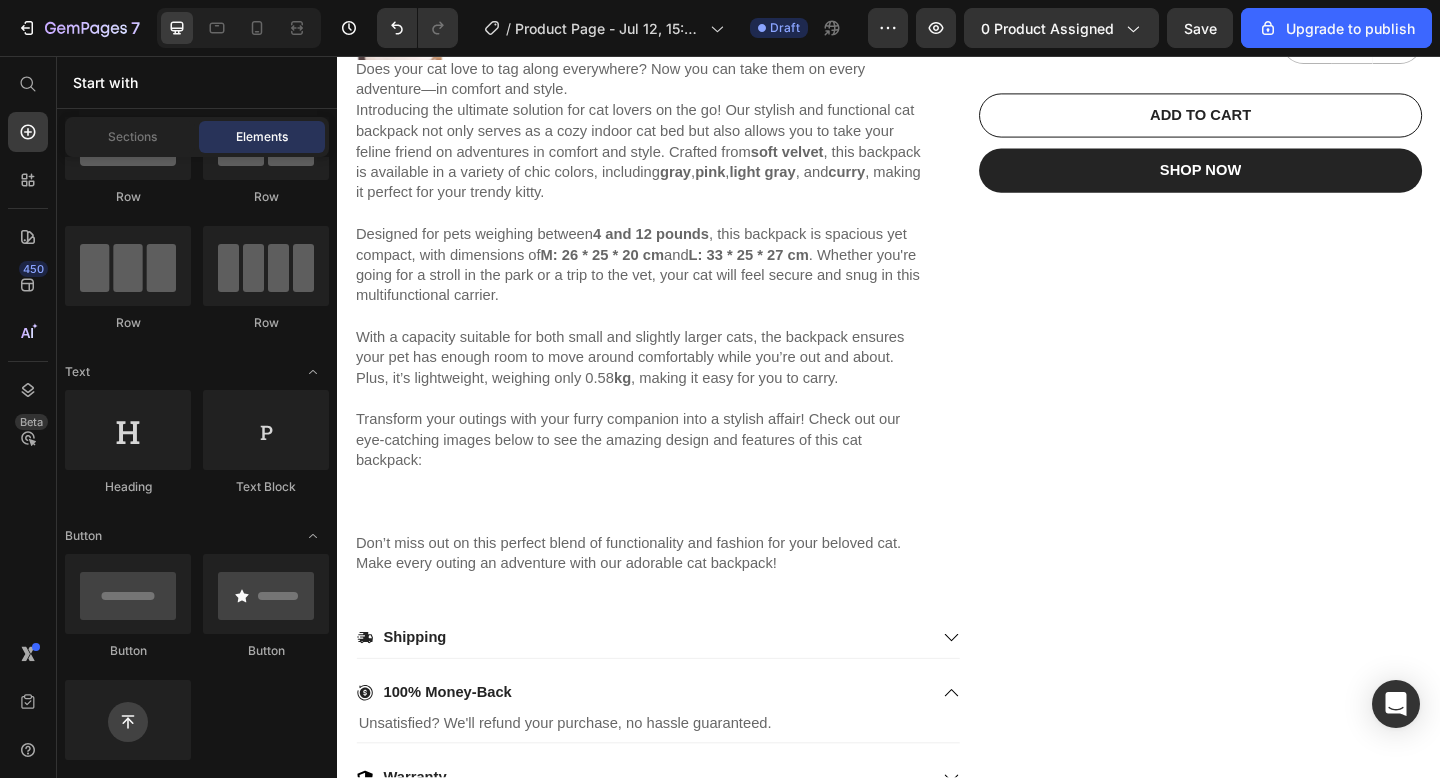 scroll, scrollTop: 0, scrollLeft: 0, axis: both 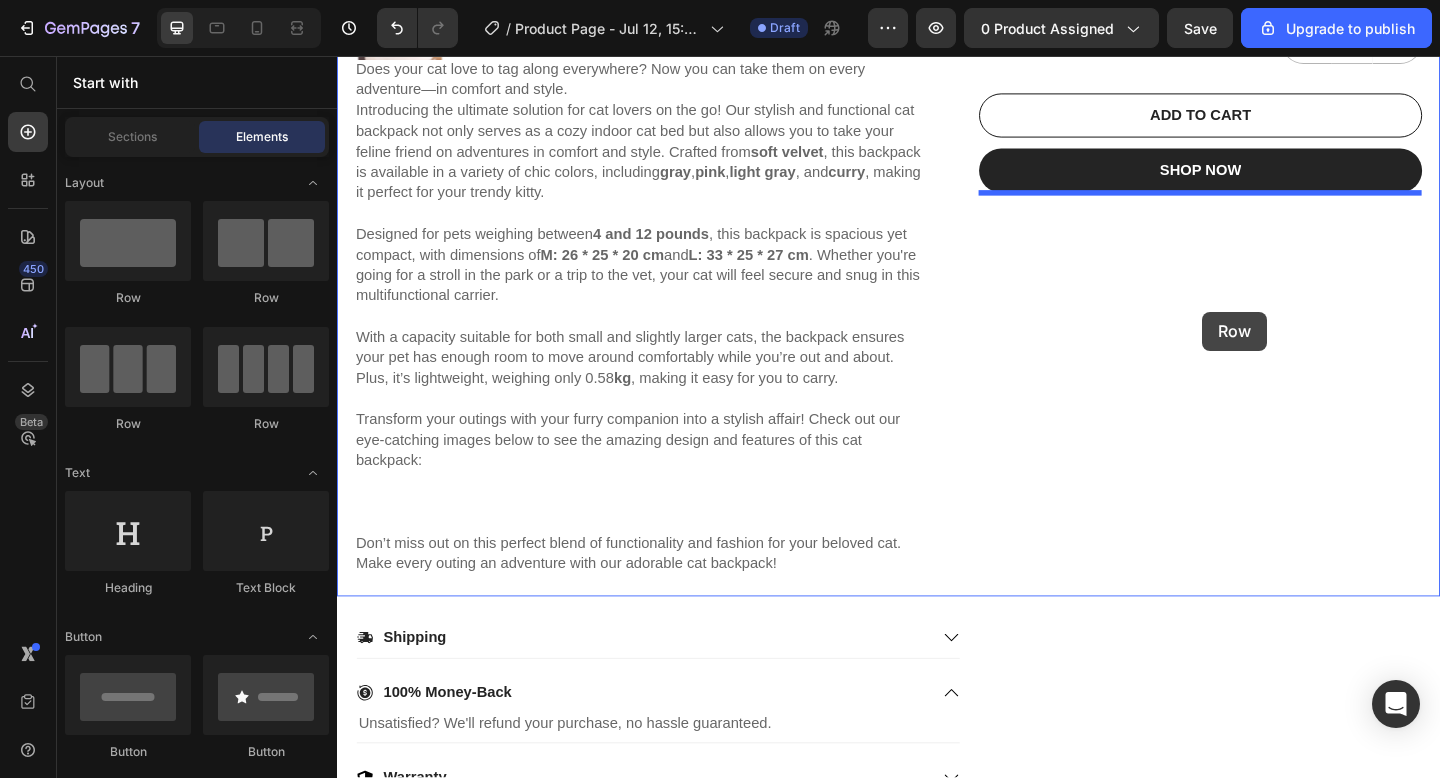 drag, startPoint x: 533, startPoint y: 300, endPoint x: 698, endPoint y: 376, distance: 181.66177 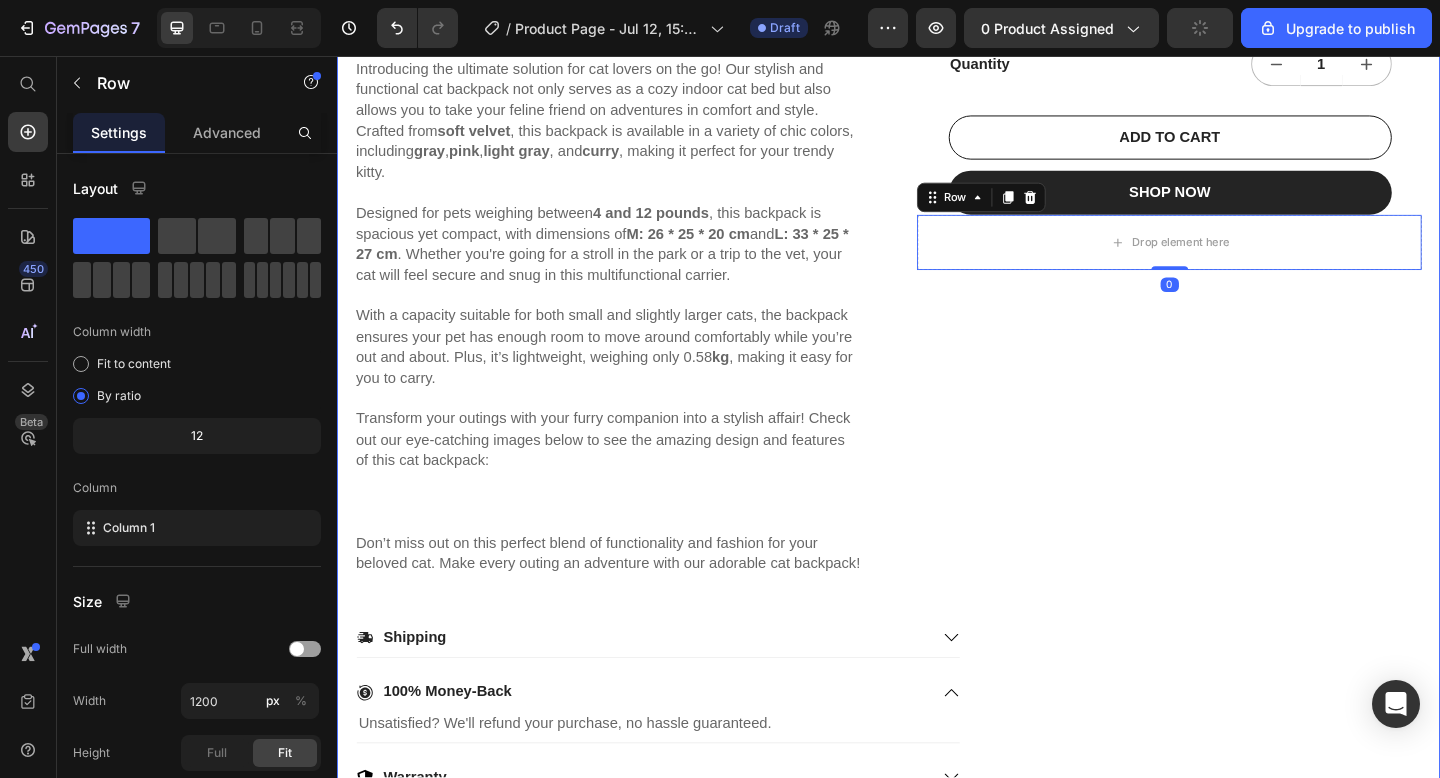 scroll, scrollTop: 787, scrollLeft: 0, axis: vertical 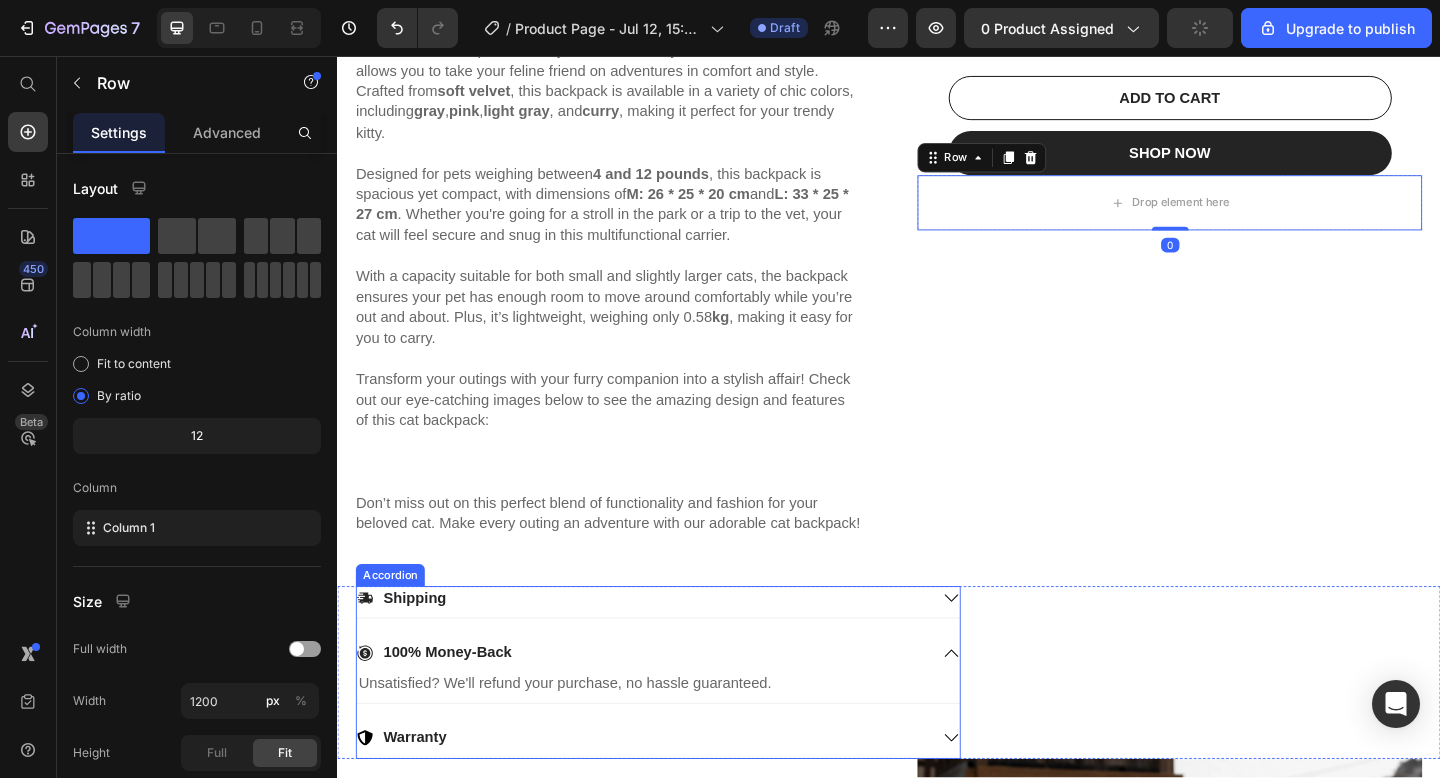 click on "Shipping" at bounding box center [669, 646] 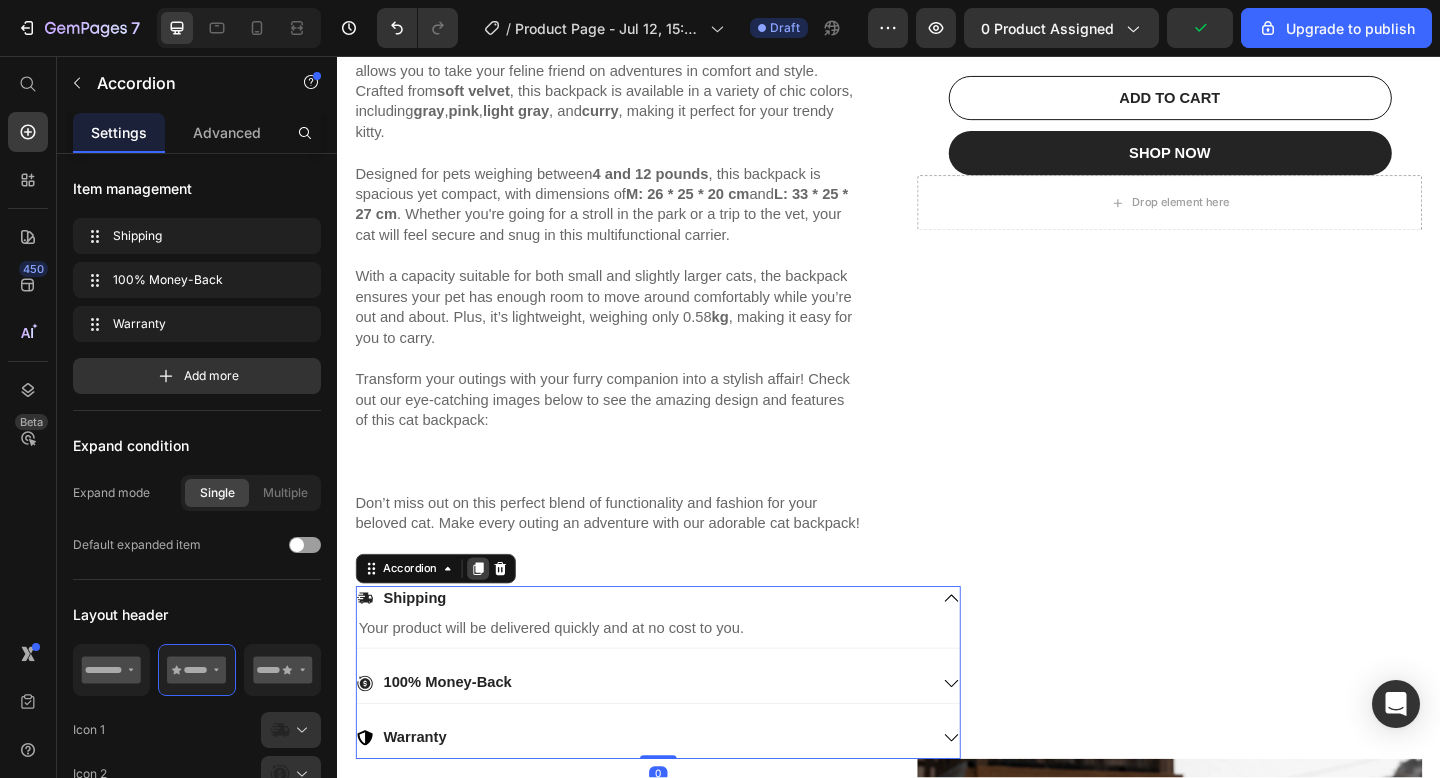 click 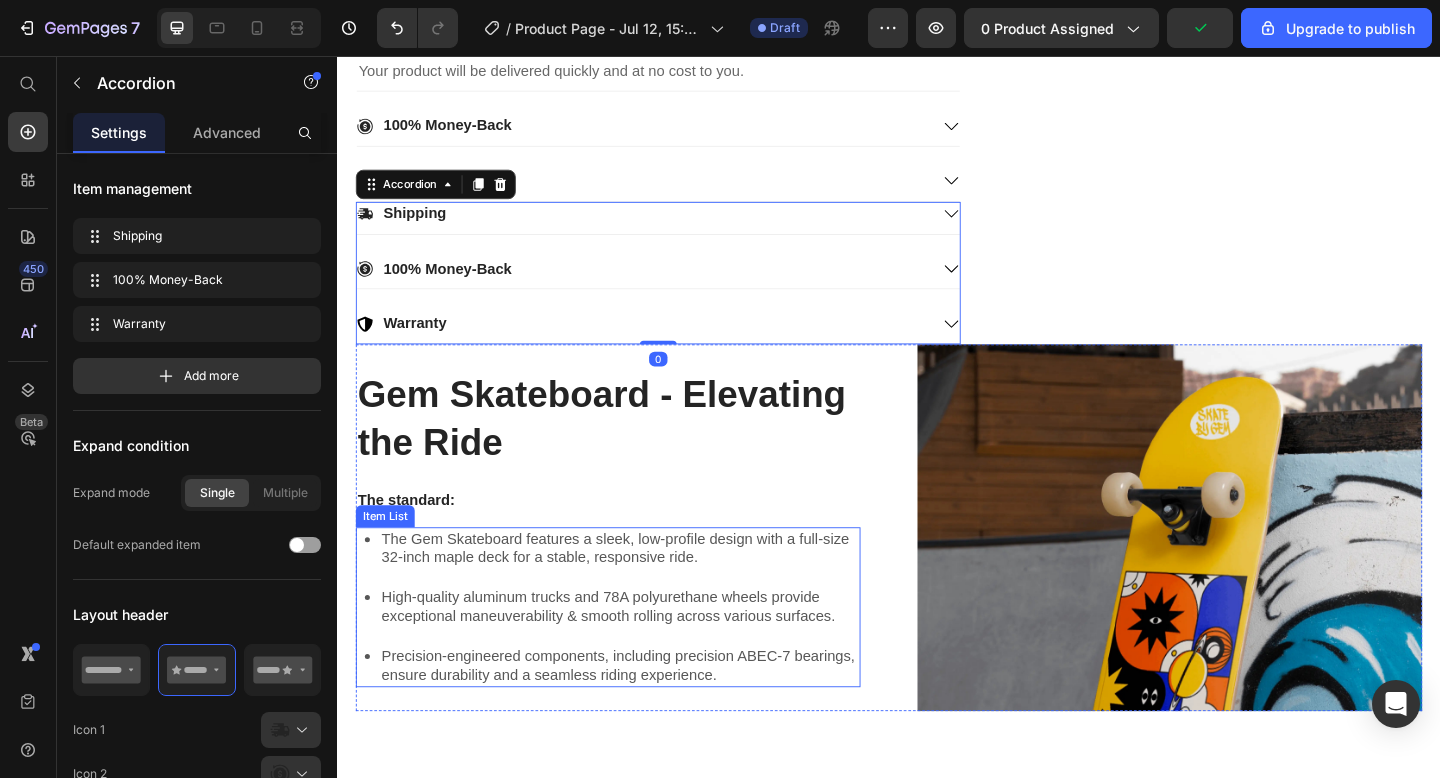 scroll, scrollTop: 1482, scrollLeft: 0, axis: vertical 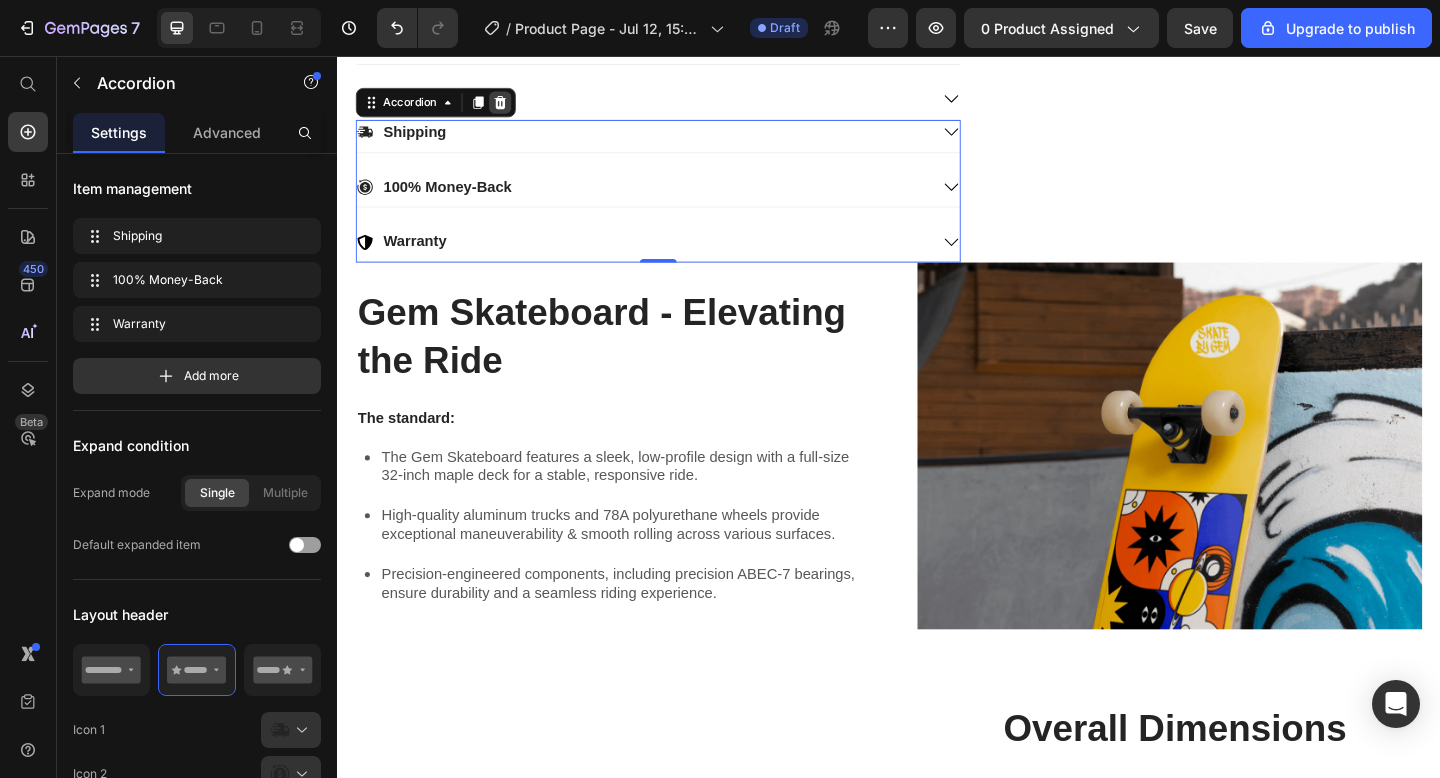 click 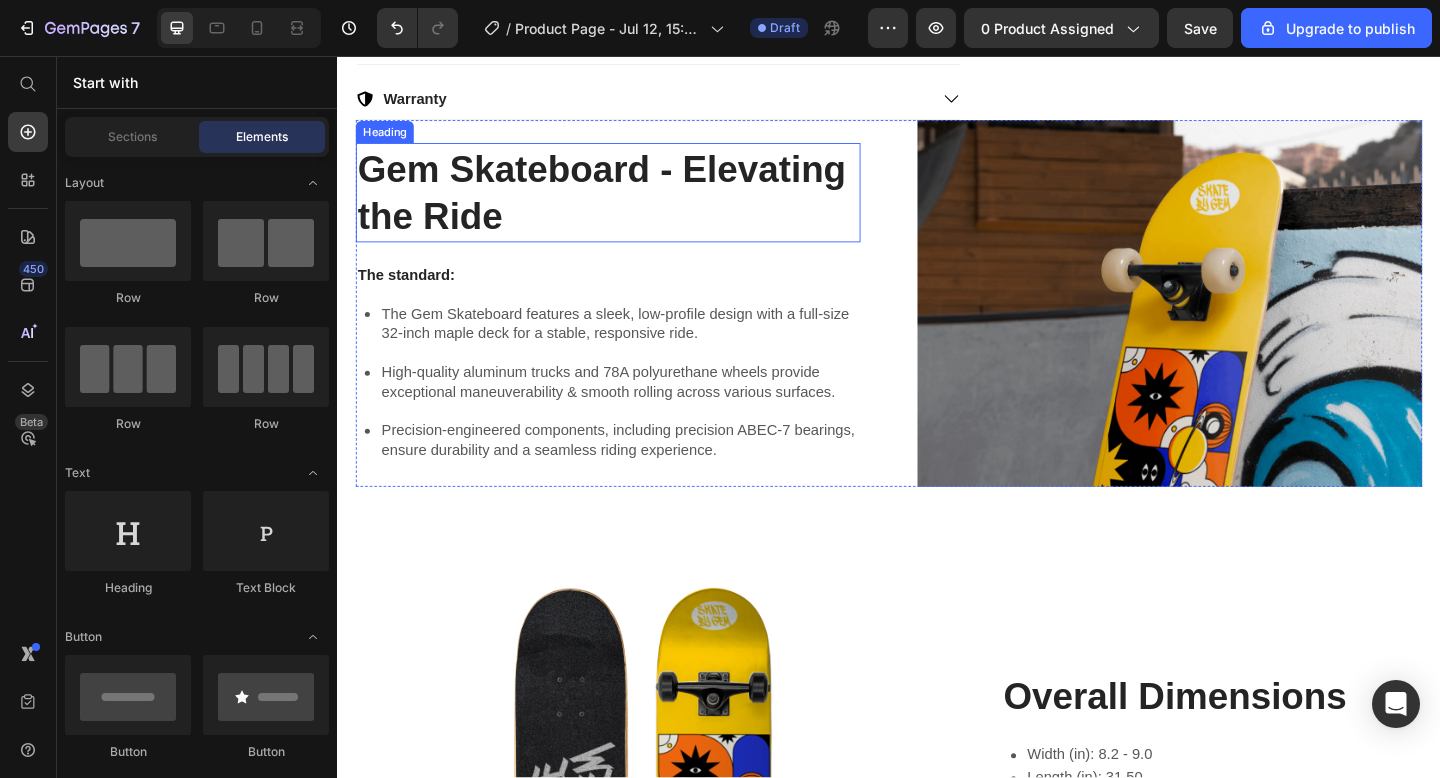 scroll, scrollTop: 832, scrollLeft: 0, axis: vertical 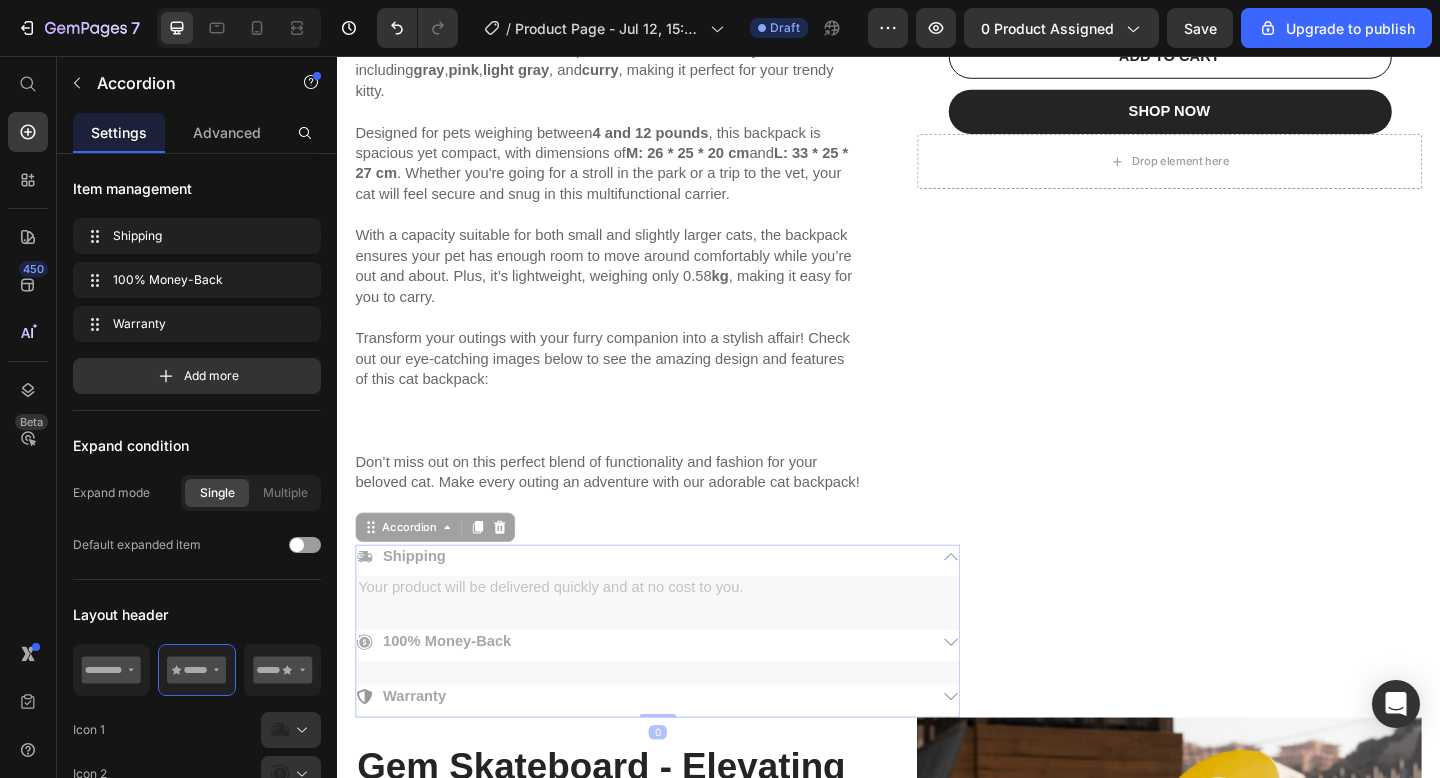 drag, startPoint x: 589, startPoint y: 597, endPoint x: 476, endPoint y: 722, distance: 168.50519 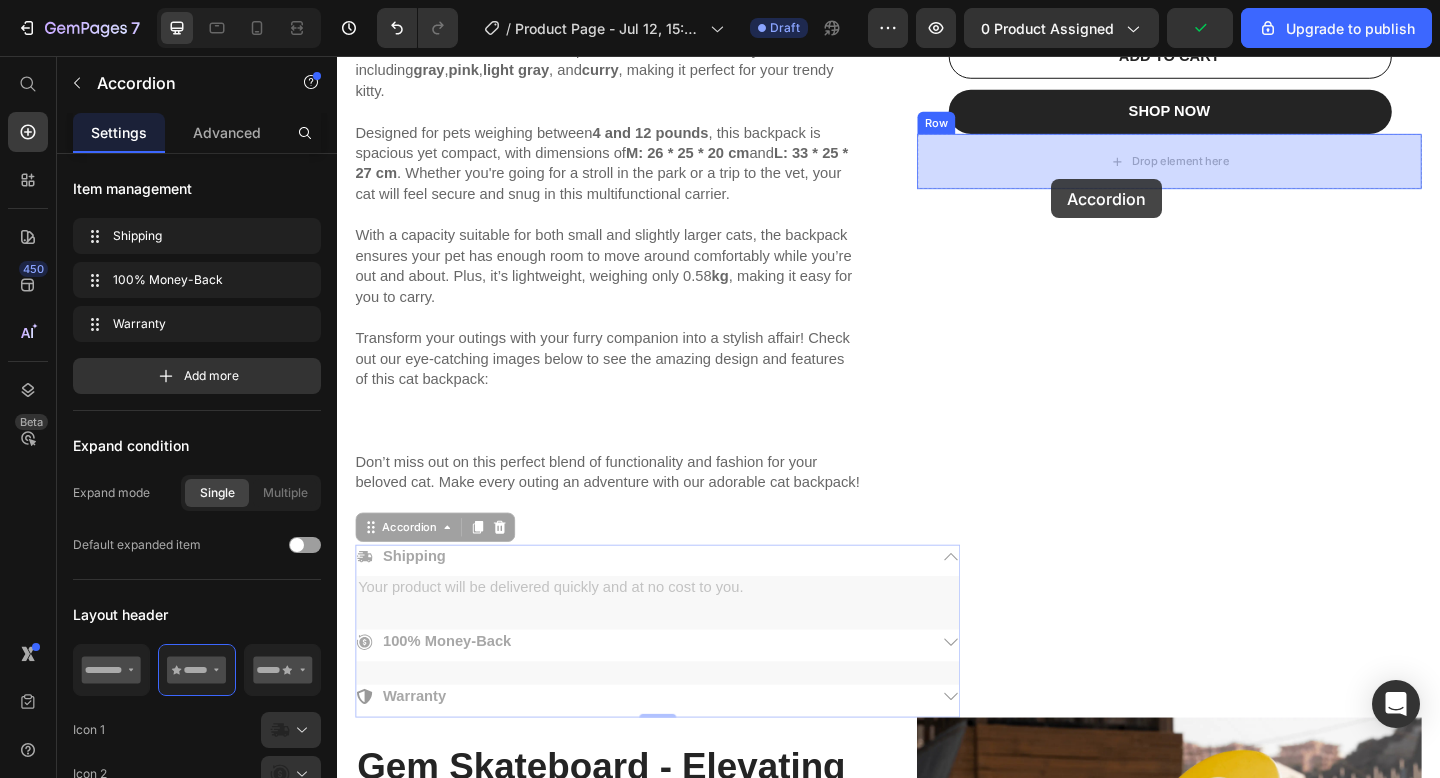 drag, startPoint x: 669, startPoint y: 658, endPoint x: 1114, endPoint y: 190, distance: 645.79333 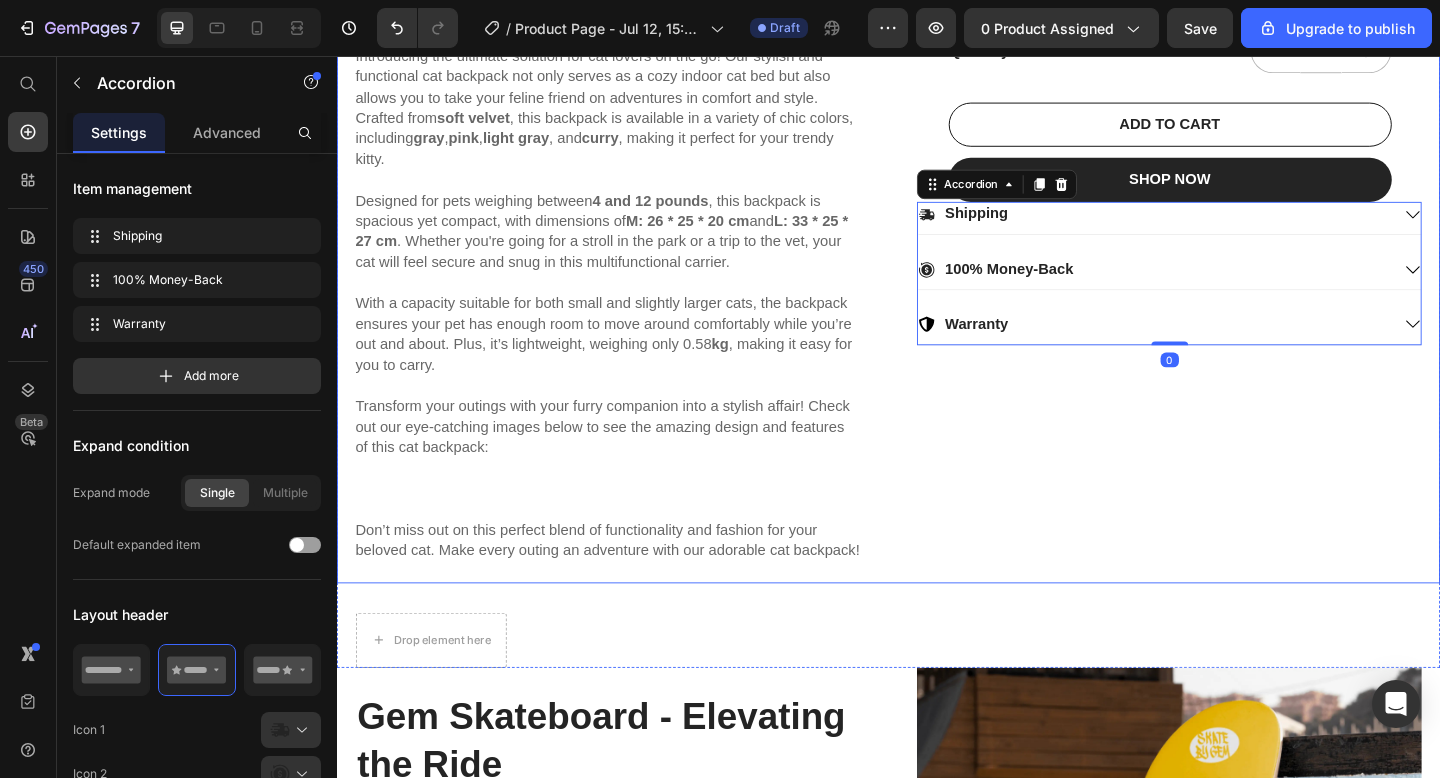 scroll, scrollTop: 734, scrollLeft: 0, axis: vertical 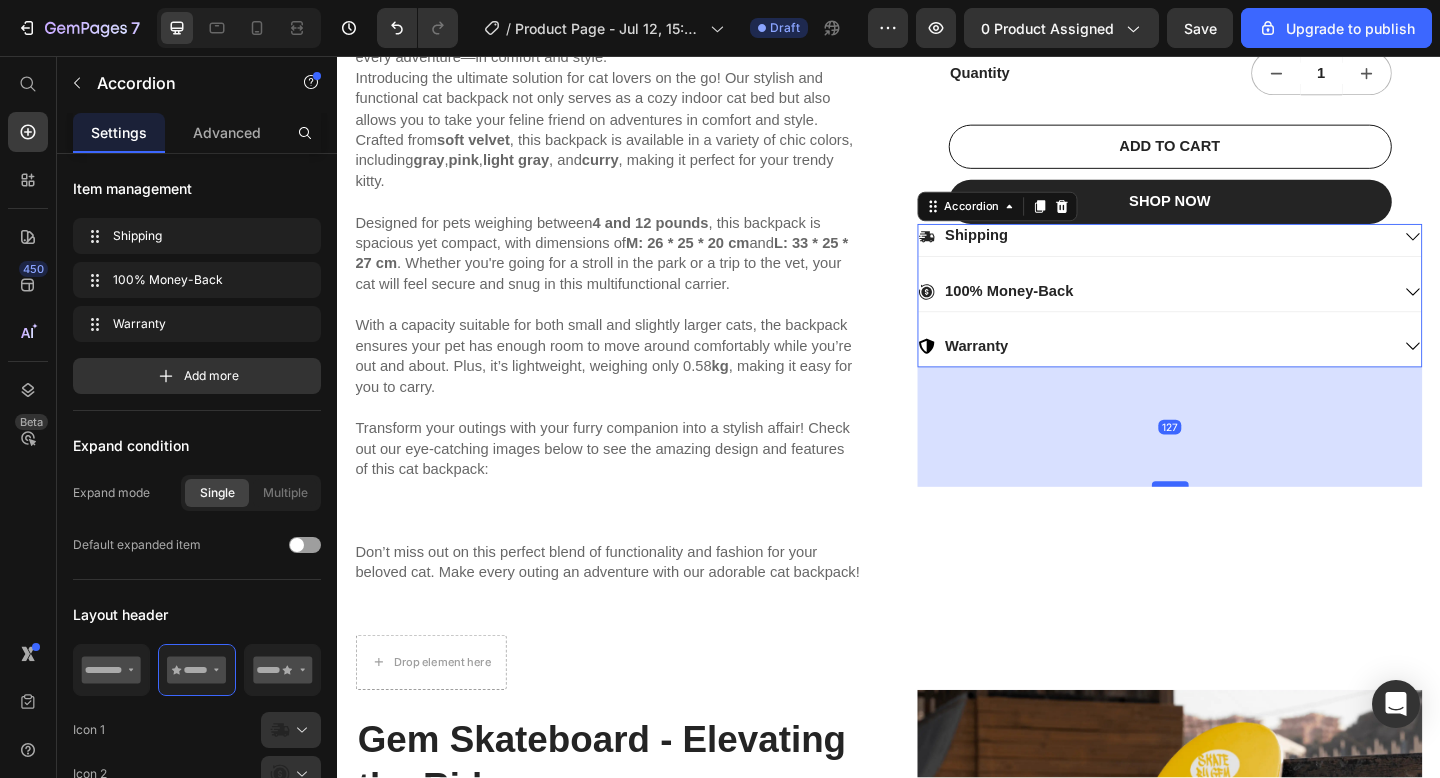 drag, startPoint x: 1245, startPoint y: 390, endPoint x: 1245, endPoint y: 521, distance: 131 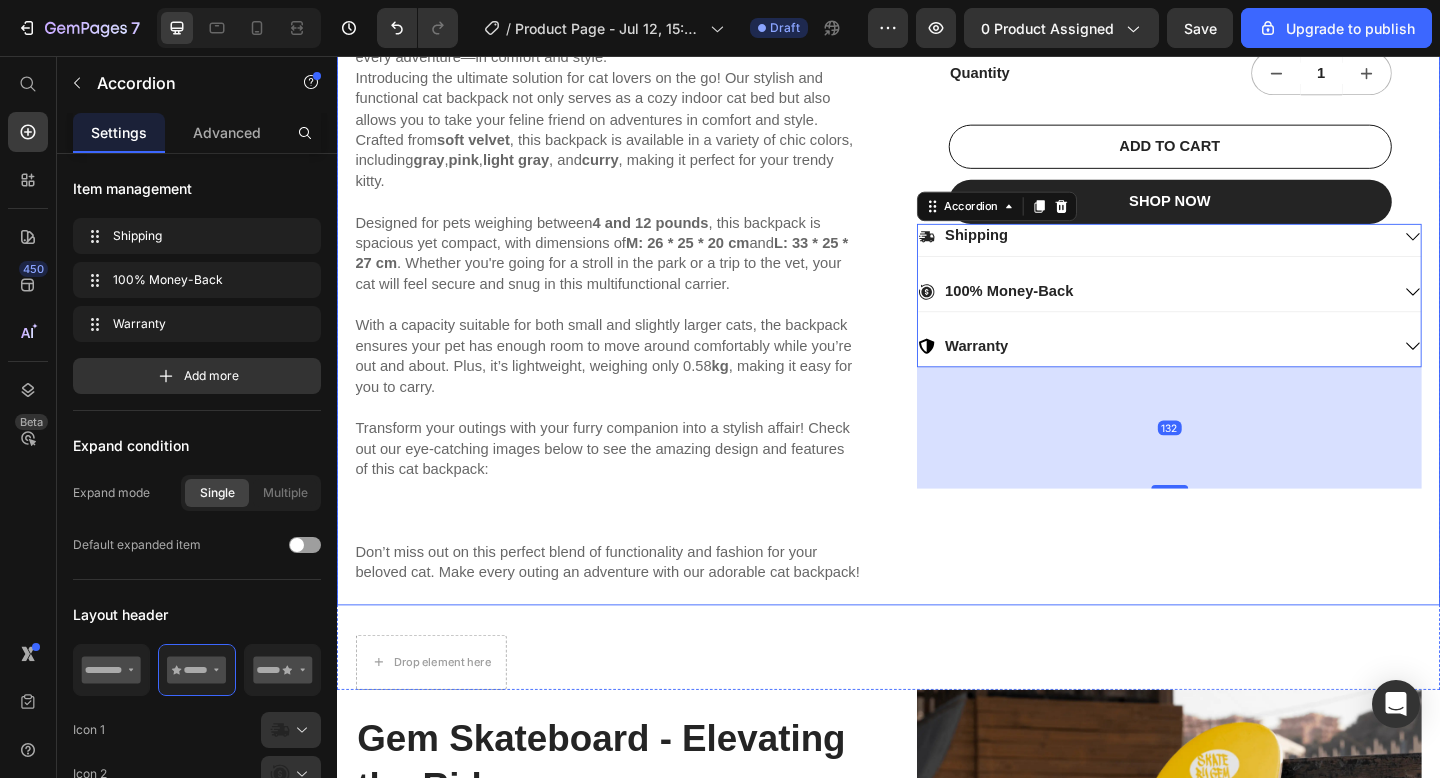 click on "2-in-1 Pet Backpack & Bed – Cozy, Soft & Travel-Ready Product Title Icon Icon Icon Icon Icon Icon List 2,500+ Verified Reviews! Text Block Row $29.99 Product Price $0.00 Product Price Row Color: Gray – Medium (up to 6kg) Gray – Medium (up to 6kg) Gray – Medium (up to 6kg) Pink – Large (up to 12kg) Pink – Large (up to 12kg) Pink – Medium (up to 6kg) Pink – Medium (up to 6kg) Gray – Large (up to 12kg) Gray – Large (up to 12kg) Curry color - Large (up to 12kg) Curry color - Large (up to 12kg) Curry color – Medium (up to 6kg) Curry color – Medium (up to 6kg) Light Gray – Medium (up to 6kg) Light Gray – Medium (up to 6kg) Light Gray - Large (up to 12kg) Light Gray - Large (up to 12kg) Product Variants & Swatches
Icon Low stock - 10 items left Stock Counter Row Quantity Text Block 1 Product Quantity Row ADD TO CART Add to Cart SHOP NOW Dynamic Checkout Row
Shipping
100% Money-Back
Warranty Accordion 132 Row" at bounding box center [1242, 72] 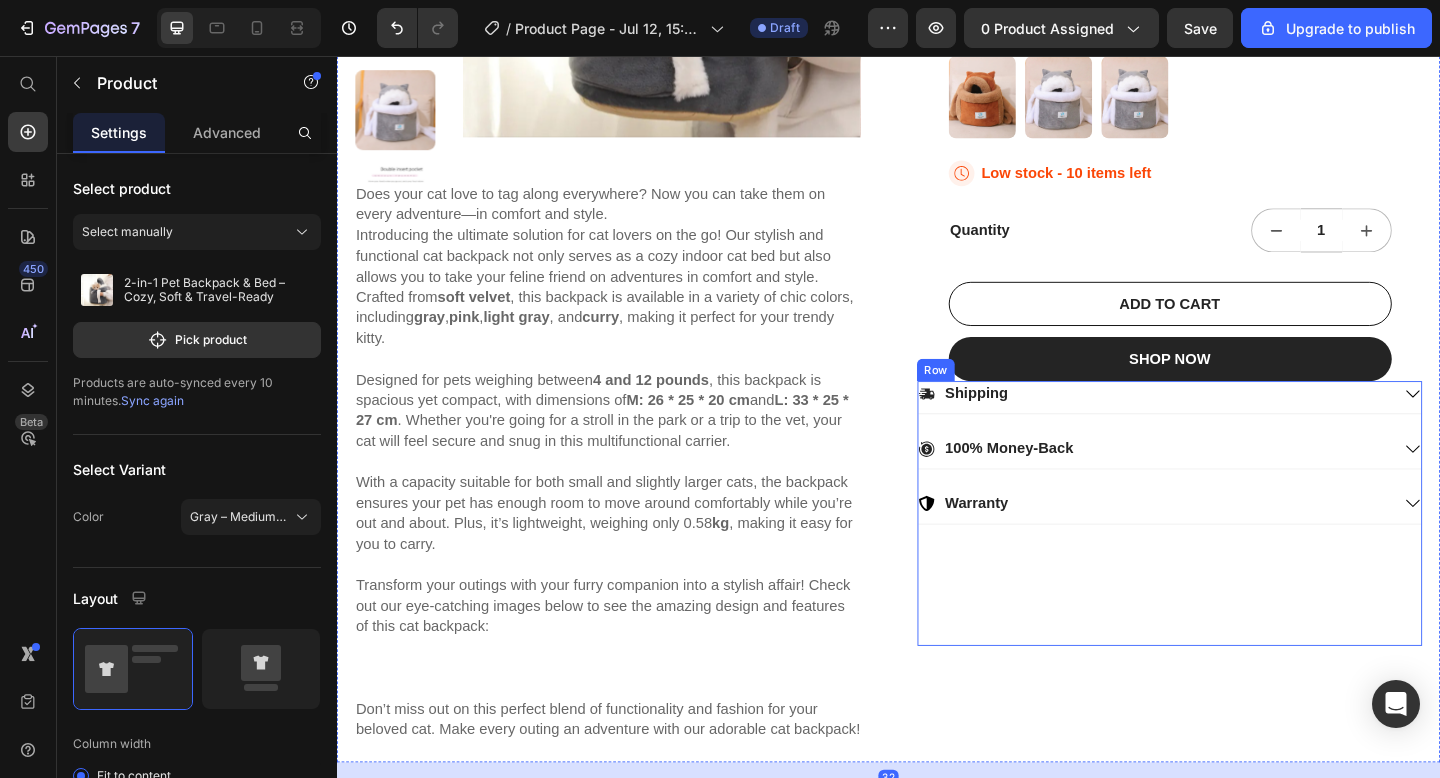 scroll, scrollTop: 564, scrollLeft: 0, axis: vertical 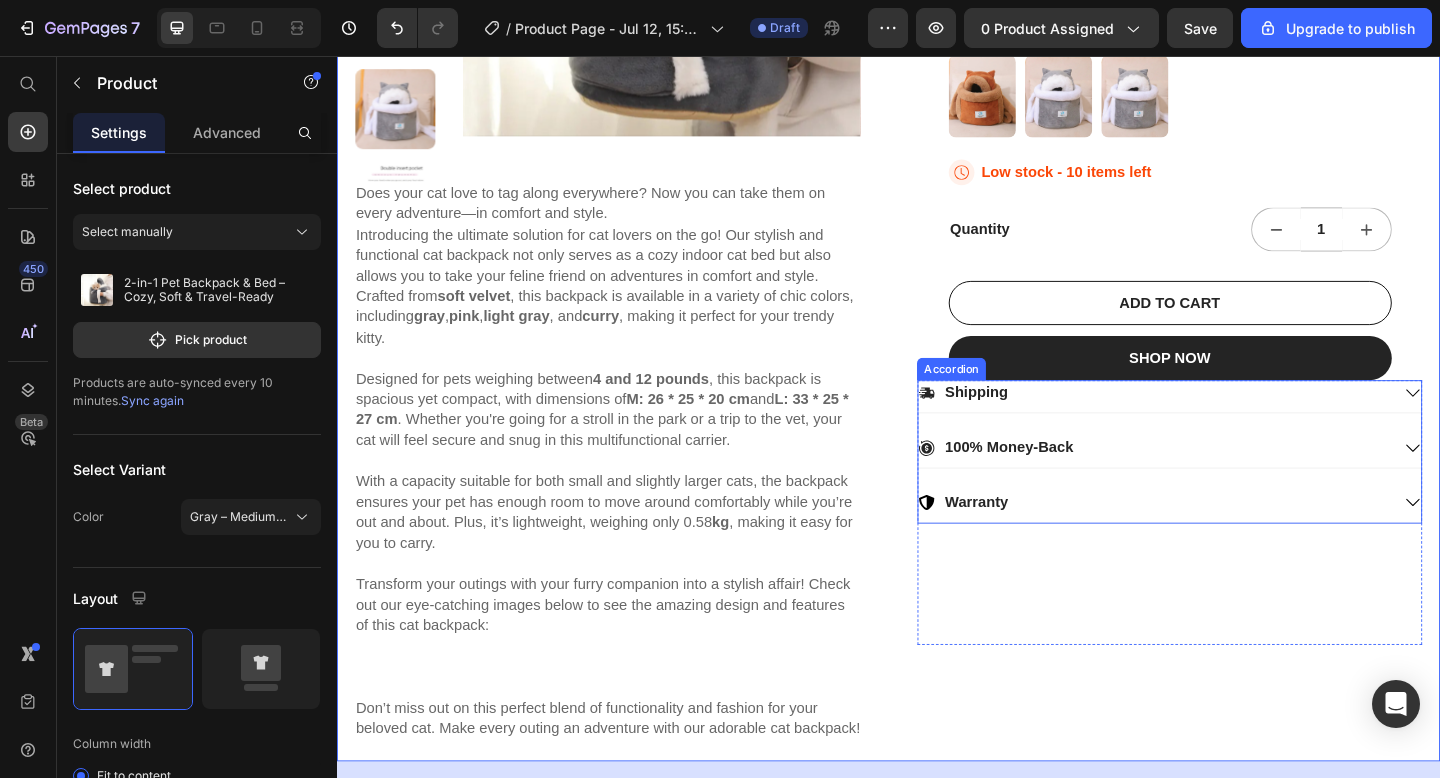 click on "Shipping
100% Money-Back
Warranty" at bounding box center (1242, 486) 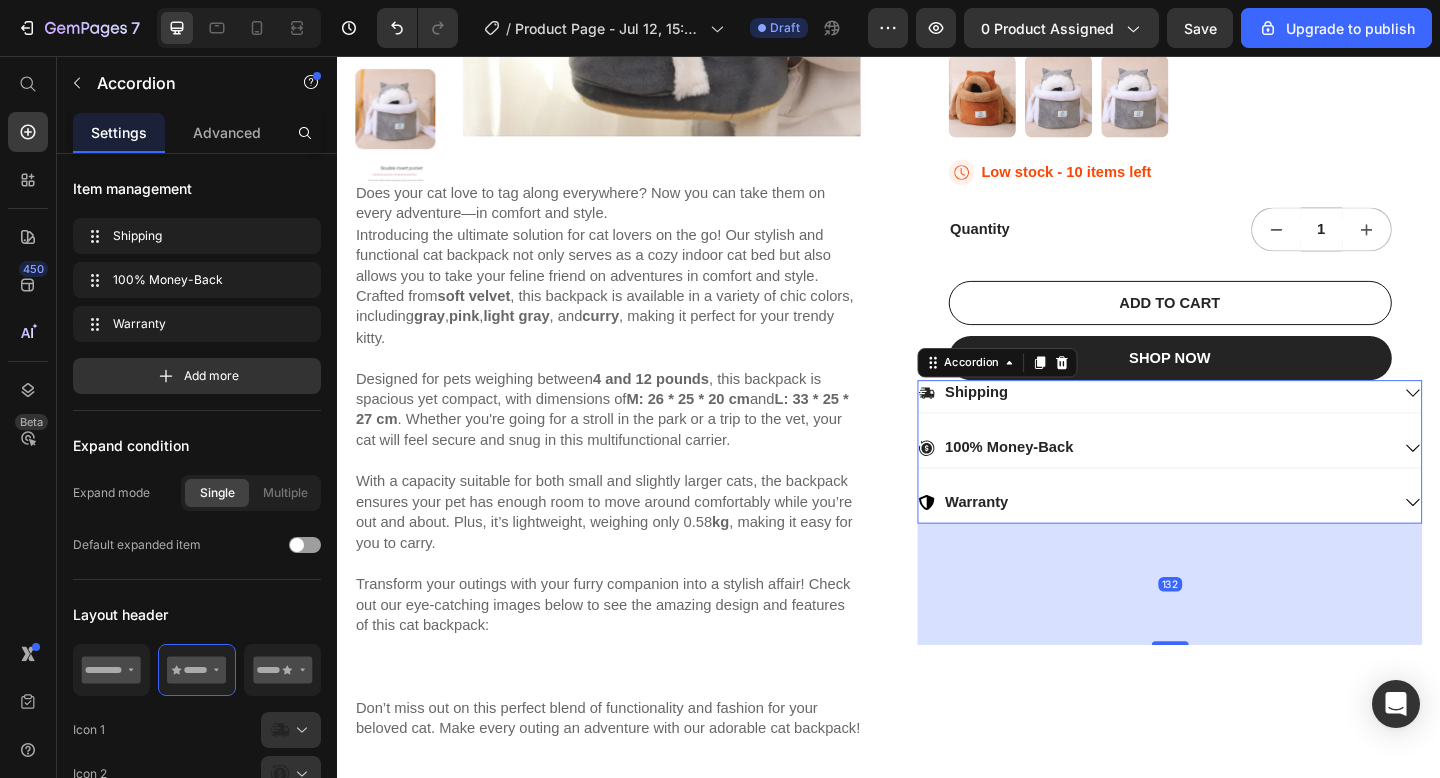 click on "Product Images Does your cat love to tag along everywhere? Now you can take them on every adventure—in comfort and style.
Introducing the ultimate solution for cat lovers on the go! Our stylish and functional cat backpack not only serves as a cozy indoor cat bed but also allows you to take your feline friend on adventures in comfort and style. Crafted from soft velvet , this backpack is available in a variety of chic colors, including gray , pink , light gray , and curry , making it perfect for your trendy kitty.
Designed for pets weighing between 4 and 12 pounds , this backpack is spacious yet compact, with dimensions of M: 26 * 25 * 20 cm and L: 33 * 25 * 27 cm . Whether you're going for a stroll in the park or a trip to the vet, your cat will feel secure and snug in this multifunctional carrier.
kg , making it easy for you to carry.
Product Description 2-in-1 Pet Backpack & Bed – Cozy, Soft & Travel-Ready Product Title Icon Icon Icon Icon Icon Icon List" at bounding box center [937, 242] 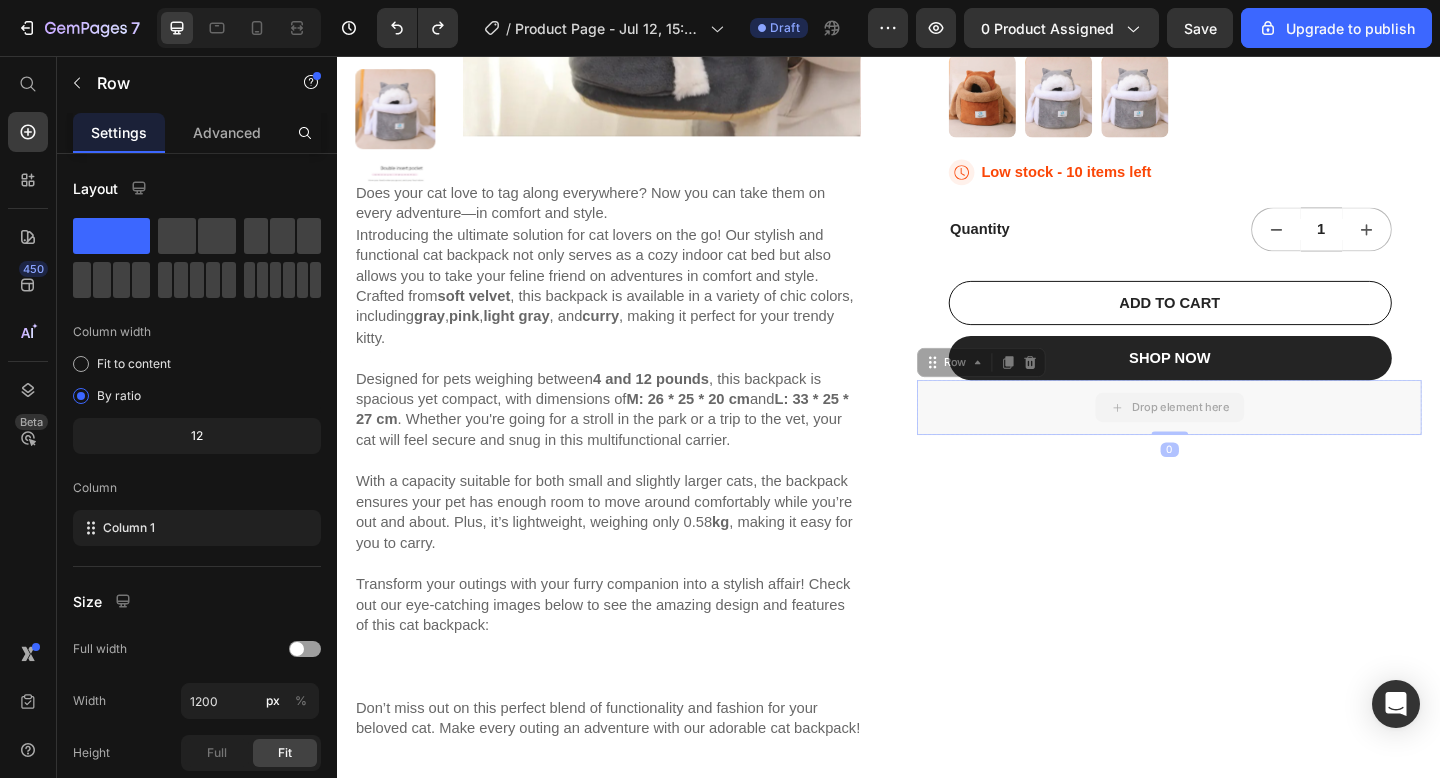 drag, startPoint x: 1128, startPoint y: 443, endPoint x: 1124, endPoint y: 532, distance: 89.08984 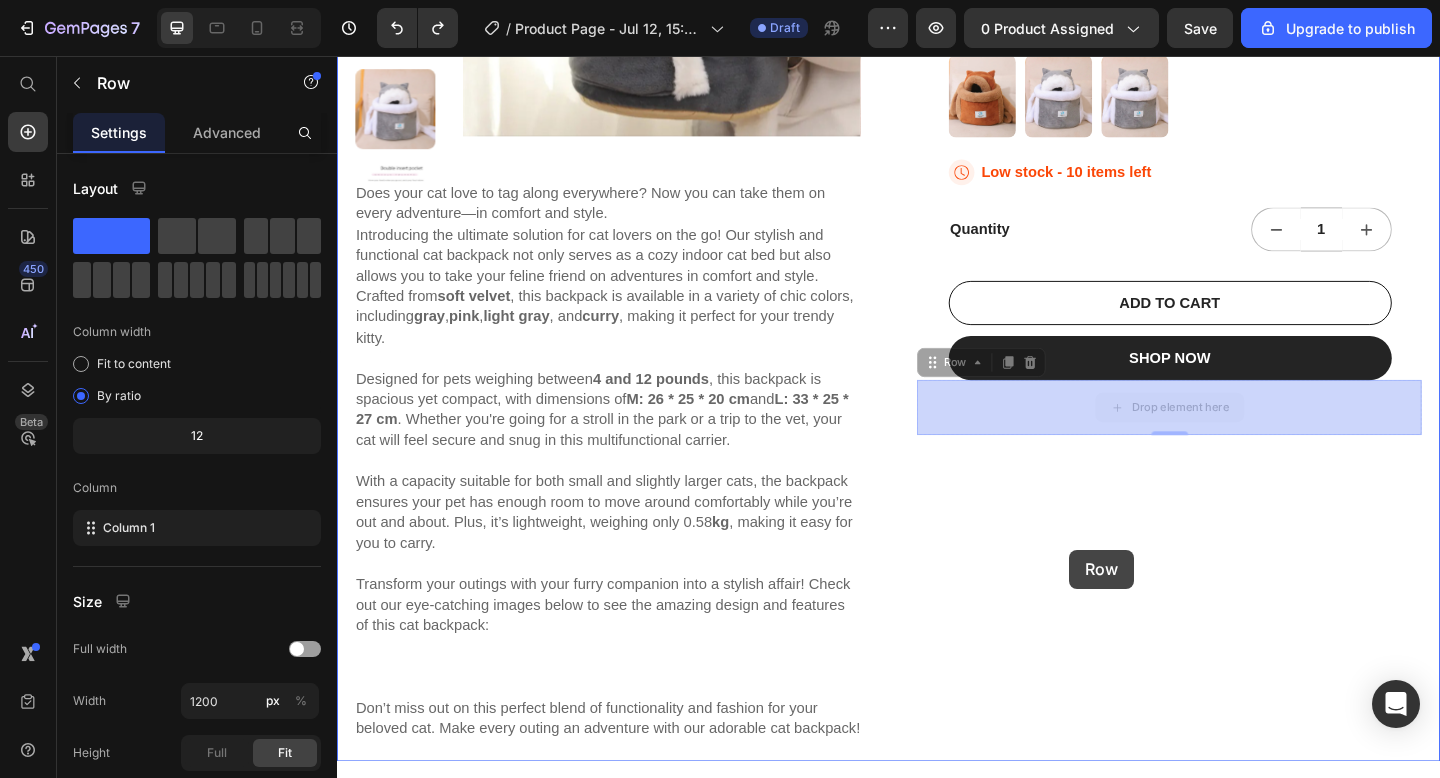drag, startPoint x: 1126, startPoint y: 437, endPoint x: 1133, endPoint y: 593, distance: 156.15697 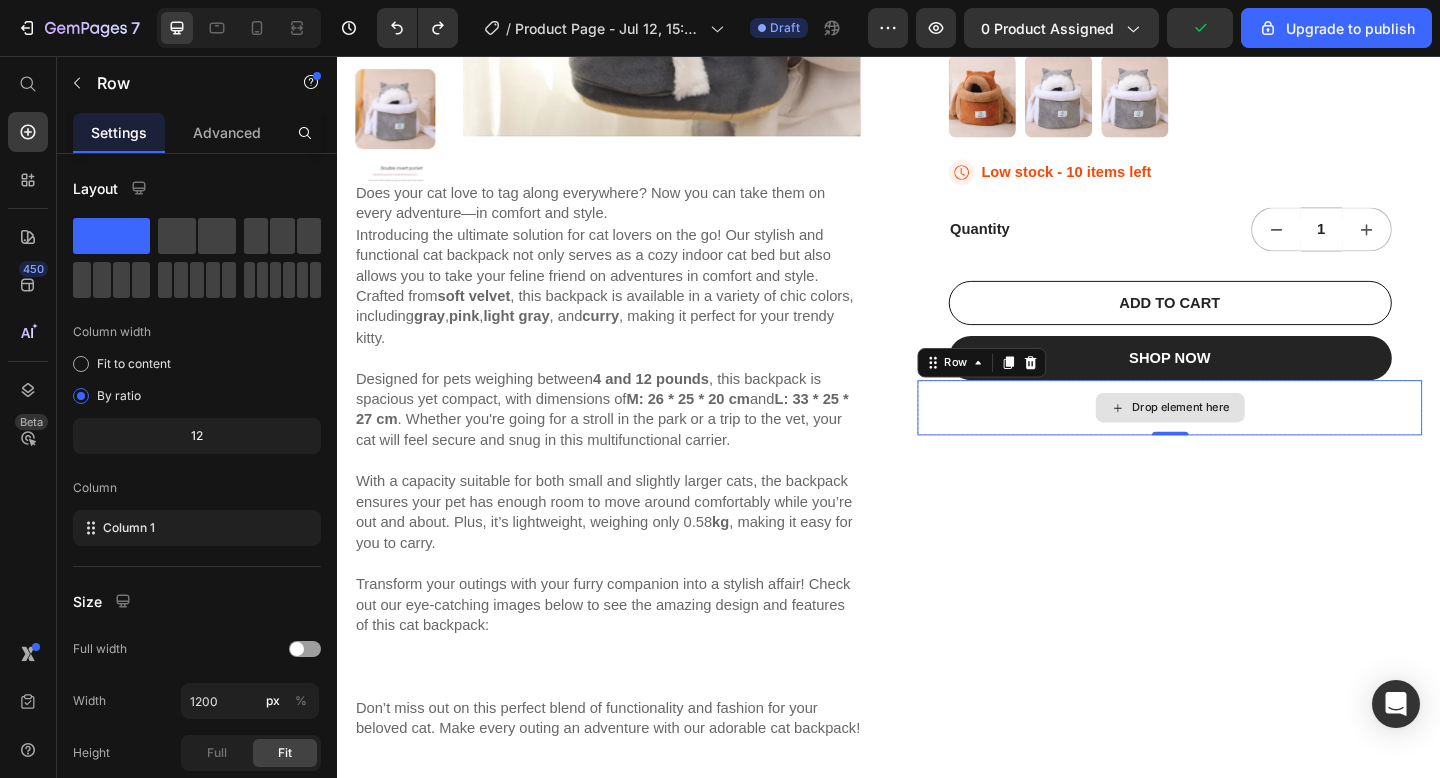 click on "Drop element here" at bounding box center (1242, 439) 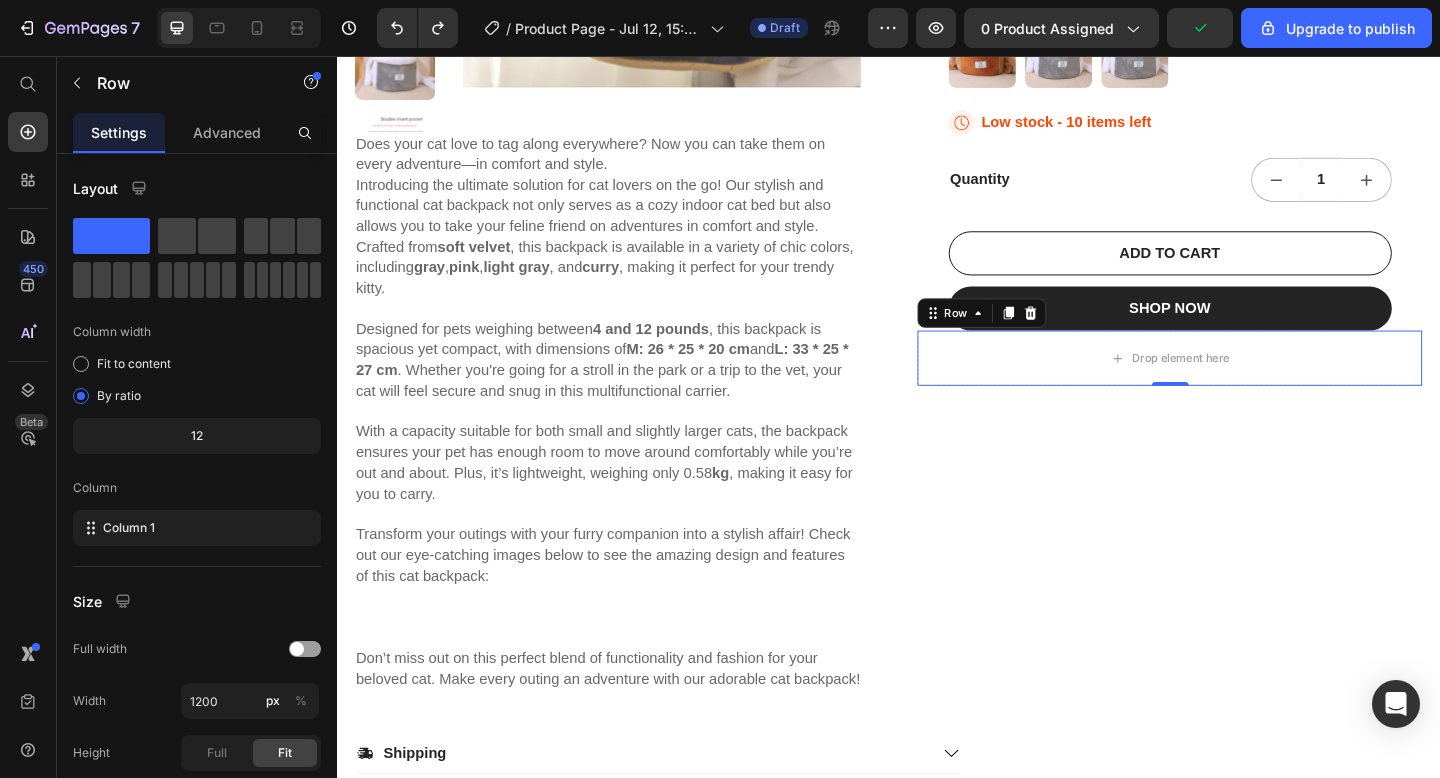 scroll, scrollTop: 644, scrollLeft: 0, axis: vertical 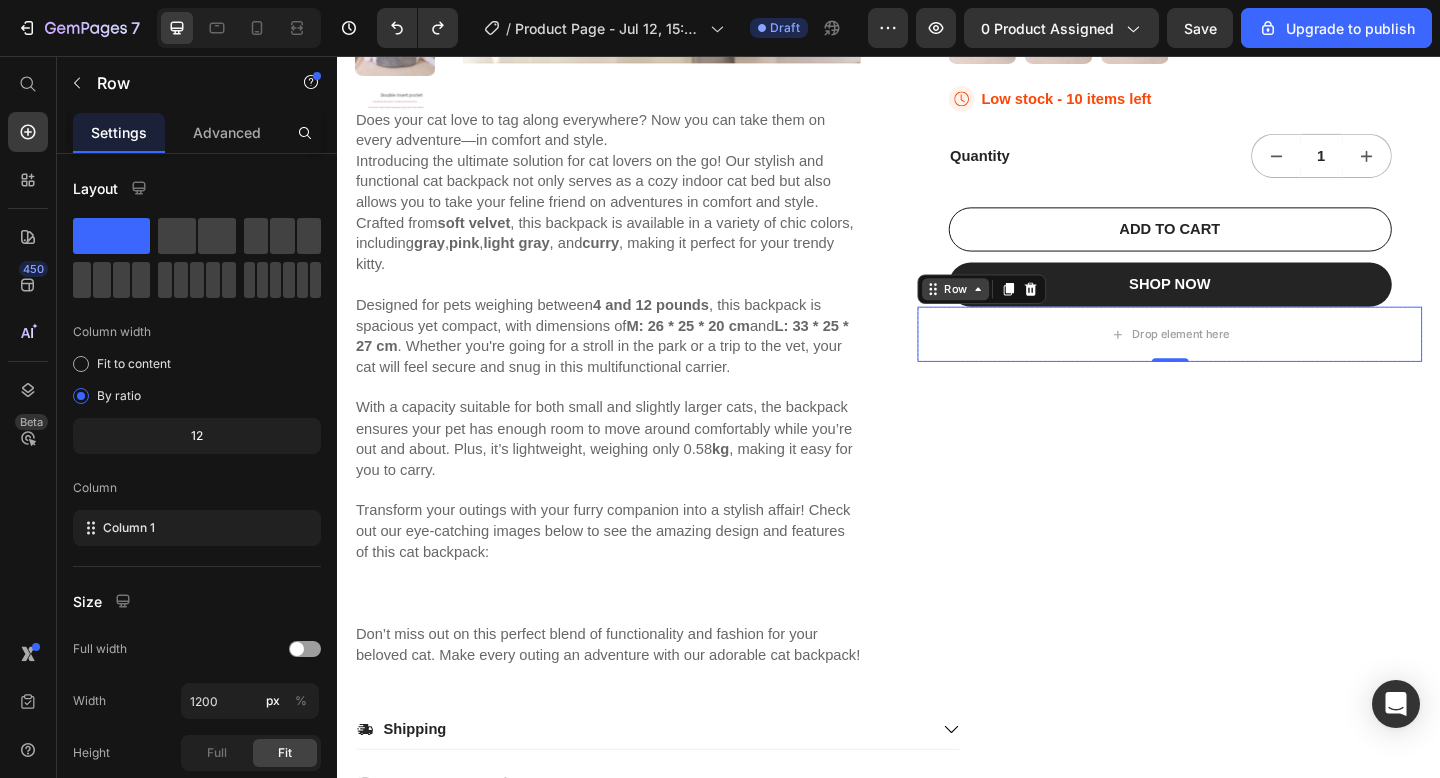 click on "Row" at bounding box center (1009, 310) 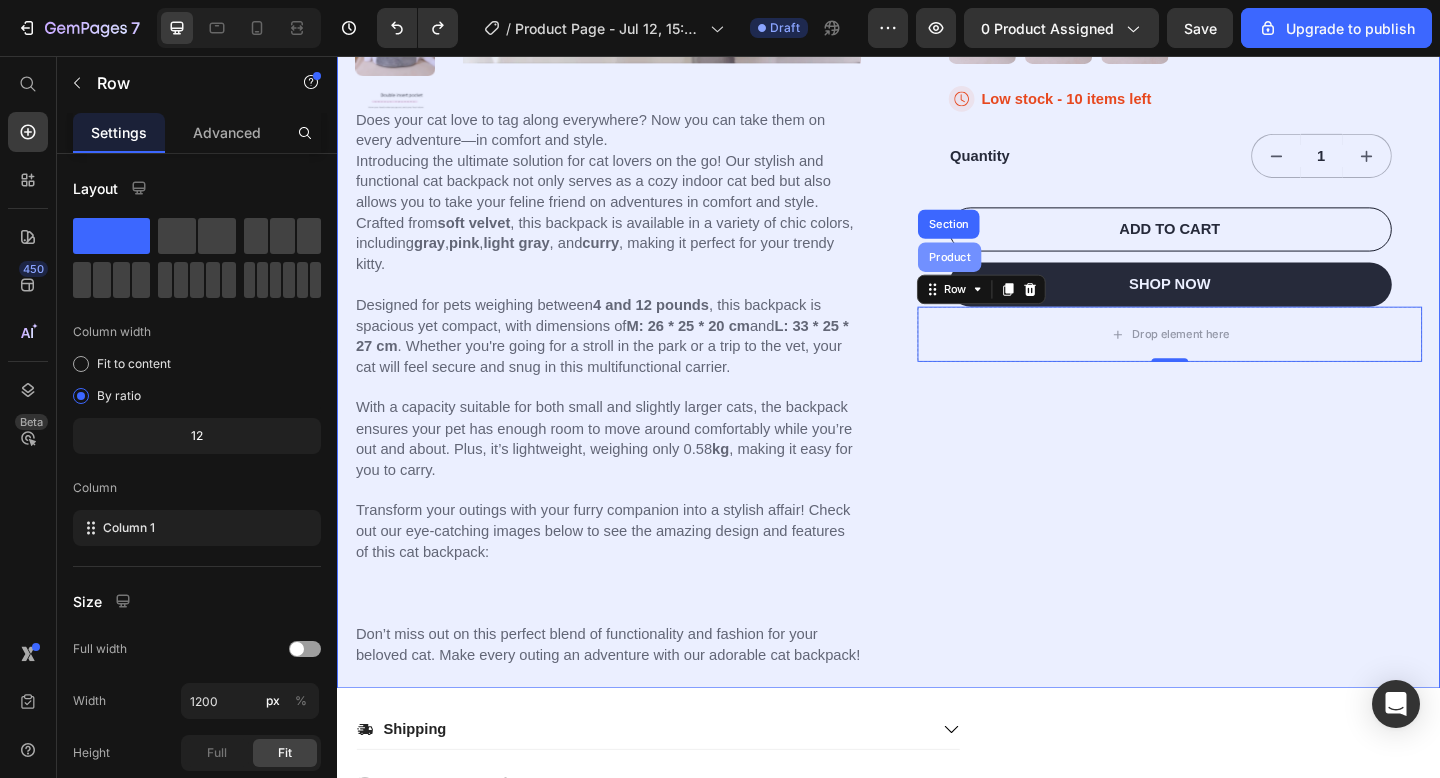 click on "Product" at bounding box center (1003, 275) 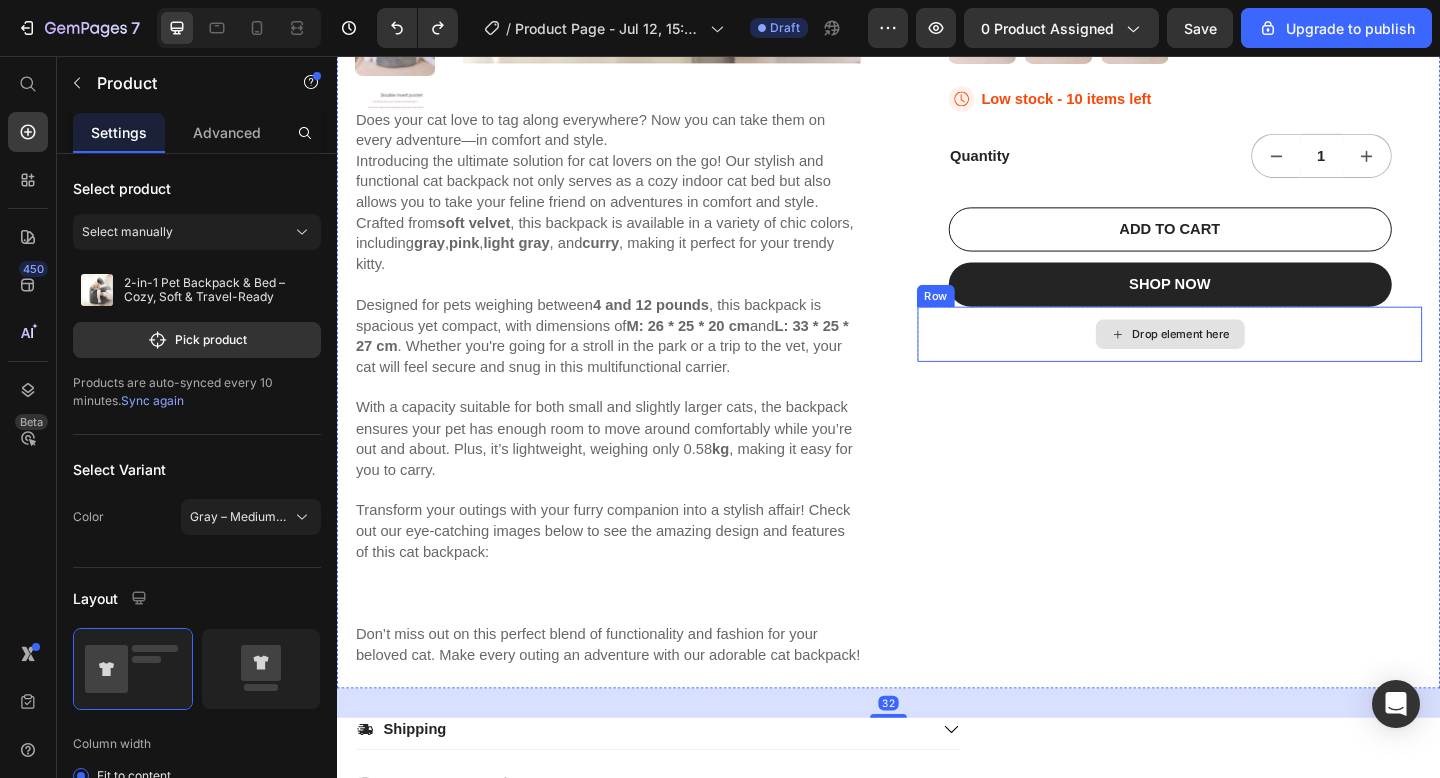 click on "Drop element here" at bounding box center [1242, 359] 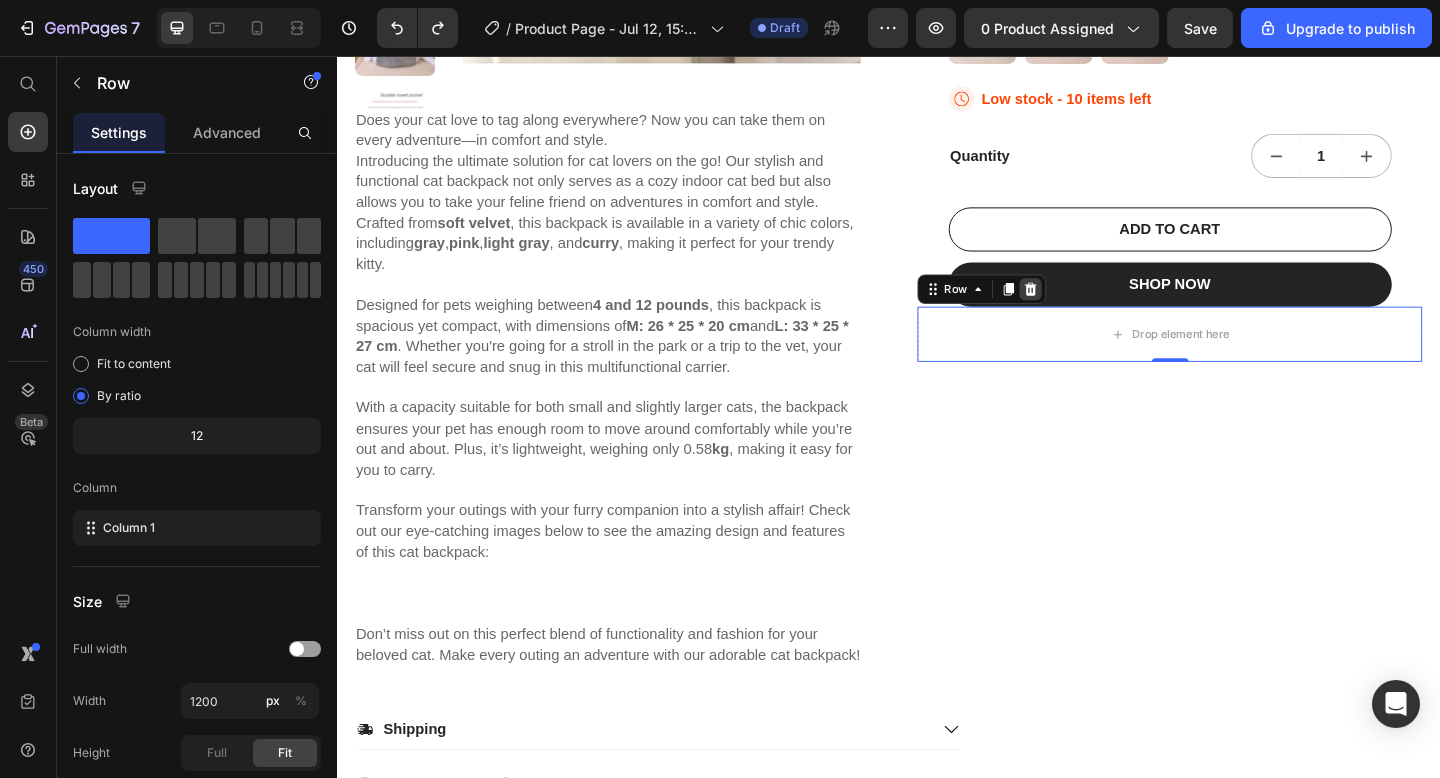 click 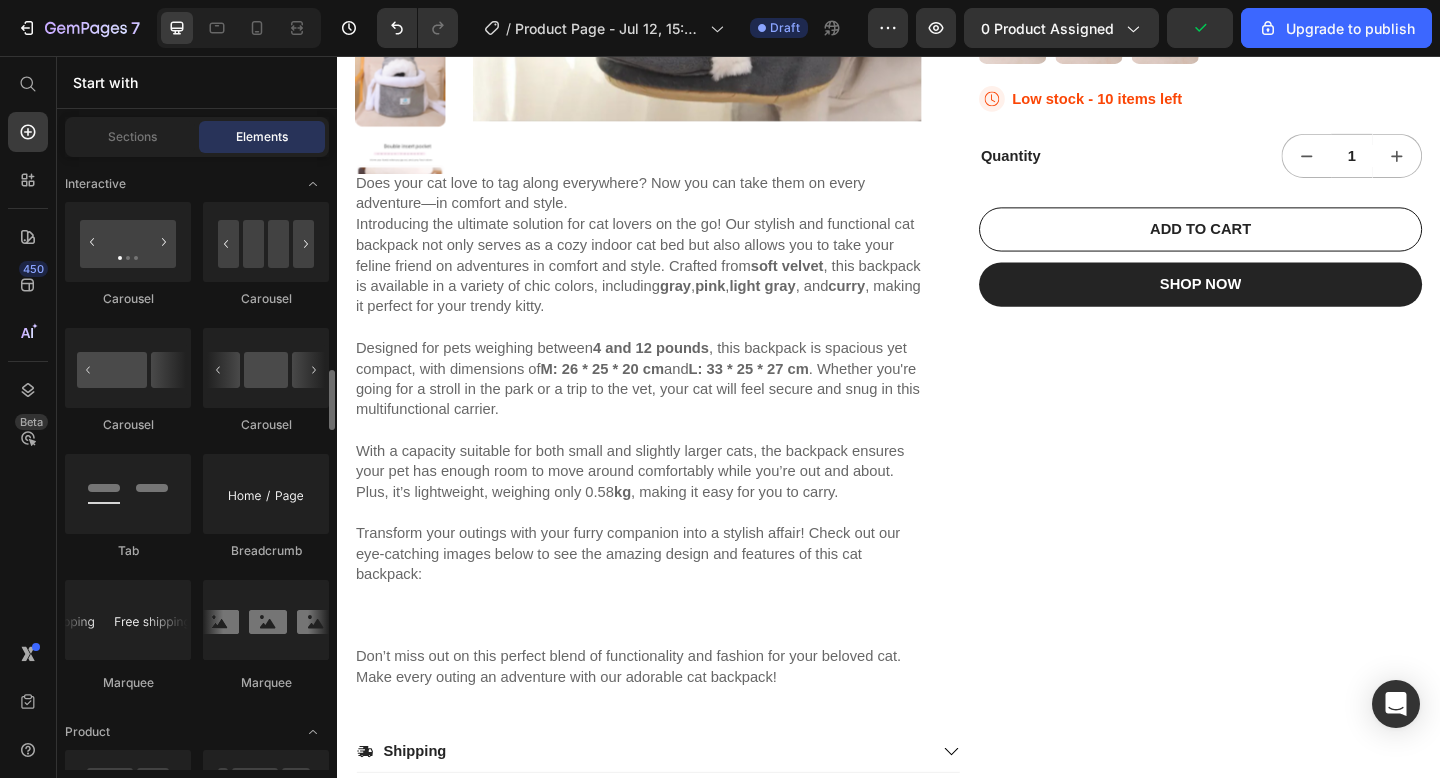scroll, scrollTop: 2126, scrollLeft: 0, axis: vertical 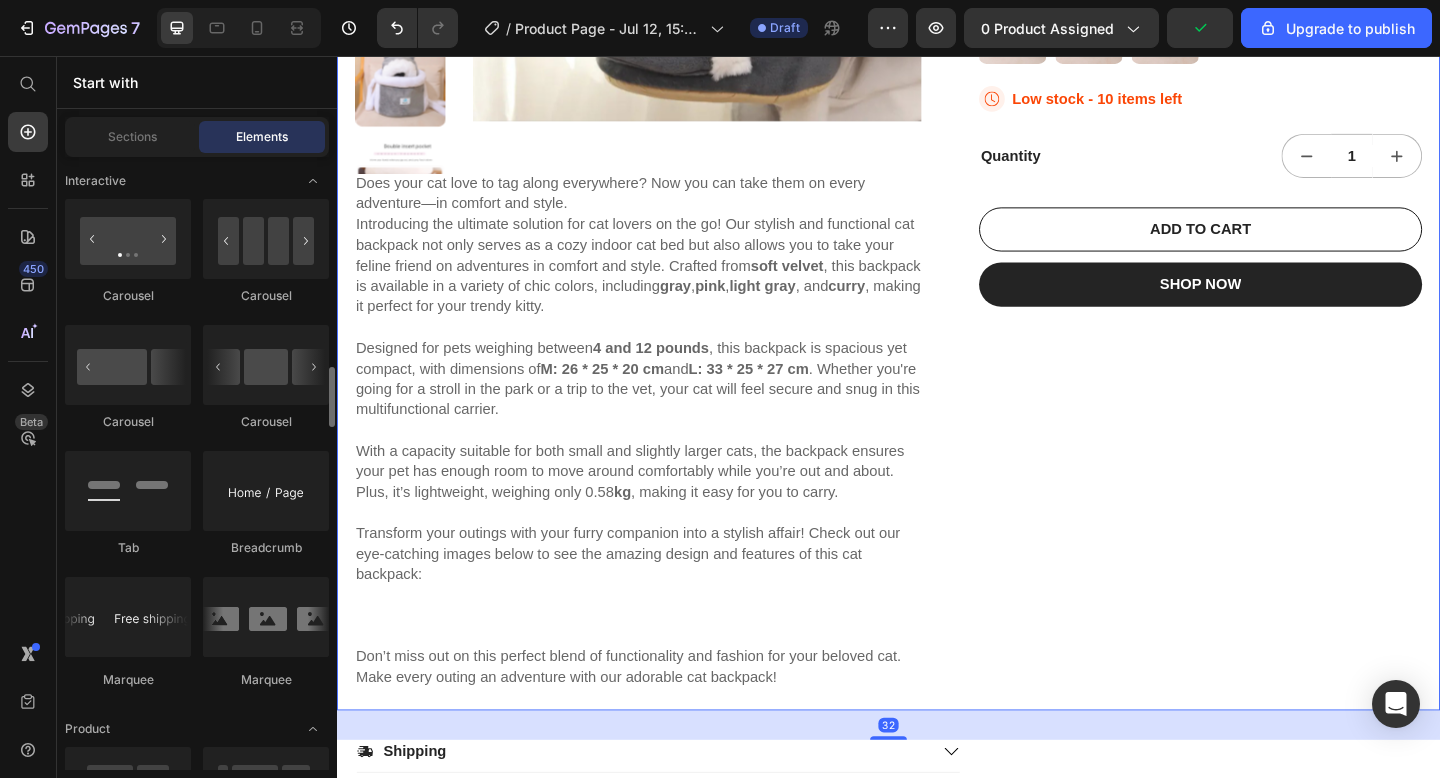 click on "2-in-1 Pet Backpack & Bed – Cozy, Soft & Travel-Ready Product Title Icon Icon Icon Icon Icon Icon List 2,500+ Verified Reviews! Text Block Row $29.99 Product Price $0.00 Product Price Row Color: Gray – Medium (up to 6kg) Gray – Medium (up to 6kg) Gray – Medium (up to 6kg) Pink – Large (up to 12kg) Pink – Large (up to 12kg) Pink – Medium (up to 6kg) Pink – Medium (up to 6kg) Gray – Large (up to 12kg) Gray – Large (up to 12kg) Curry color - Large (up to 12kg) Curry color - Large (up to 12kg) Curry color – Medium (up to 6kg) Curry color – Medium (up to 6kg) Light Gray – Medium (up to 6kg) Light Gray – Medium (up to 6kg) Light Gray - Large (up to 12kg) Light Gray - Large (up to 12kg) Product Variants & Swatches
Icon Low stock - 10 items left Stock Counter Row Quantity Text Block 1 Product Quantity Row ADD TO CART Add to Cart SHOP NOW Dynamic Checkout Row" at bounding box center [1276, 174] 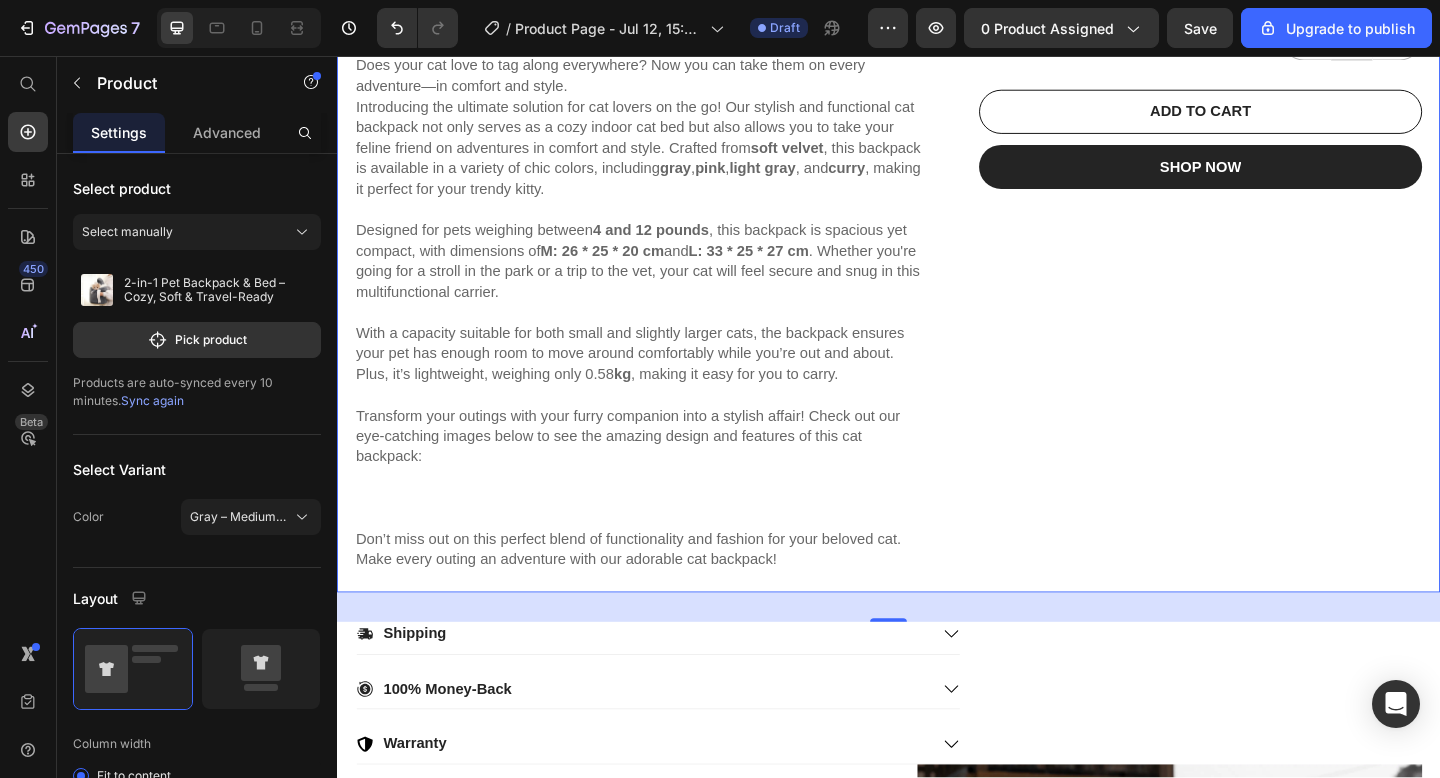 scroll, scrollTop: 768, scrollLeft: 0, axis: vertical 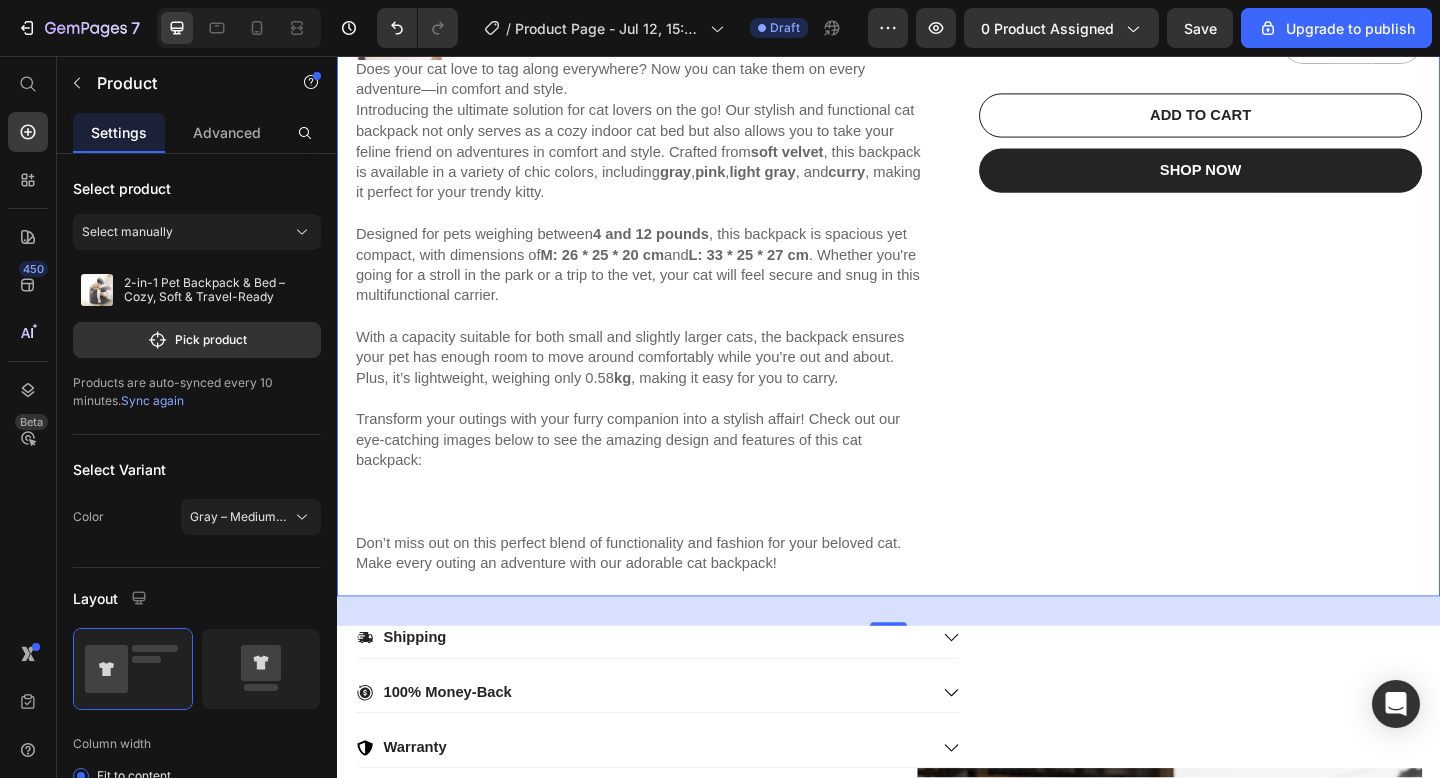 click on "2-in-1 Pet Backpack & Bed – Cozy, Soft & Travel-Ready Product Title Icon Icon Icon Icon Icon Icon List 2,500+ Verified Reviews! Text Block Row $29.99 Product Price $0.00 Product Price Row Color: Gray – Medium (up to 6kg) Gray – Medium (up to 6kg) Gray – Medium (up to 6kg) Pink – Large (up to 12kg) Pink – Large (up to 12kg) Pink – Medium (up to 6kg) Pink – Medium (up to 6kg) Gray – Large (up to 12kg) Gray – Large (up to 12kg) Curry color - Large (up to 12kg) Curry color - Large (up to 12kg) Curry color – Medium (up to 6kg) Curry color – Medium (up to 6kg) Light Gray – Medium (up to 6kg) Light Gray – Medium (up to 6kg) Light Gray - Large (up to 12kg) Light Gray - Large (up to 12kg) Product Variants & Swatches
Icon Low stock - 10 items left Stock Counter Row Quantity Text Block 1 Product Quantity Row ADD TO CART Add to Cart SHOP NOW Dynamic Checkout Row" at bounding box center [1276, 50] 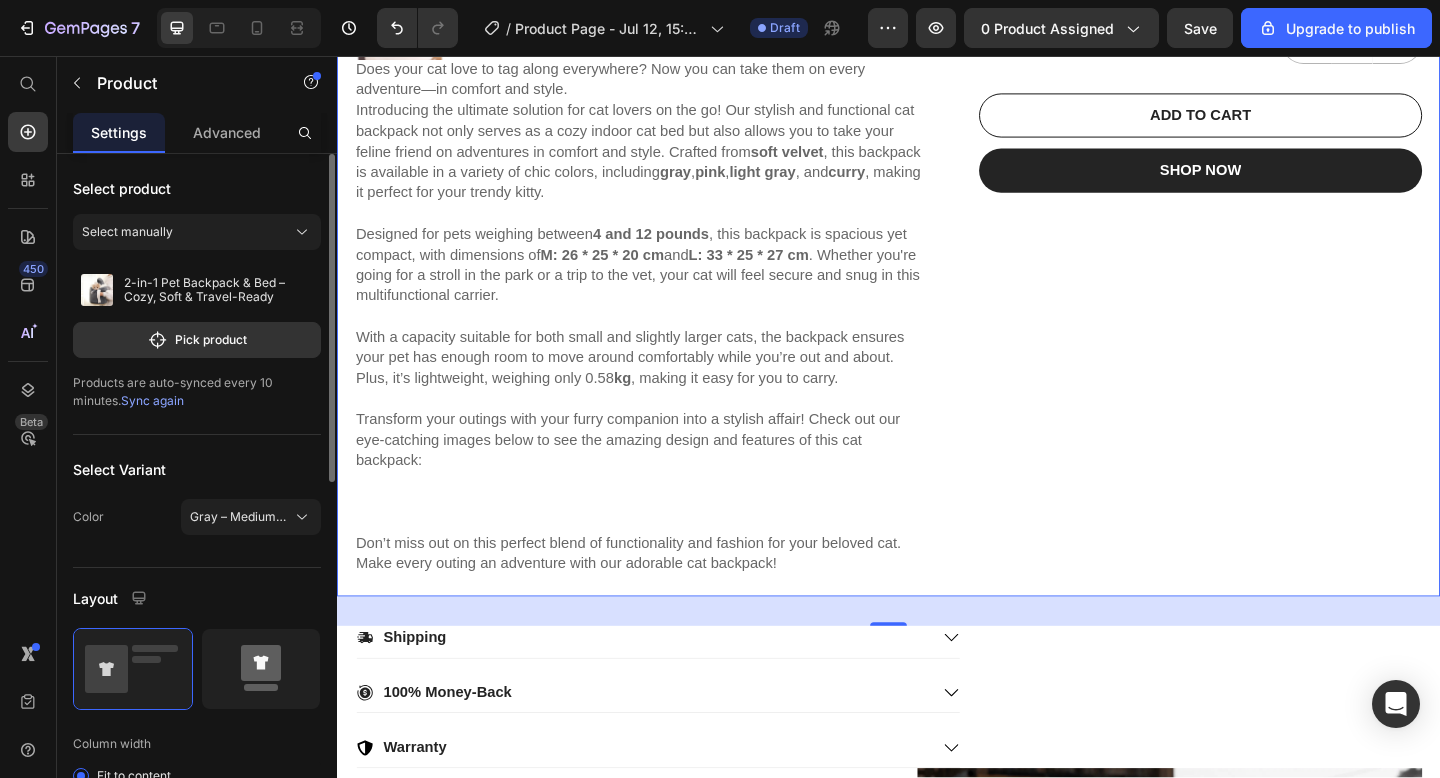 click 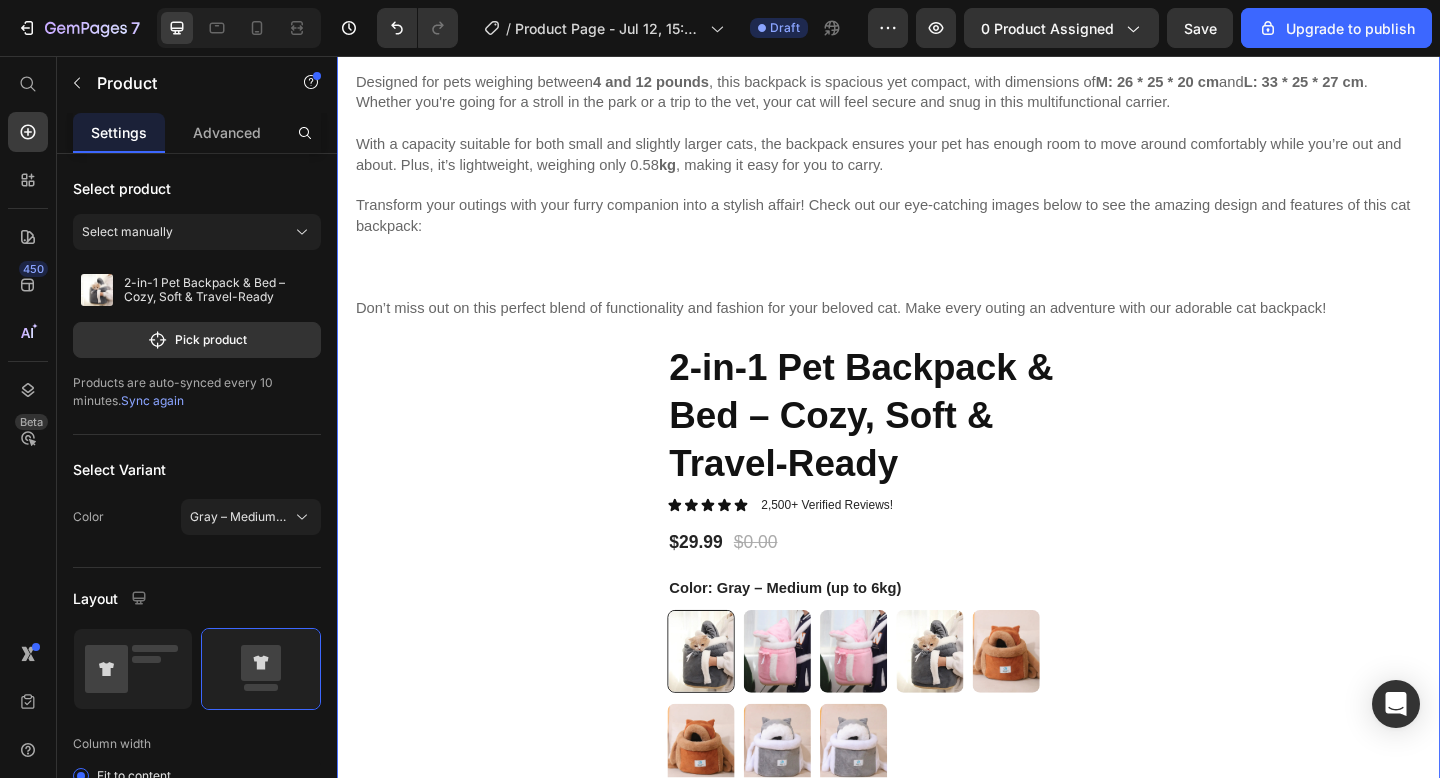 scroll, scrollTop: 1416, scrollLeft: 0, axis: vertical 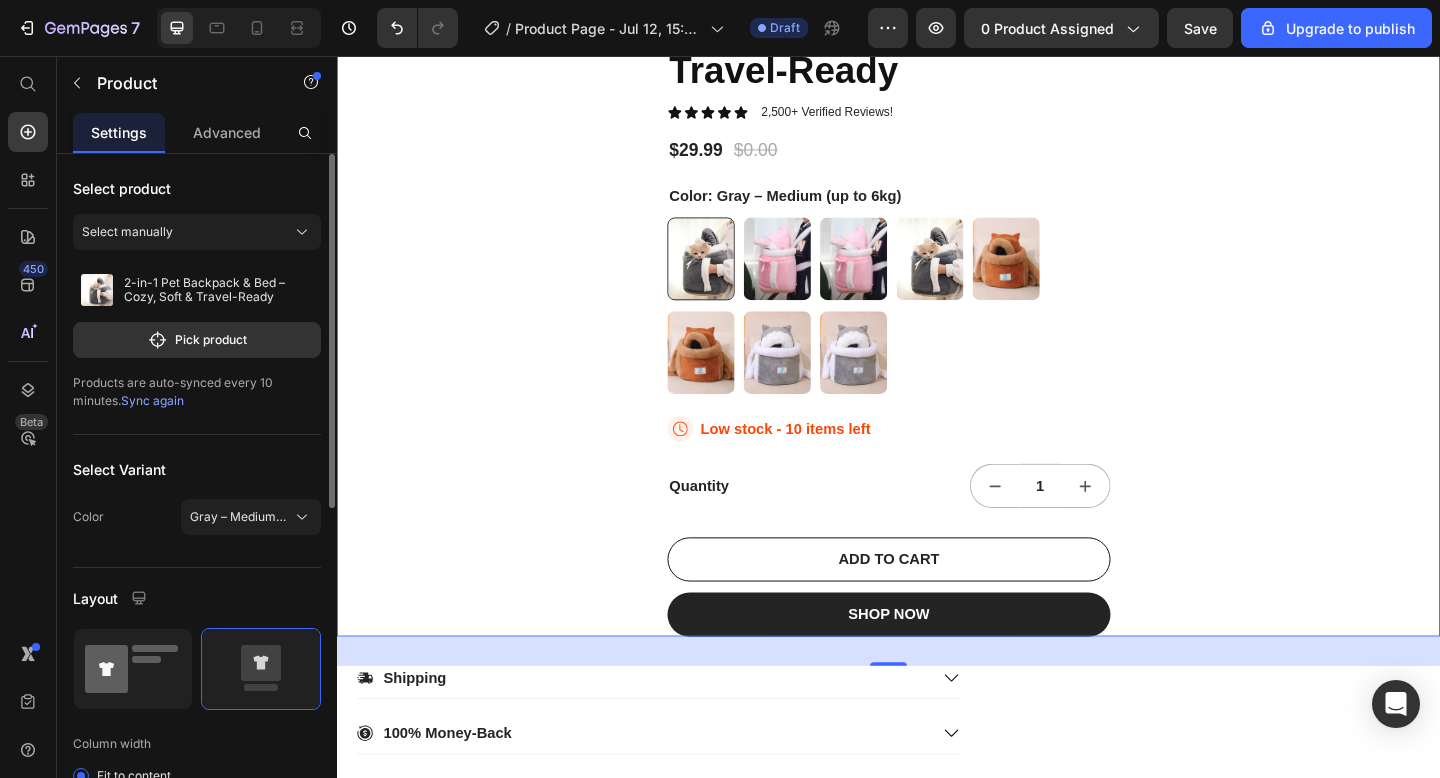 click at bounding box center (133, 669) 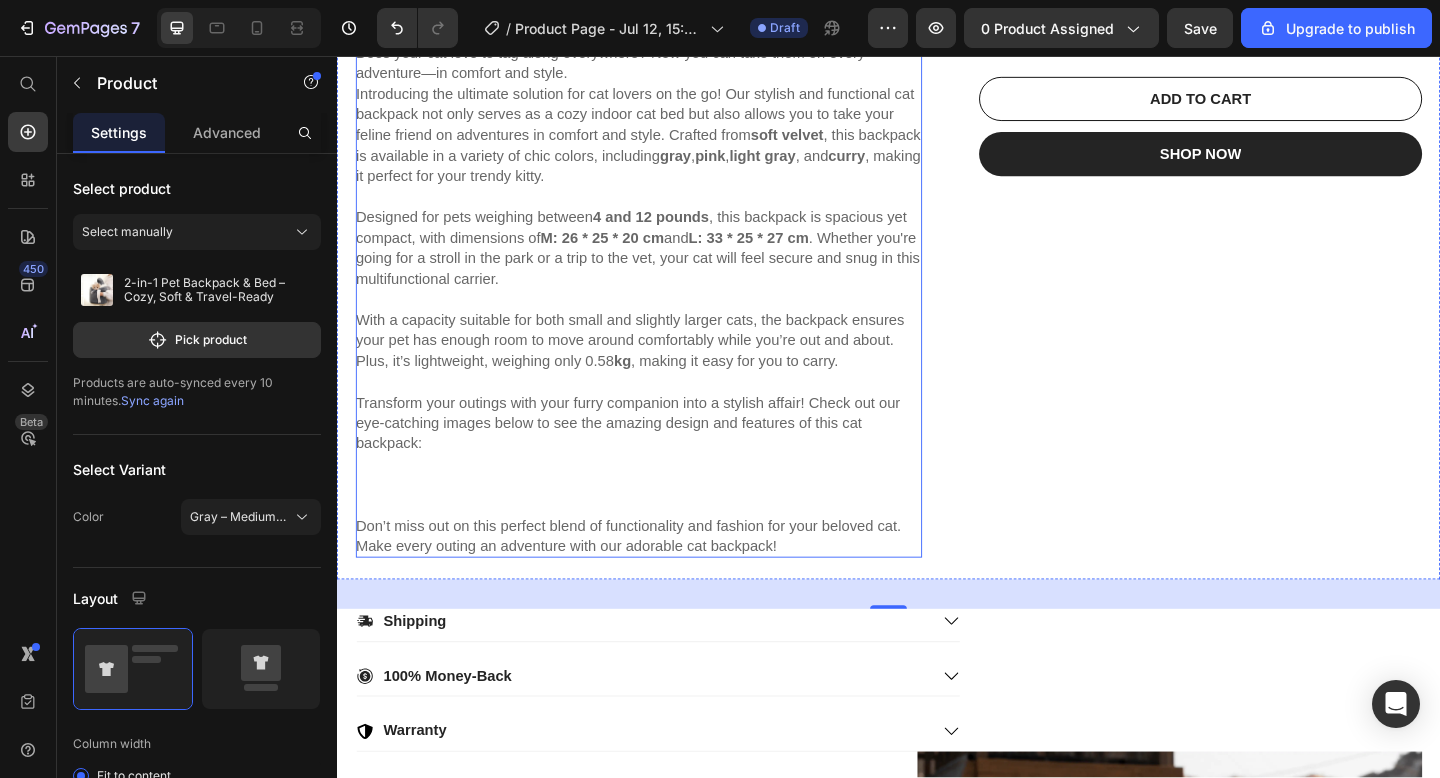 scroll, scrollTop: 787, scrollLeft: 0, axis: vertical 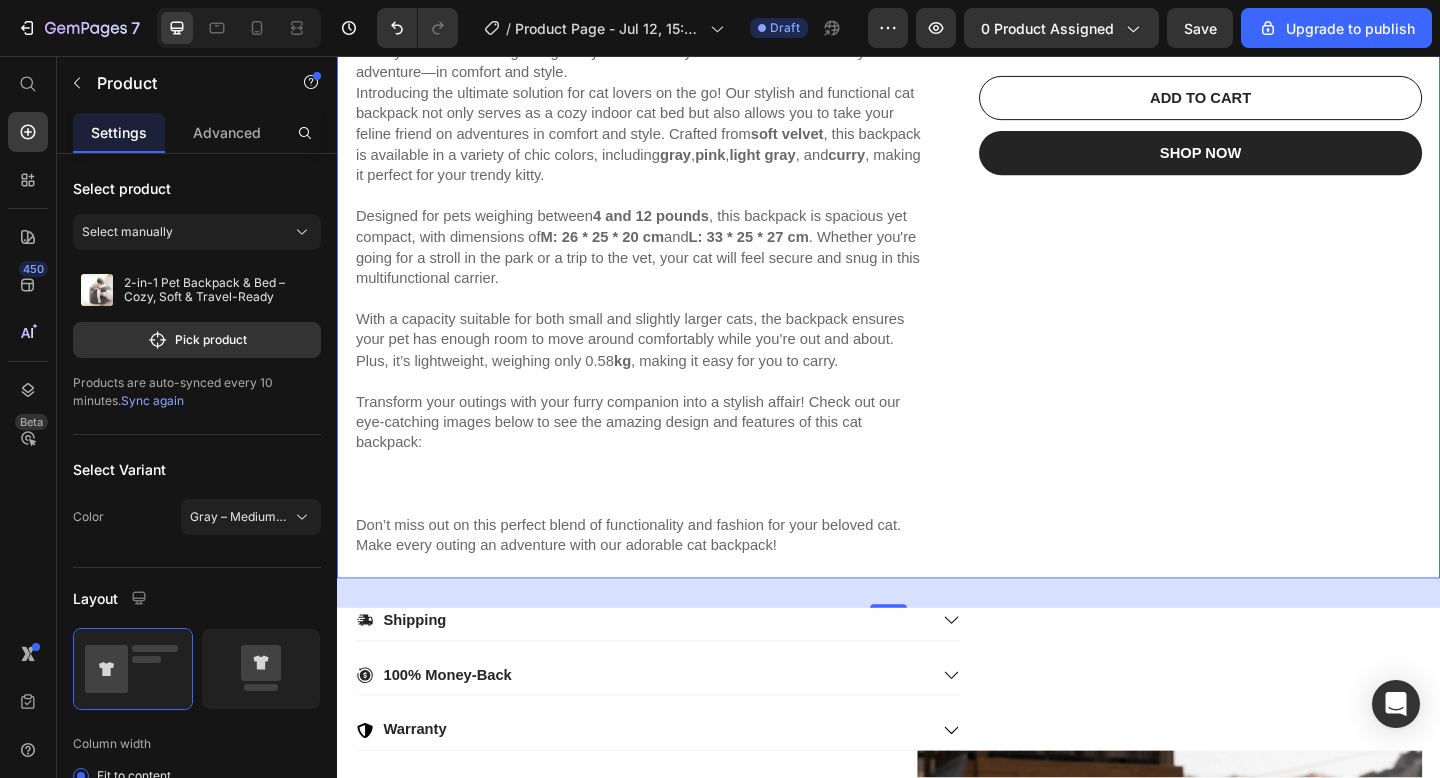 click on "2-in-1 Pet Backpack & Bed – Cozy, Soft & Travel-Ready Product Title Icon Icon Icon Icon Icon Icon List 2,500+ Verified Reviews! Text Block Row $29.99 Product Price $0.00 Product Price Row Color: Gray – Medium (up to 6kg) Gray – Medium (up to 6kg) Gray – Medium (up to 6kg) Pink – Large (up to 12kg) Pink – Large (up to 12kg) Pink – Medium (up to 6kg) Pink – Medium (up to 6kg) Gray – Large (up to 12kg) Gray – Large (up to 12kg) Curry color - Large (up to 12kg) Curry color - Large (up to 12kg) Curry color – Medium (up to 6kg) Curry color – Medium (up to 6kg) Light Gray – Medium (up to 6kg) Light Gray – Medium (up to 6kg) Light Gray - Large (up to 12kg) Light Gray - Large (up to 12kg) Product Variants & Swatches
Icon Low stock - 10 items left Stock Counter Row Quantity Text Block 1 Product Quantity Row ADD TO CART Add to Cart SHOP NOW Dynamic Checkout Row" at bounding box center (1276, 31) 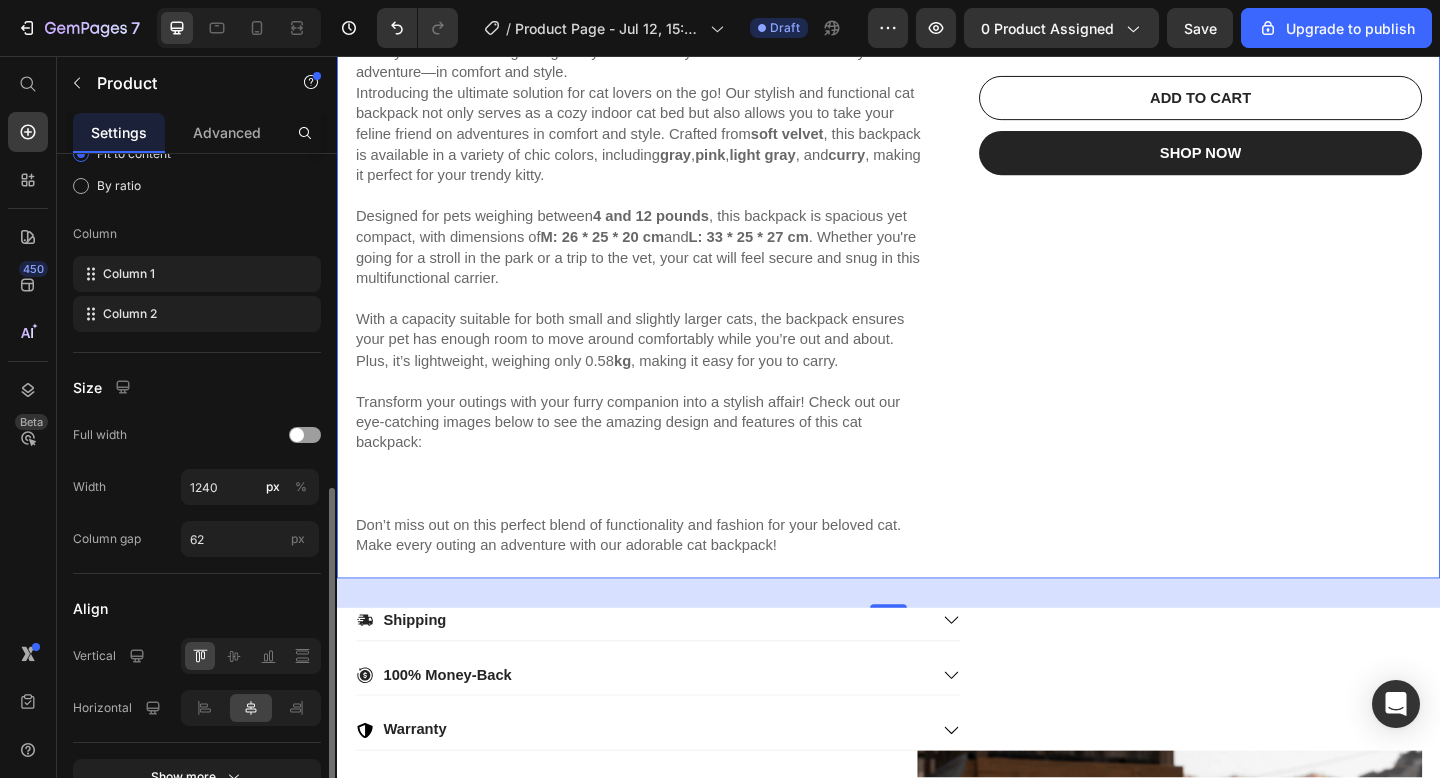 scroll, scrollTop: 730, scrollLeft: 0, axis: vertical 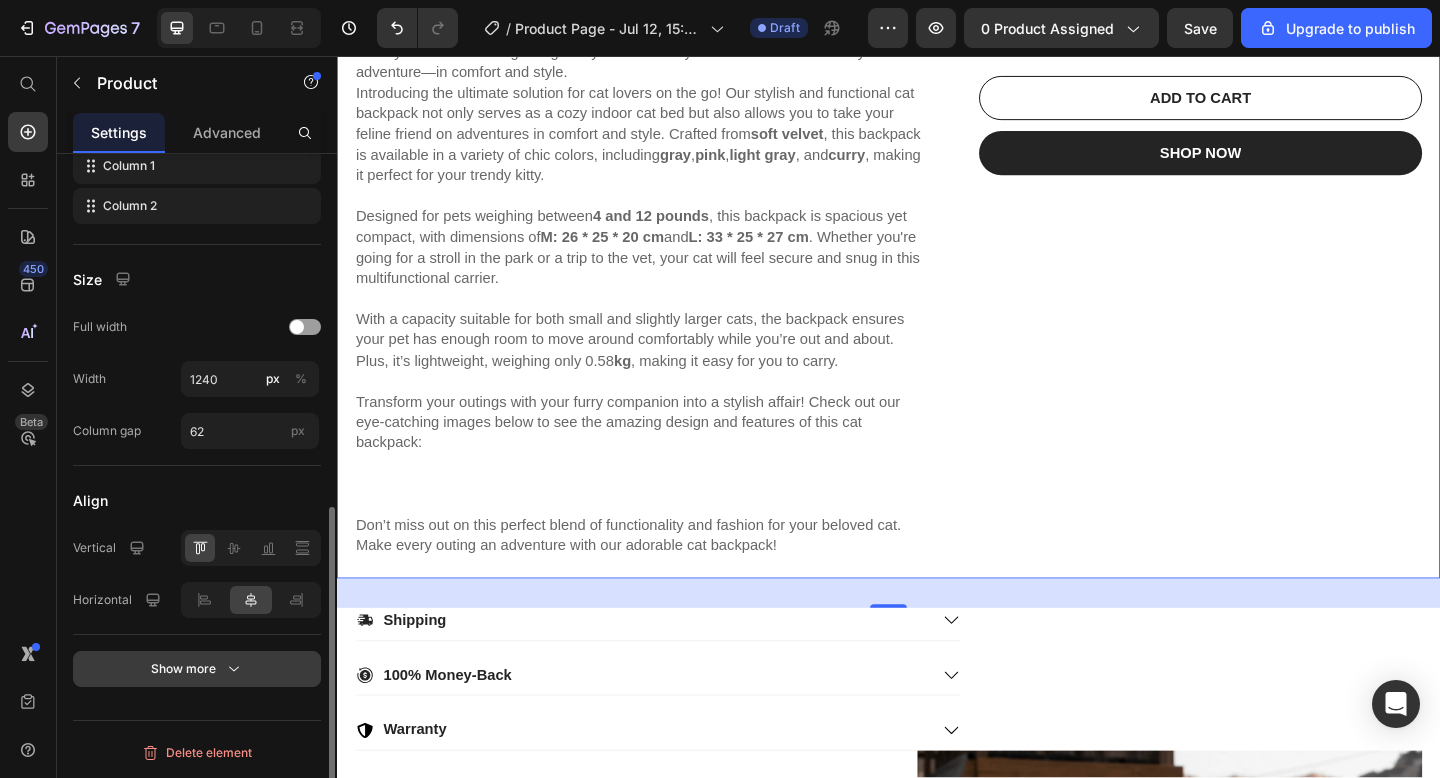 click on "Show more" at bounding box center (197, 669) 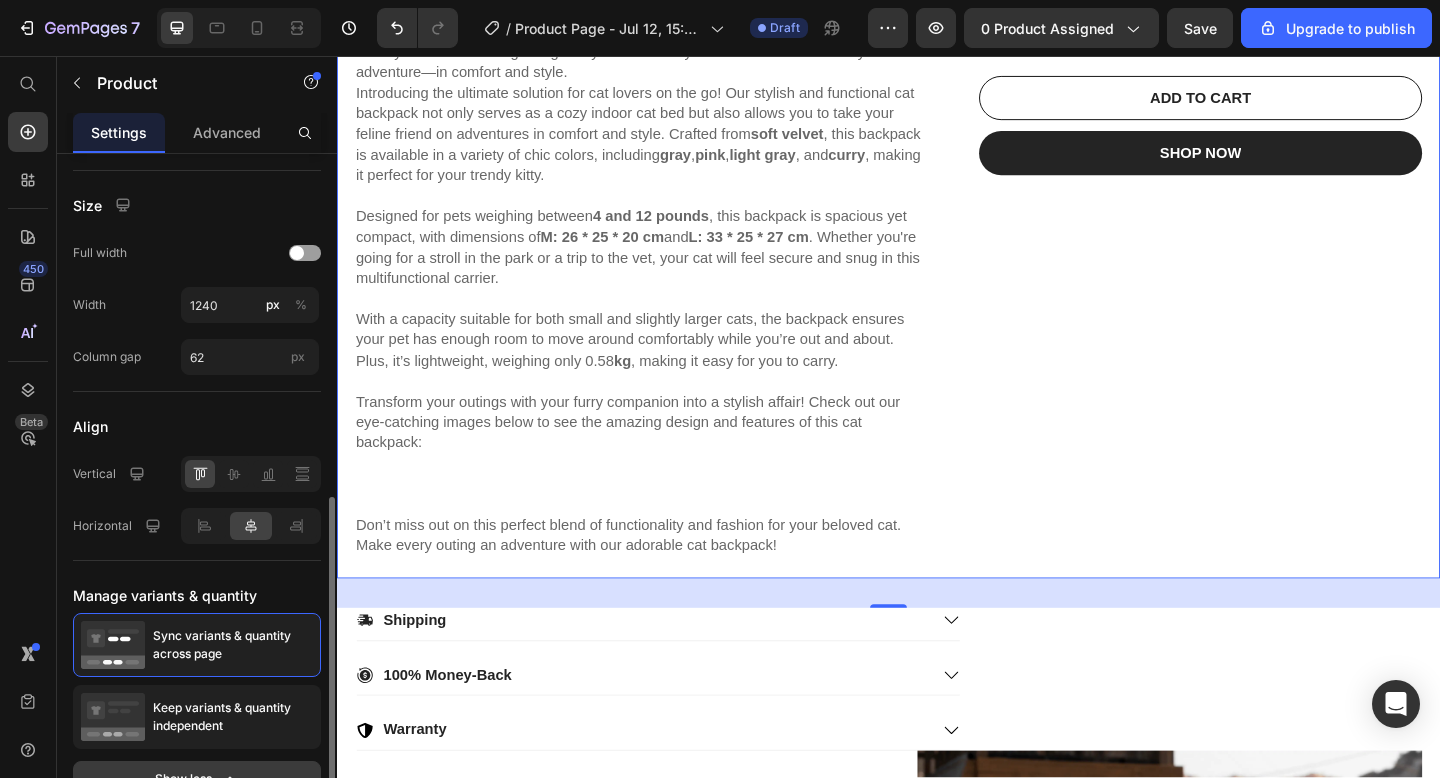 scroll, scrollTop: 914, scrollLeft: 0, axis: vertical 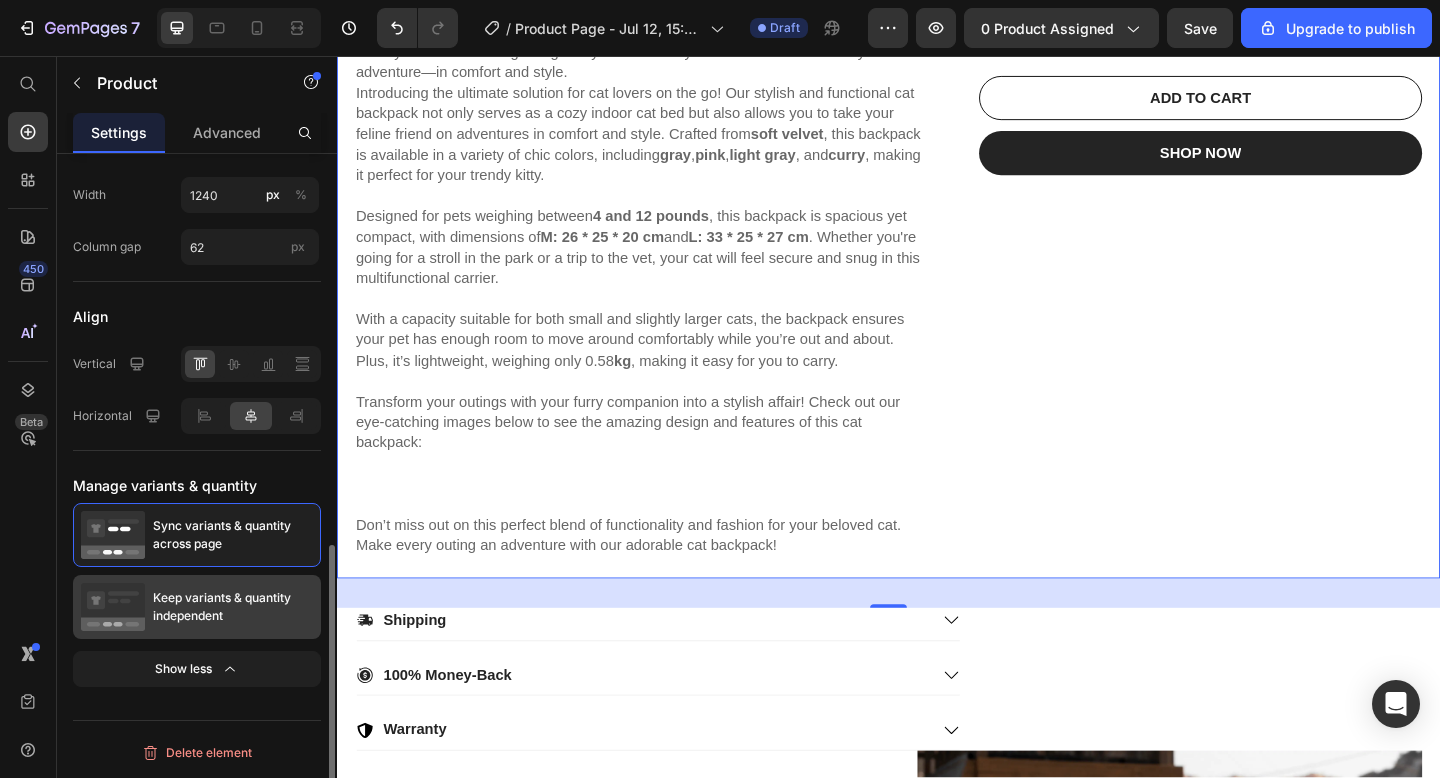 click on "Keep variants & quantity independent" at bounding box center (233, 607) 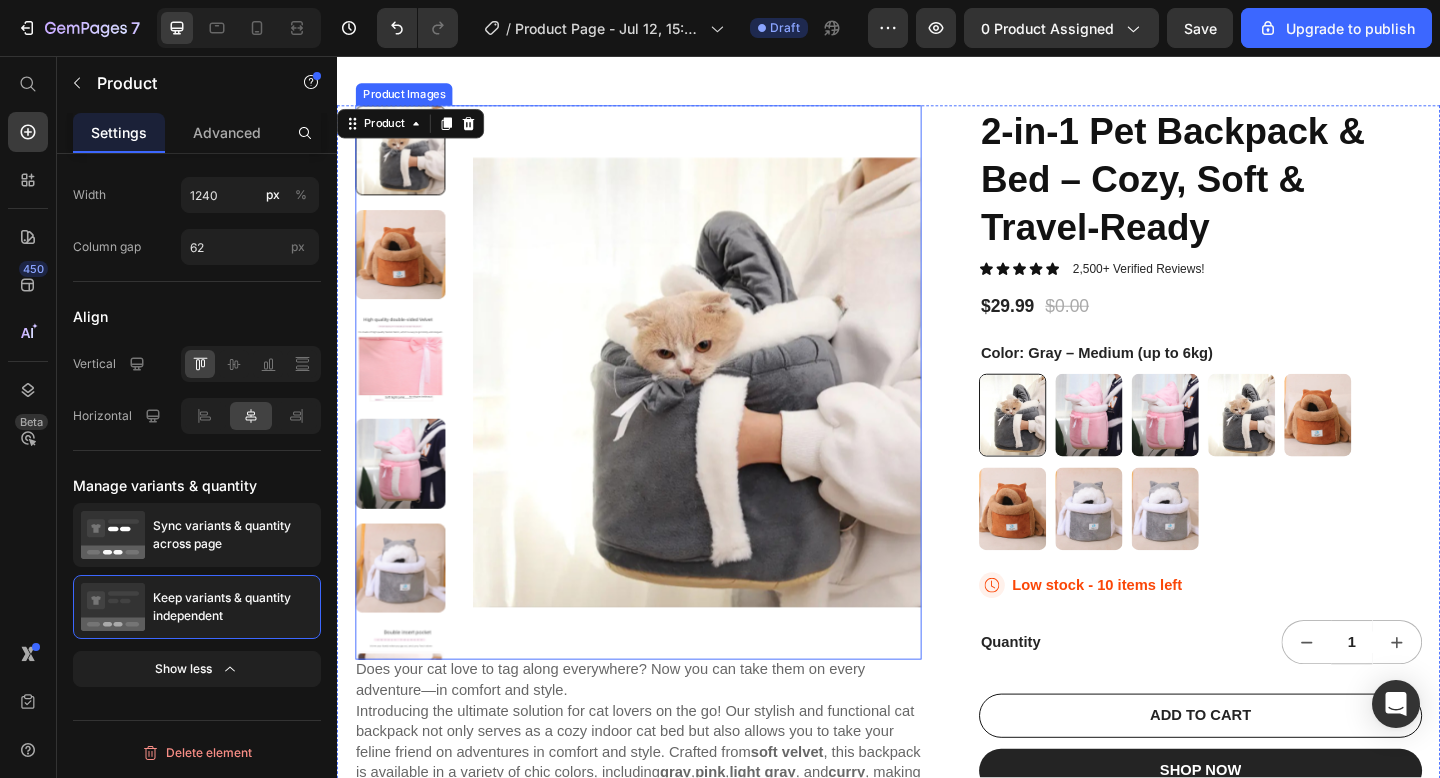 scroll, scrollTop: 87, scrollLeft: 0, axis: vertical 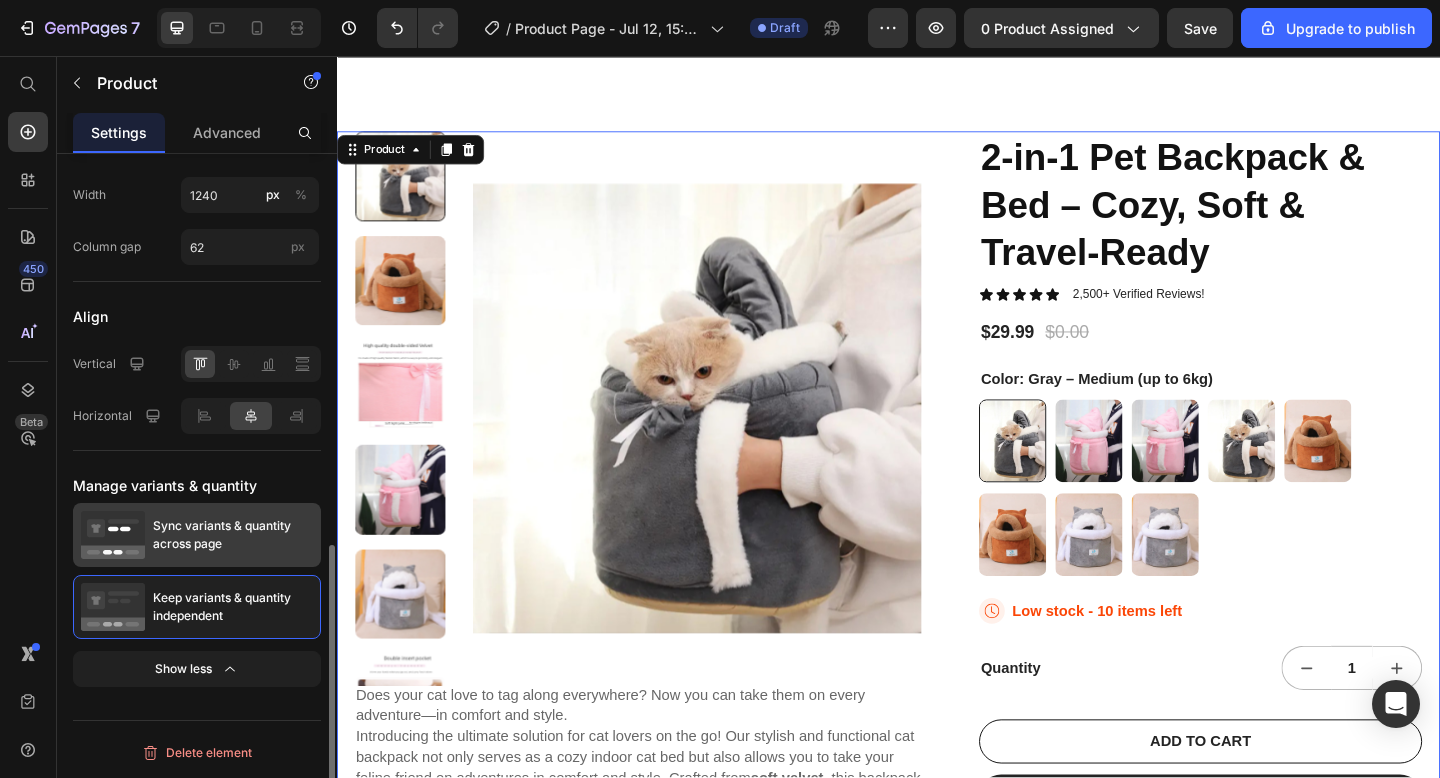 click on "Sync variants & quantity across page" at bounding box center (233, 535) 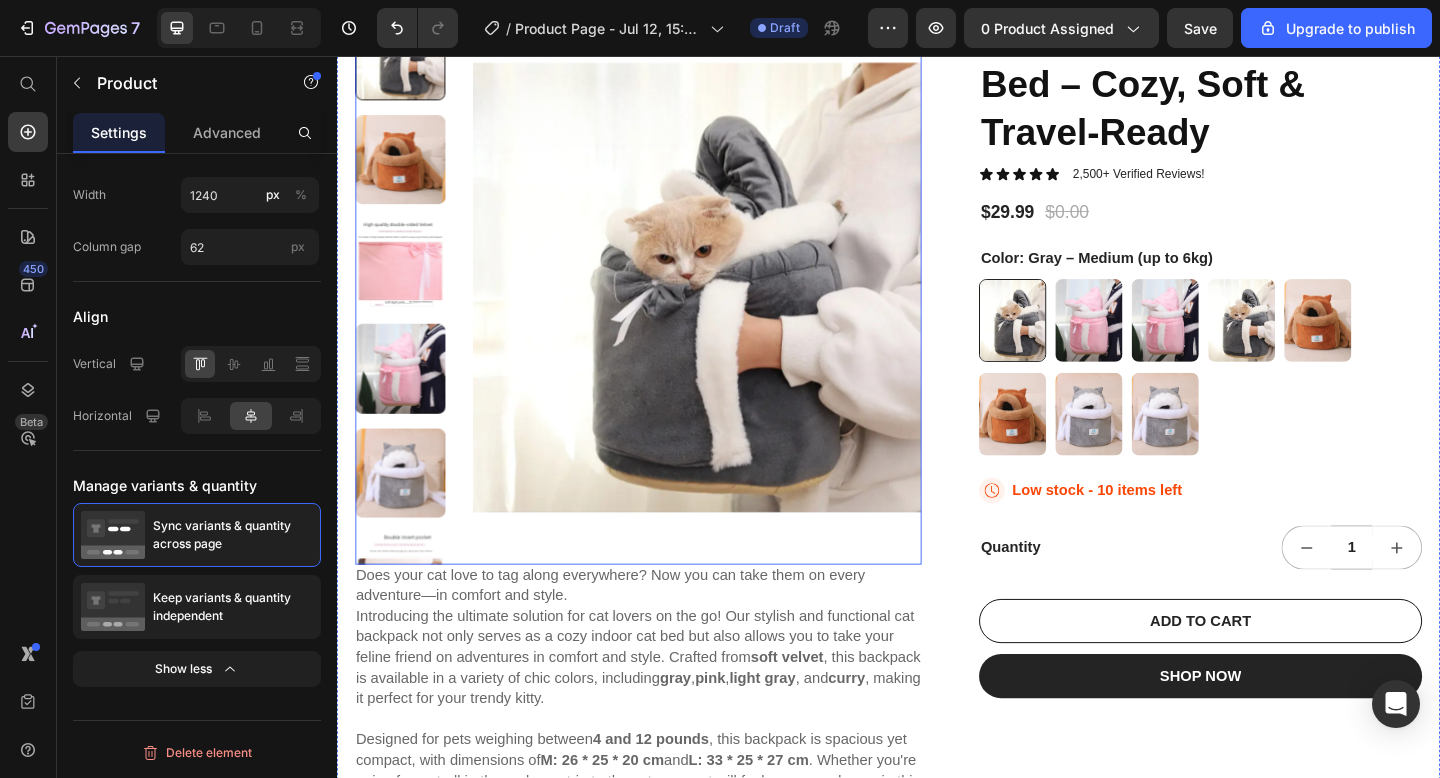 scroll, scrollTop: 1070, scrollLeft: 0, axis: vertical 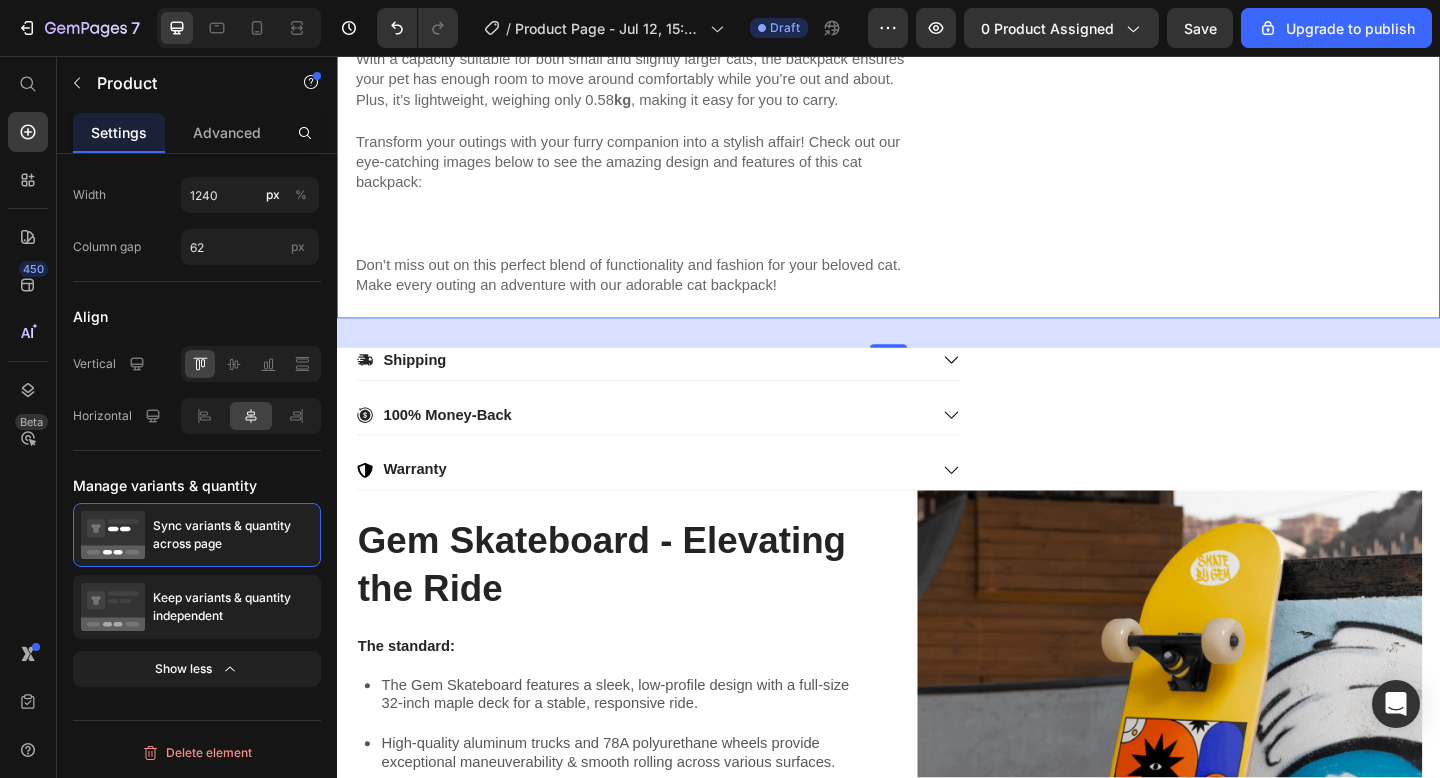click on "2-in-1 Pet Backpack & Bed – Cozy, Soft & Travel-Ready Product Title Icon Icon Icon Icon Icon Icon List 2,500+ Verified Reviews! Text Block Row $29.99 Product Price $0.00 Product Price Row Color: Gray – Medium (up to 6kg) Gray – Medium (up to 6kg) Gray – Medium (up to 6kg) Pink – Large (up to 12kg) Pink – Large (up to 12kg) Pink – Medium (up to 6kg) Pink – Medium (up to 6kg) Gray – Large (up to 12kg) Gray – Large (up to 12kg) Curry color - Large (up to 12kg) Curry color - Large (up to 12kg) Curry color – Medium (up to 6kg) Curry color – Medium (up to 6kg) Light Gray – Medium (up to 6kg) Light Gray – Medium (up to 6kg) Light Gray - Large (up to 12kg) Light Gray - Large (up to 12kg) Product Variants & Swatches
Icon Low stock - 10 items left Stock Counter Row Quantity Text Block 1 Product Quantity Row ADD TO CART Add to Cart SHOP NOW Dynamic Checkout Row" at bounding box center [1276, -252] 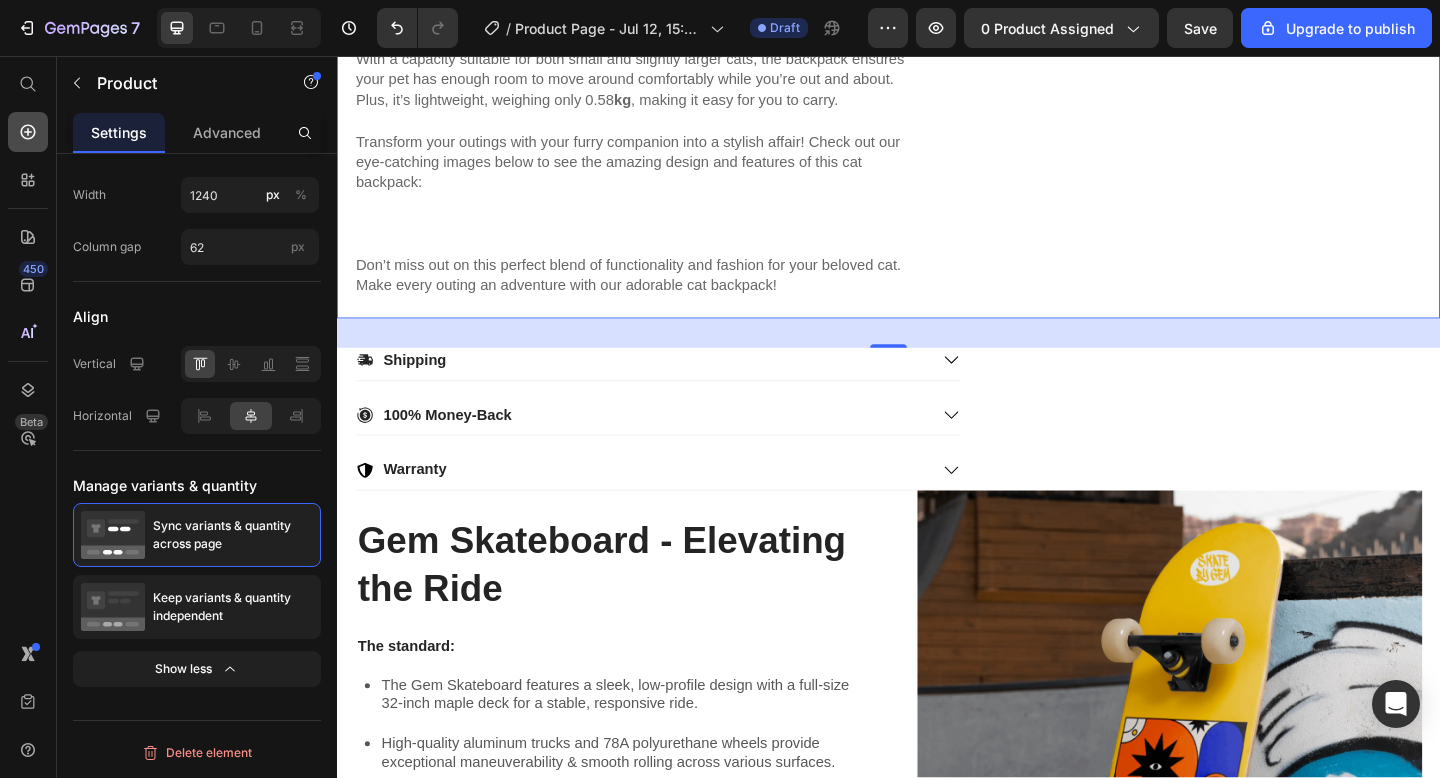click 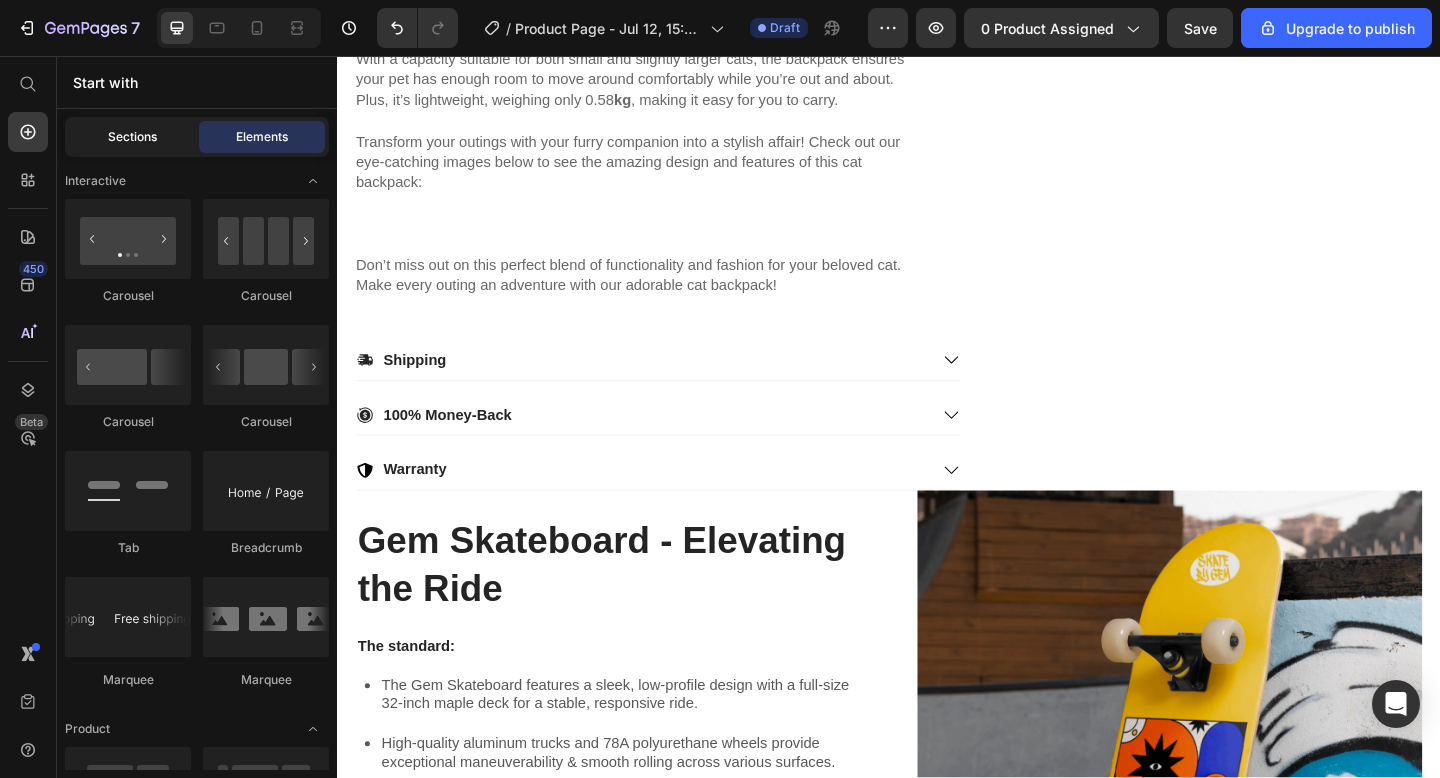 click on "Sections" at bounding box center (132, 137) 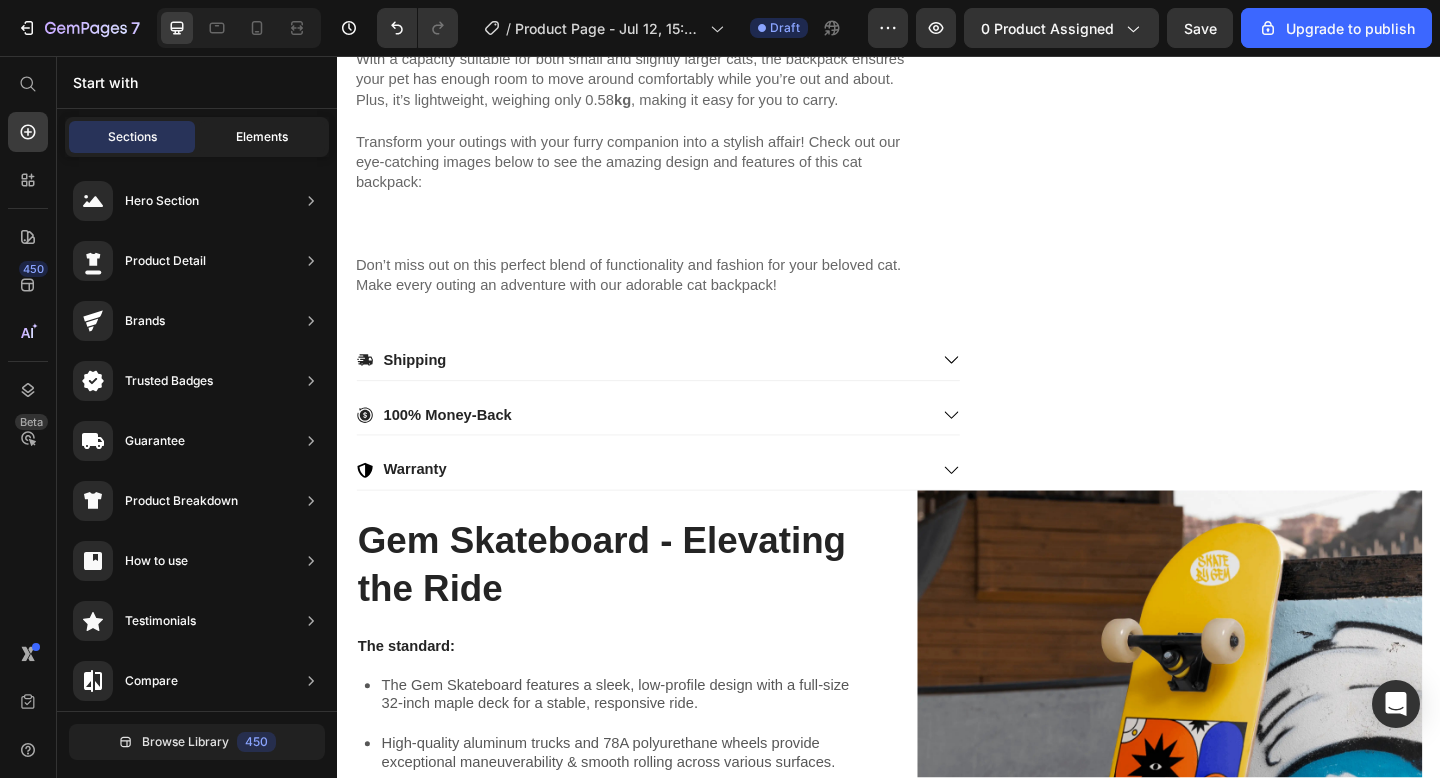 click on "Elements" at bounding box center [262, 137] 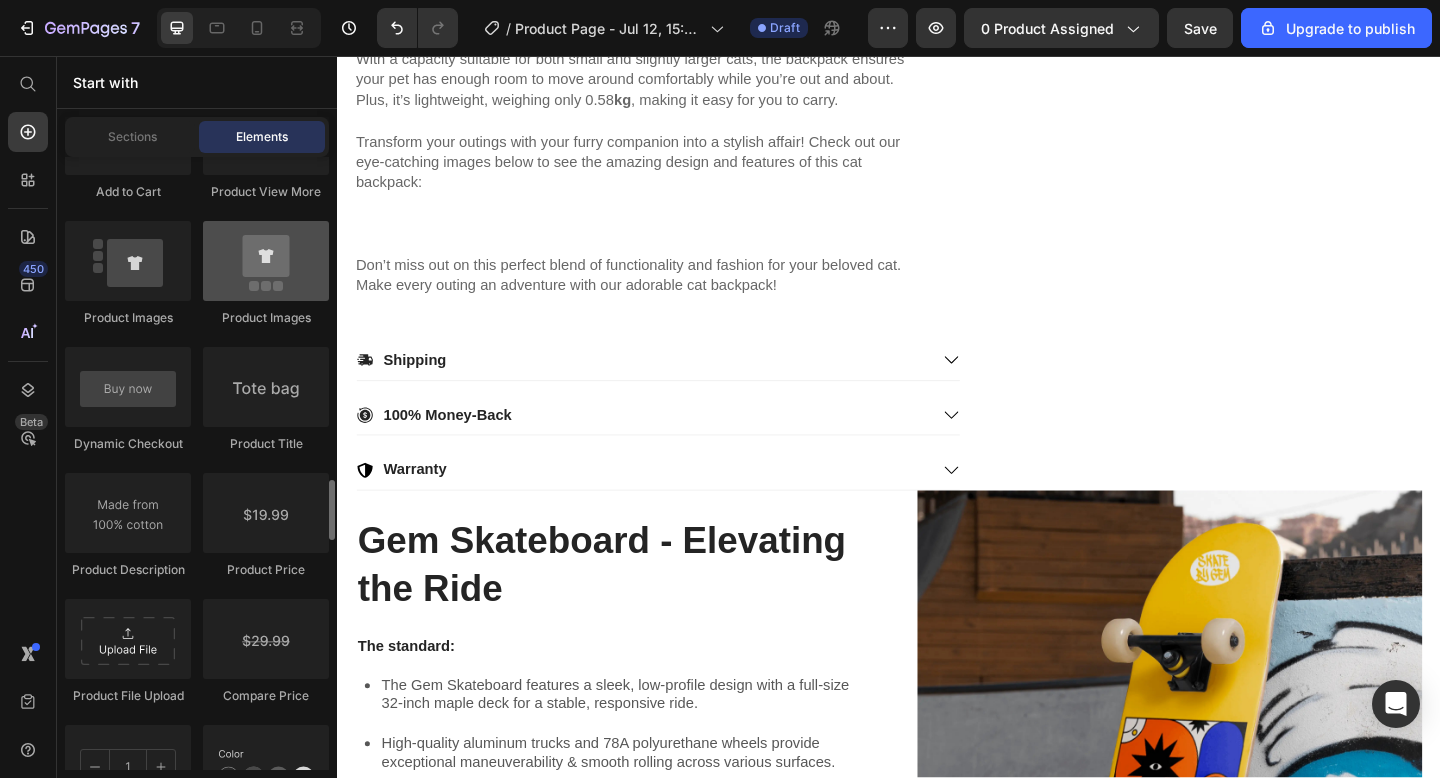 scroll, scrollTop: 3171, scrollLeft: 0, axis: vertical 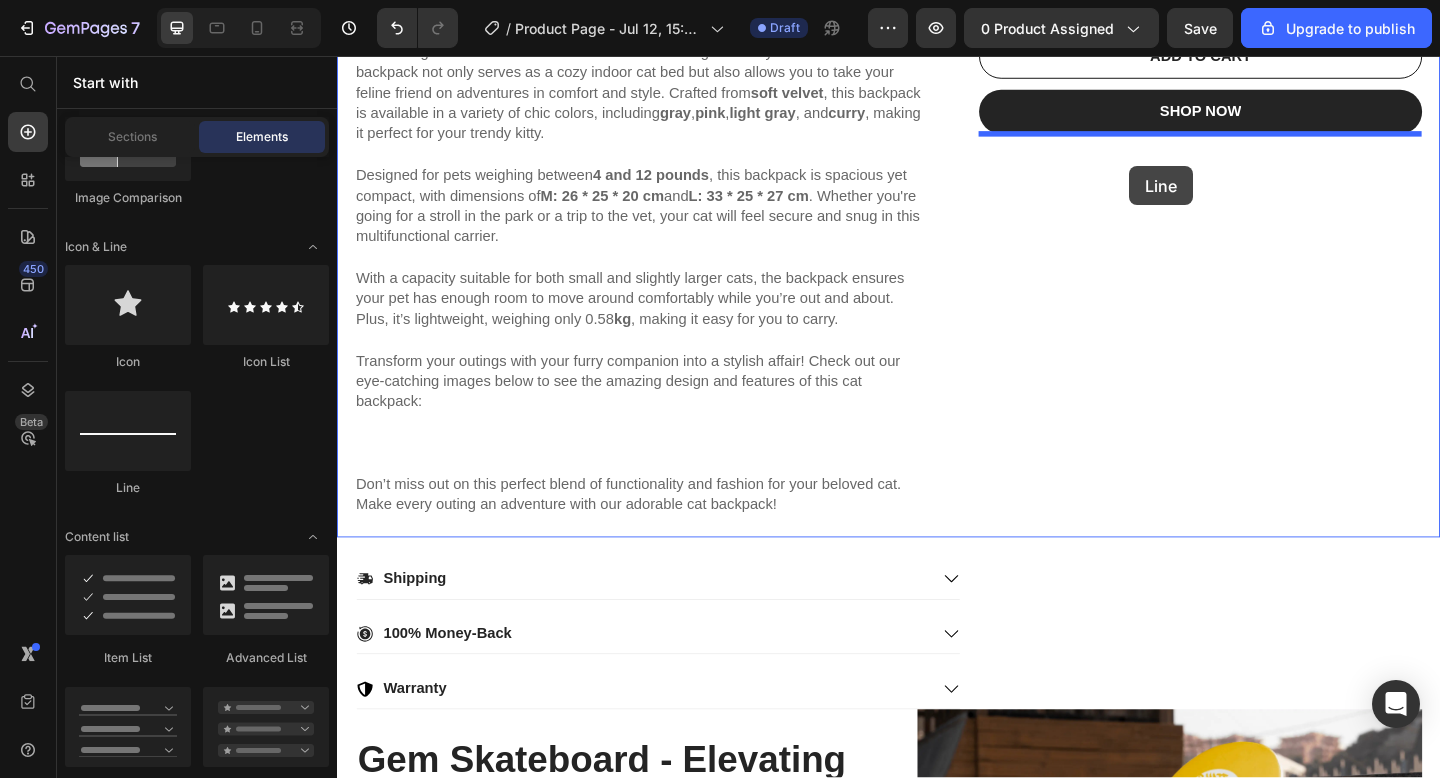 drag, startPoint x: 1199, startPoint y: 177, endPoint x: 534, endPoint y: 131, distance: 666.58905 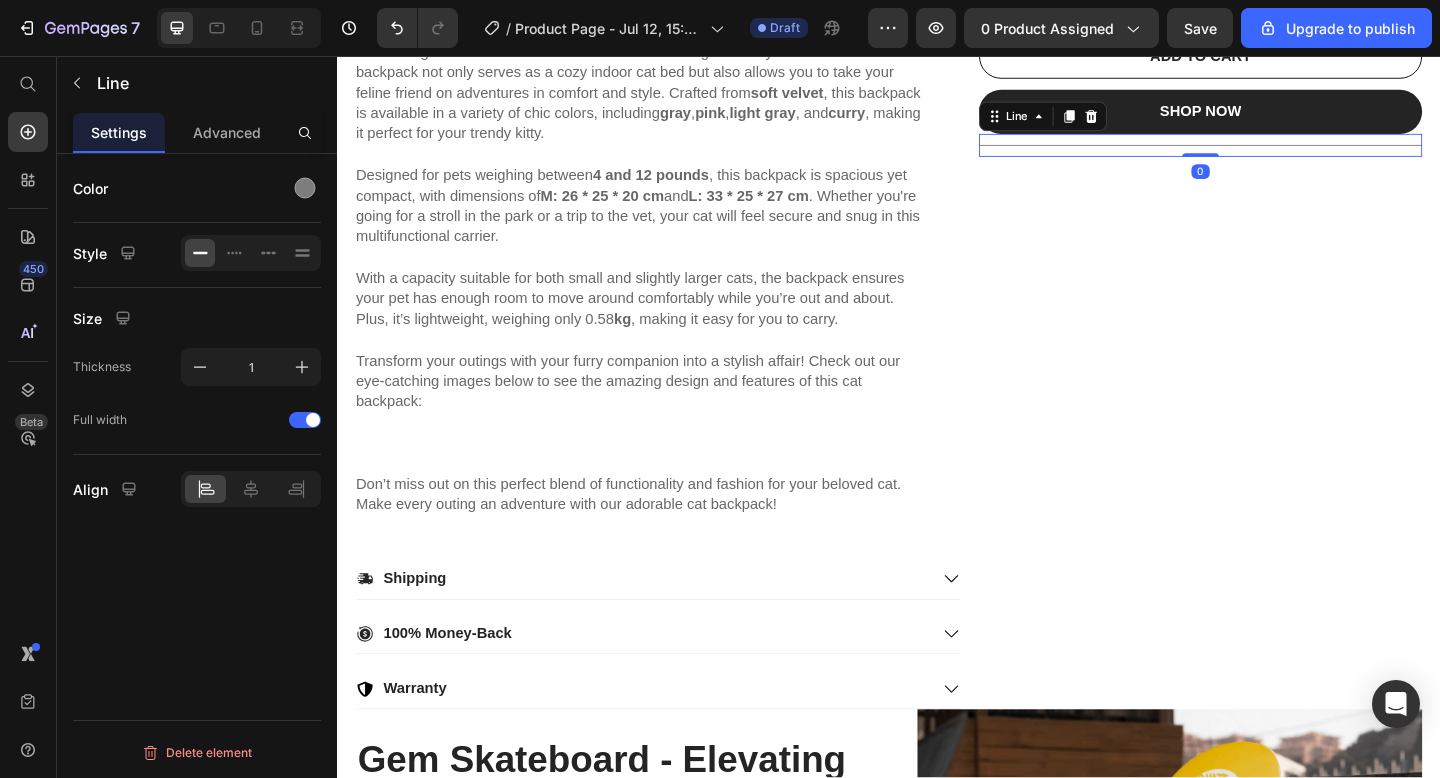 scroll, scrollTop: 0, scrollLeft: 0, axis: both 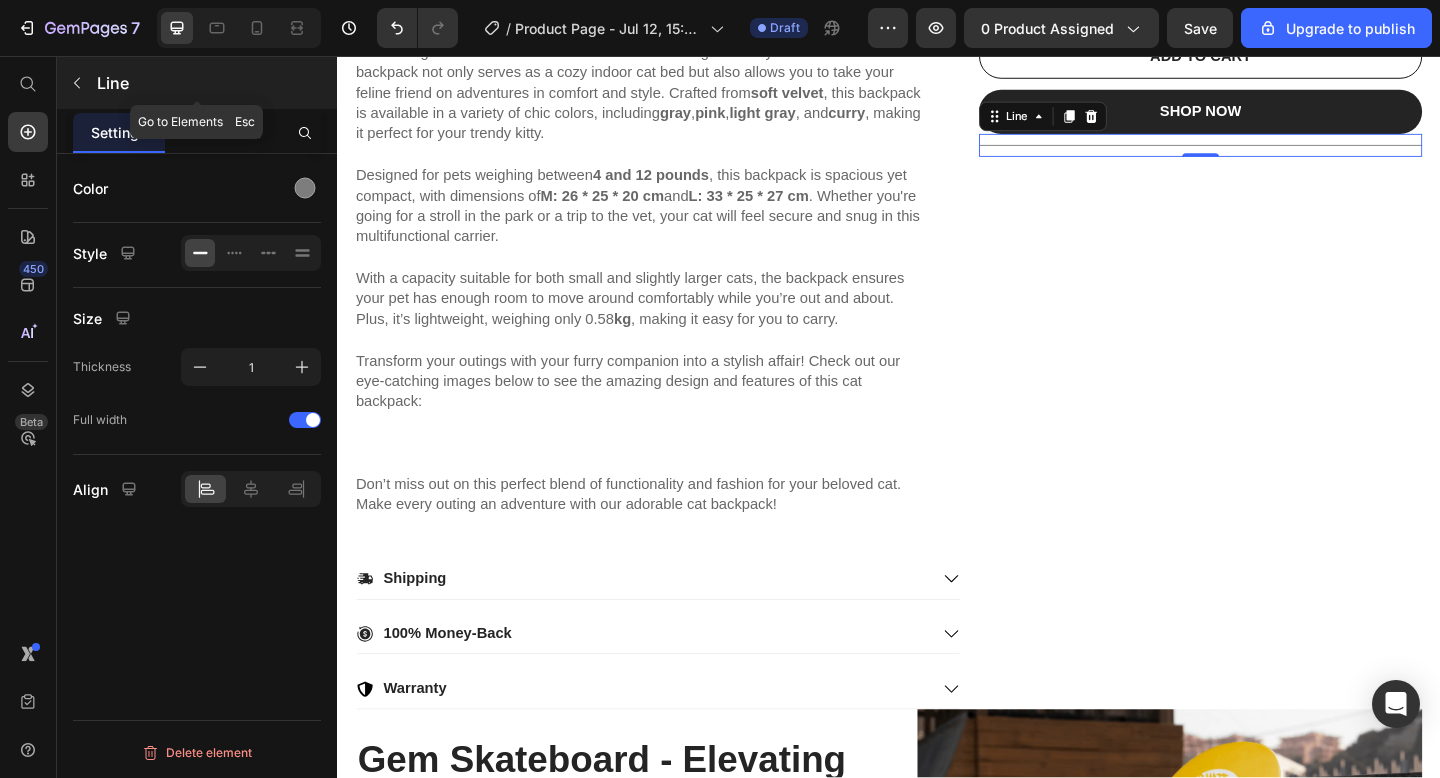 click at bounding box center [77, 83] 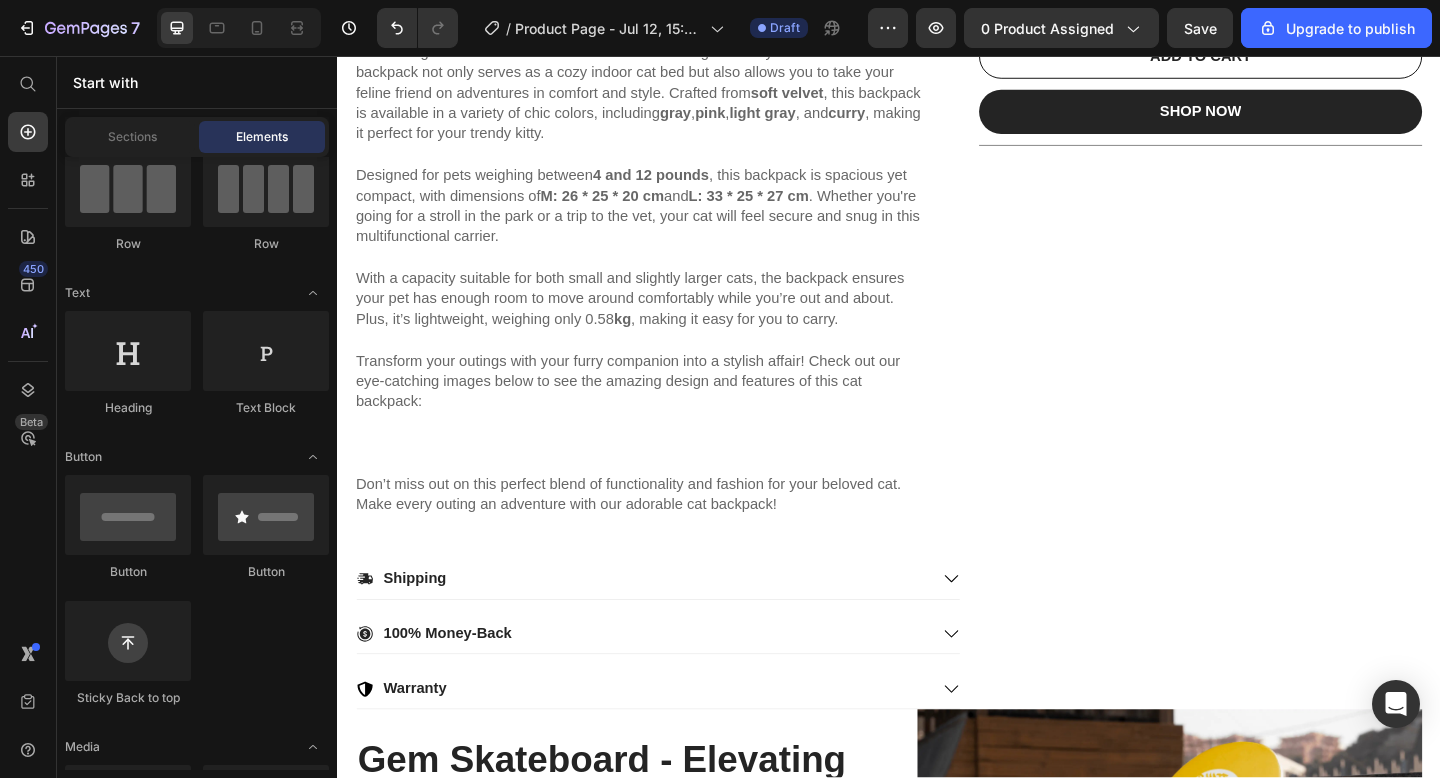 scroll, scrollTop: 0, scrollLeft: 0, axis: both 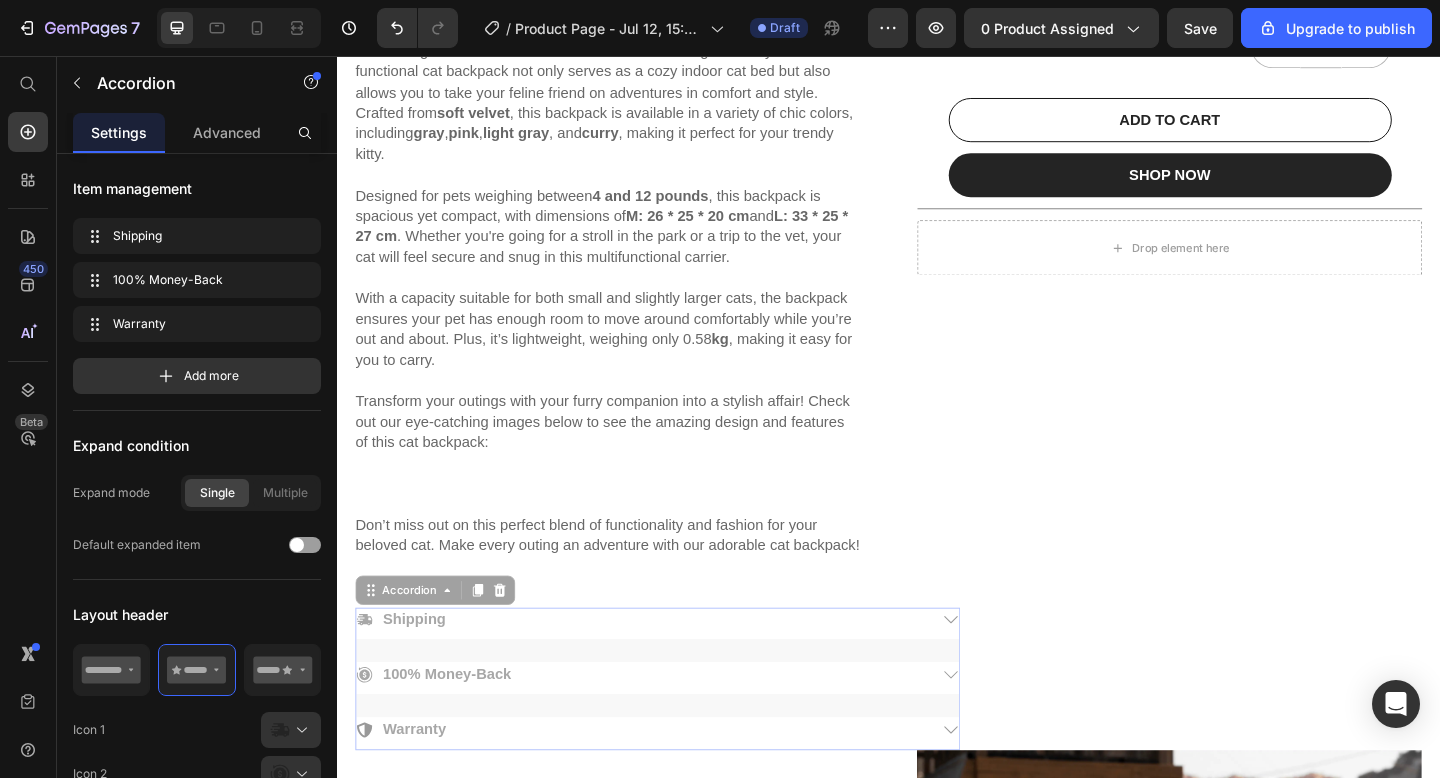 drag, startPoint x: 500, startPoint y: 744, endPoint x: 1157, endPoint y: 275, distance: 807.22363 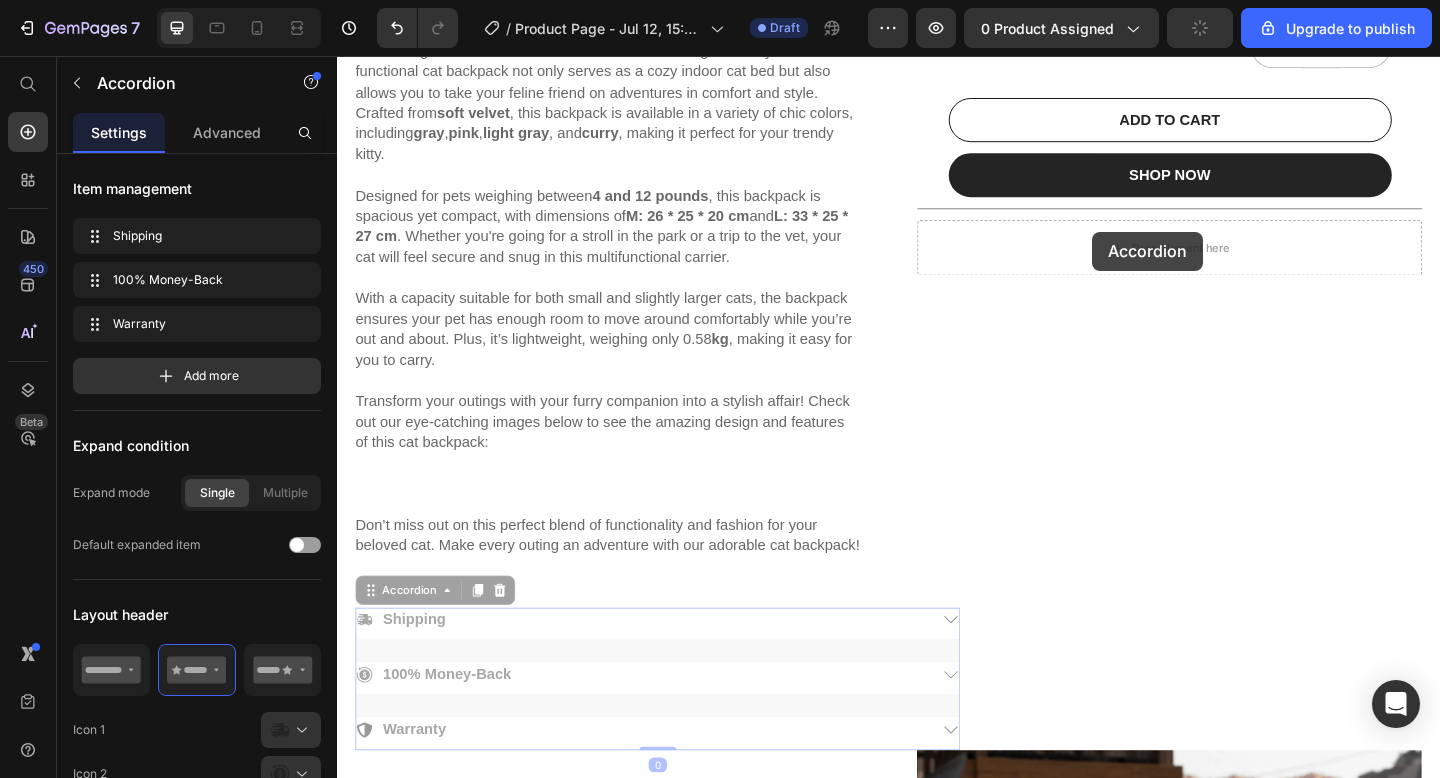 scroll, scrollTop: 775, scrollLeft: 0, axis: vertical 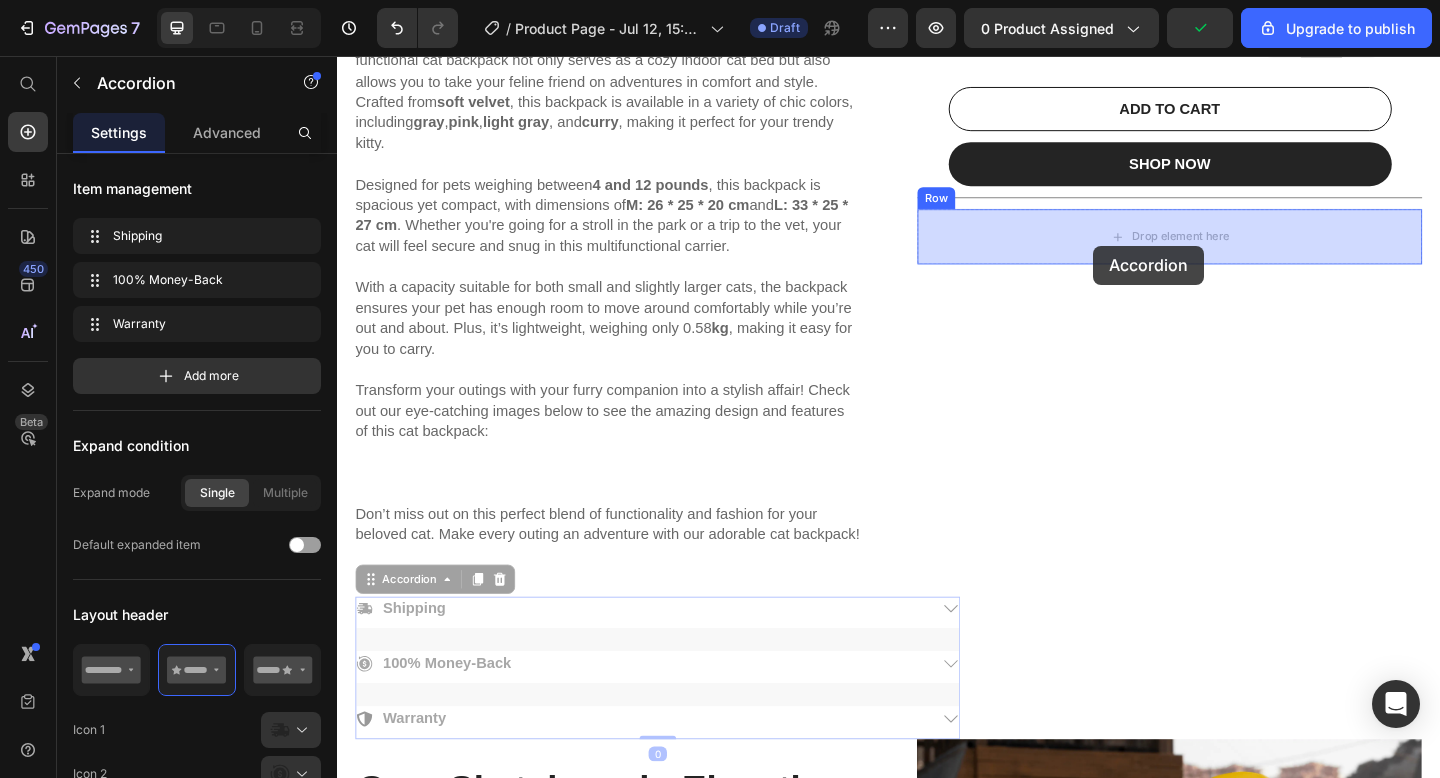 drag, startPoint x: 795, startPoint y: 706, endPoint x: 1160, endPoint y: 262, distance: 574.7704 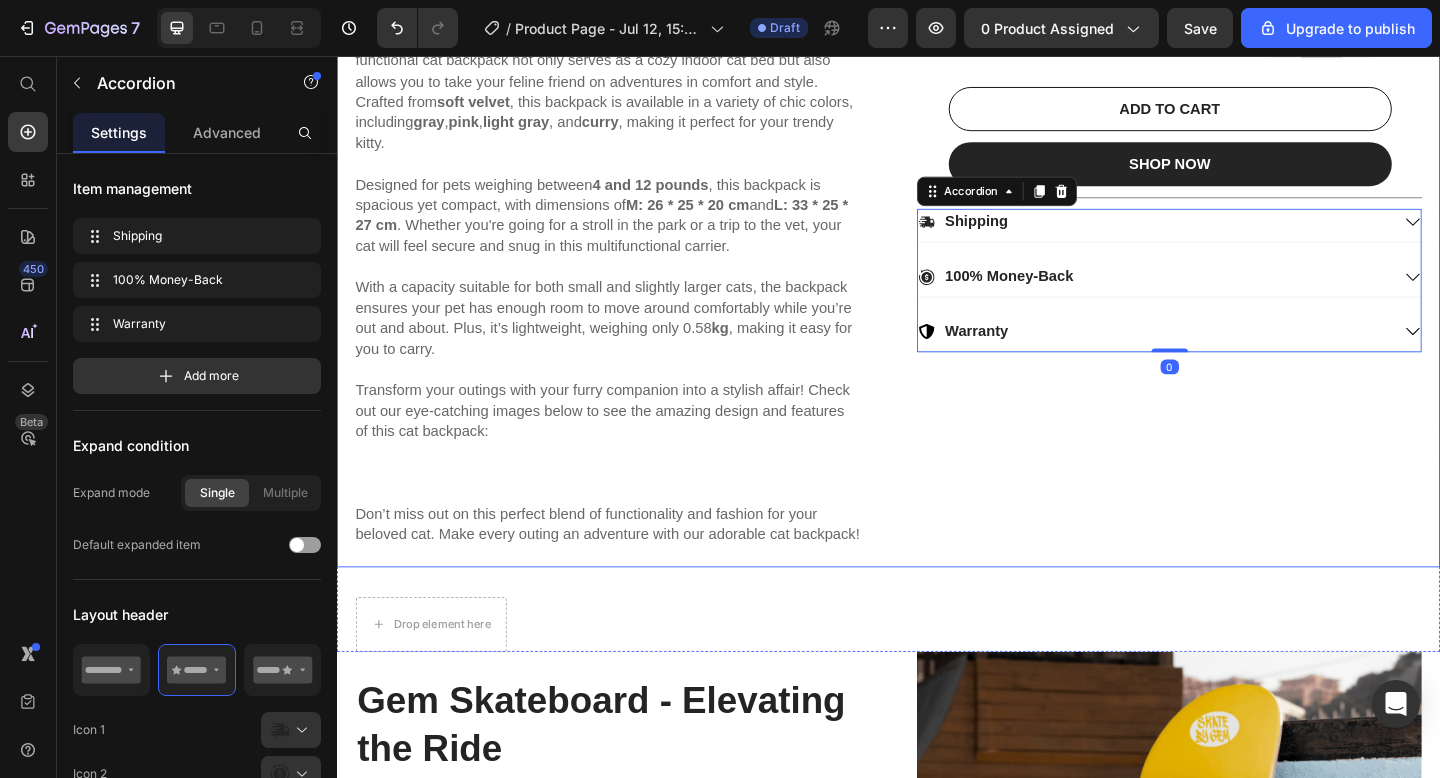 click on "2-in-1 Pet Backpack & Bed – Cozy, Soft & Travel-Ready Product Title Icon Icon Icon Icon Icon Icon List 2,500+ Verified Reviews! Text Block Row $29.99 Product Price $0.00 Product Price Row Color: Gray – Medium (up to 6kg) Gray – Medium (up to 6kg) Gray – Medium (up to 6kg) Pink – Large (up to 12kg) Pink – Large (up to 12kg) Pink – Medium (up to 6kg) Pink – Medium (up to 6kg) Gray – Large (up to 12kg) Gray – Large (up to 12kg) Curry color - Large (up to 12kg) Curry color - Large (up to 12kg) Curry color – Medium (up to 6kg) Curry color – Medium (up to 6kg) Light Gray – Medium (up to 6kg) Light Gray – Medium (up to 6kg) Light Gray - Large (up to 12kg) Light Gray - Large (up to 12kg) Product Variants & Swatches
Icon Low stock - 10 items left Stock Counter Row Quantity Text Block 1 Product Quantity Row ADD TO CART Add to Cart SHOP NOW Dynamic Checkout Row
Shipping
100% Money-Back
Warranty Accordion 0 Row" at bounding box center (1242, 31) 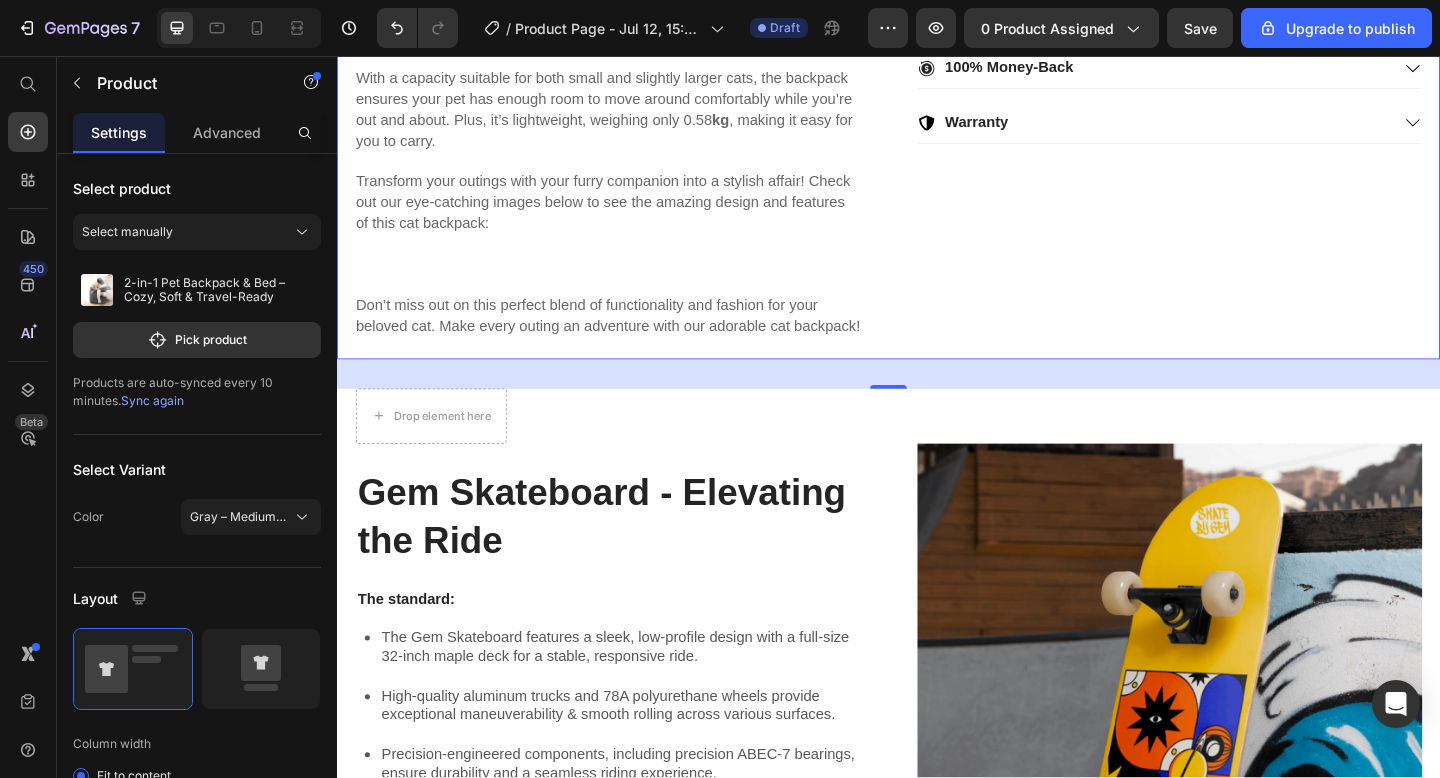 scroll, scrollTop: 1046, scrollLeft: 0, axis: vertical 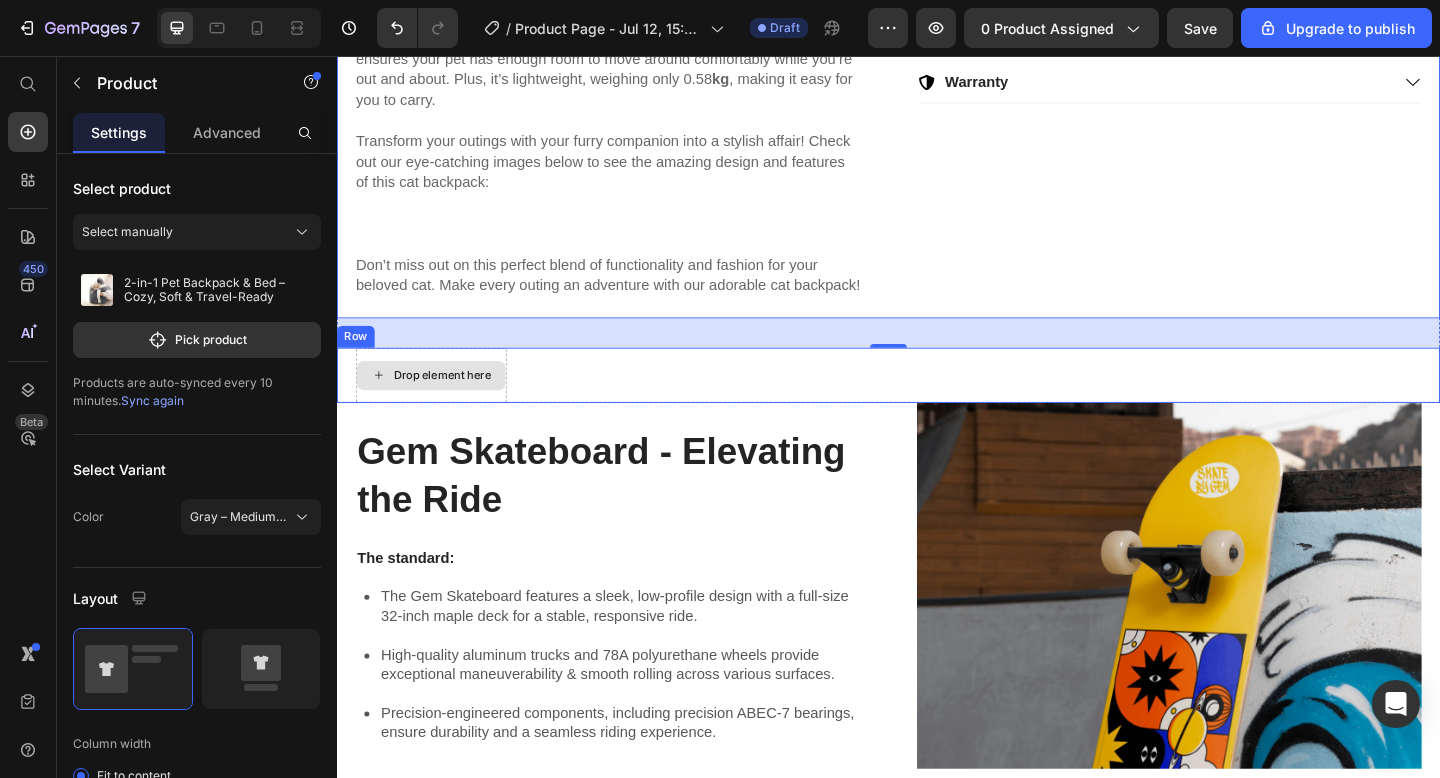 click on "Drop element here" at bounding box center [439, 404] 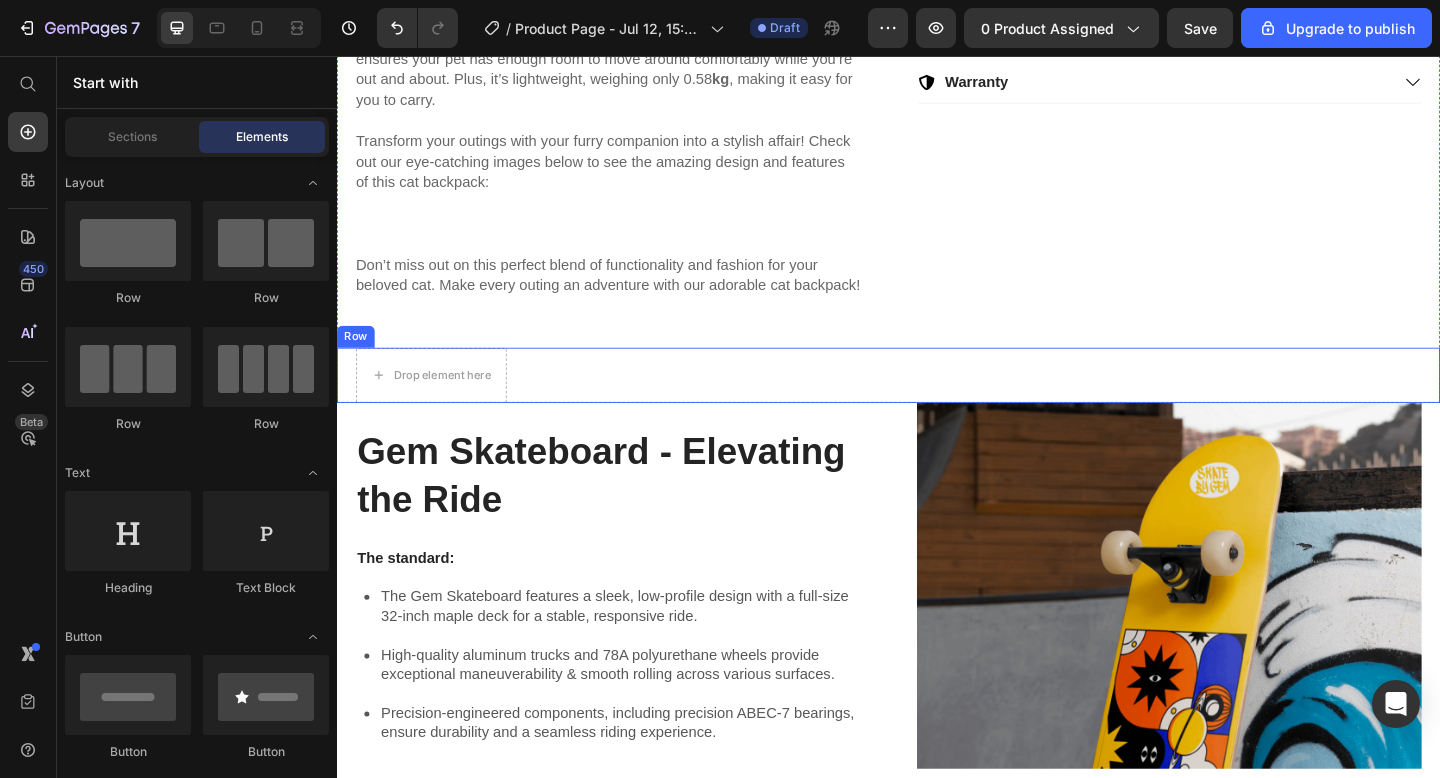 click on "Drop element here Row" at bounding box center (937, 404) 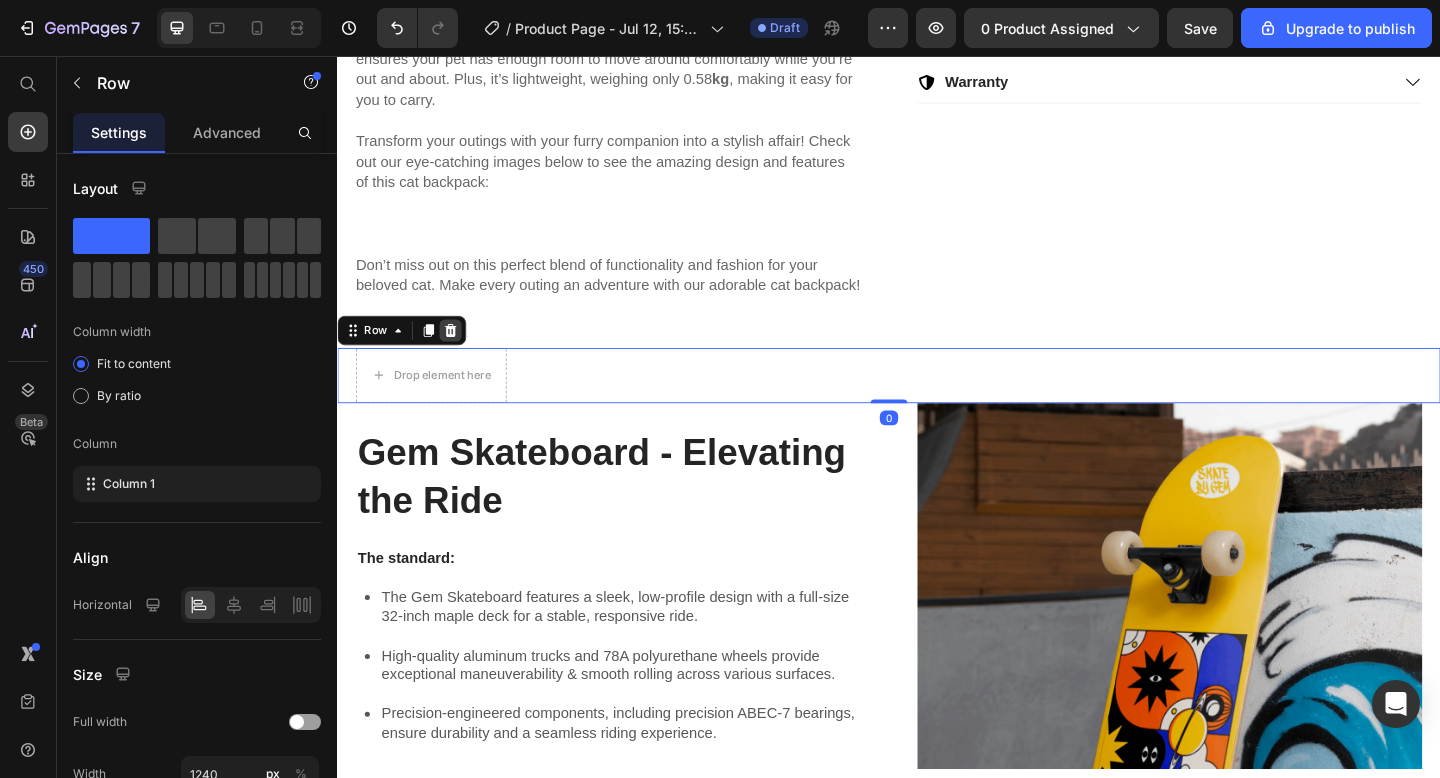 click 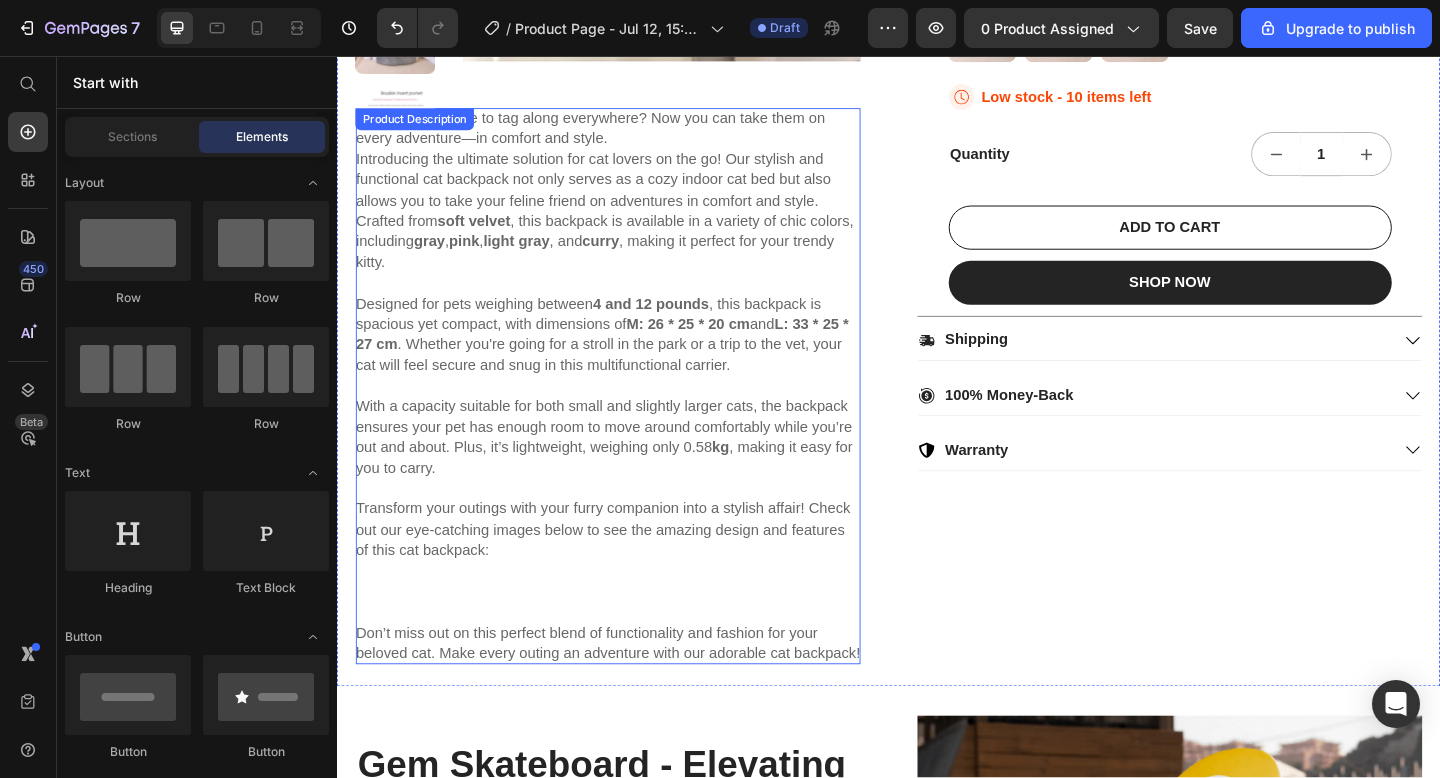 scroll, scrollTop: 653, scrollLeft: 0, axis: vertical 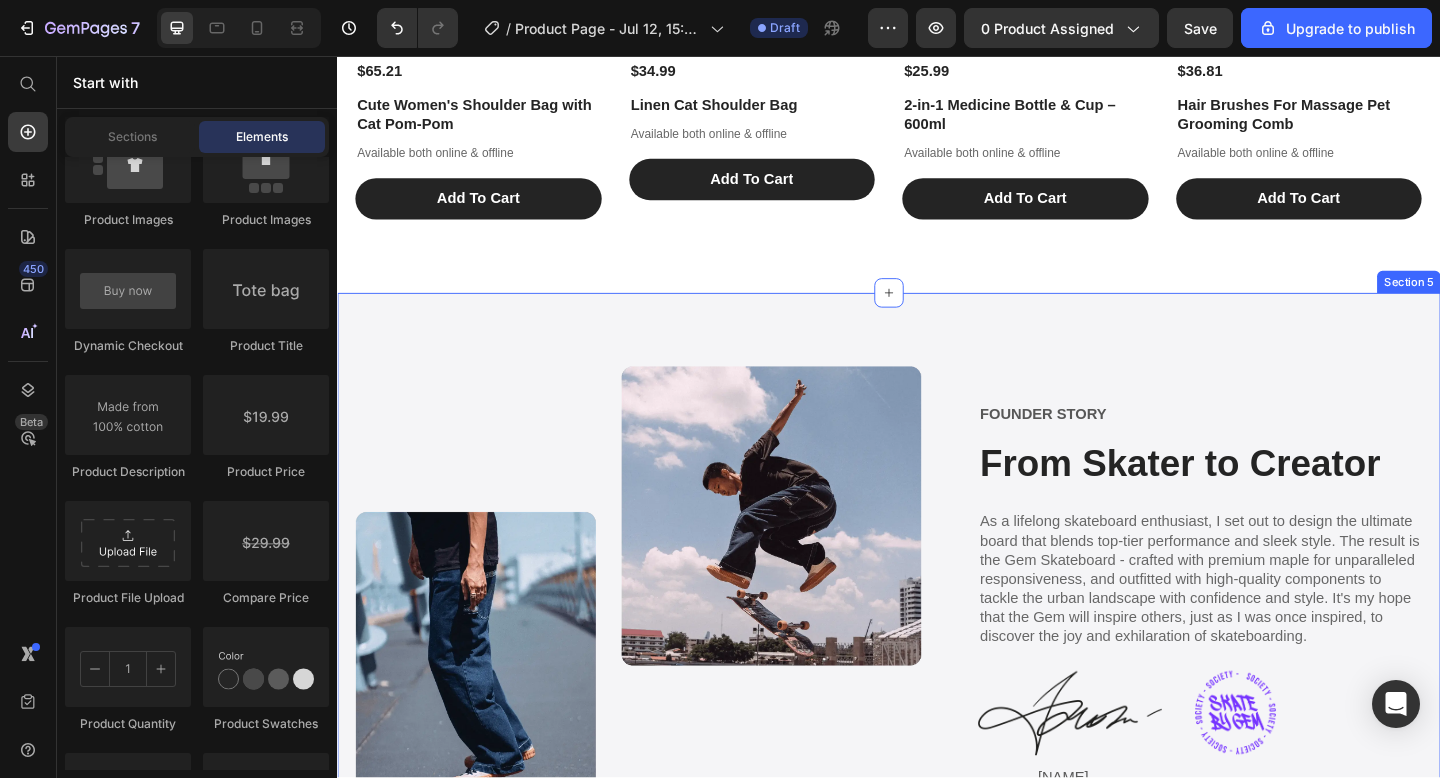click on "Image FOUNDER STORY Text Block From Skater to Creator Heading As a lifelong skateboard enthusiast, I set out to design the ultimate board that blends top-tier performance and sleek style. The result is the Gem Skateboard - crafted with premium maple for unparalleled responsiveness, and outfitted with high-quality components to tackle the urban landscape with confidence and style. It's my hope that the Gem will inspire others, just as I was once inspired, to discover the joy and exhilaration of skateboarding. Text Block Image Image Row [NAME] Text Block Row Section 5" at bounding box center [937, 656] 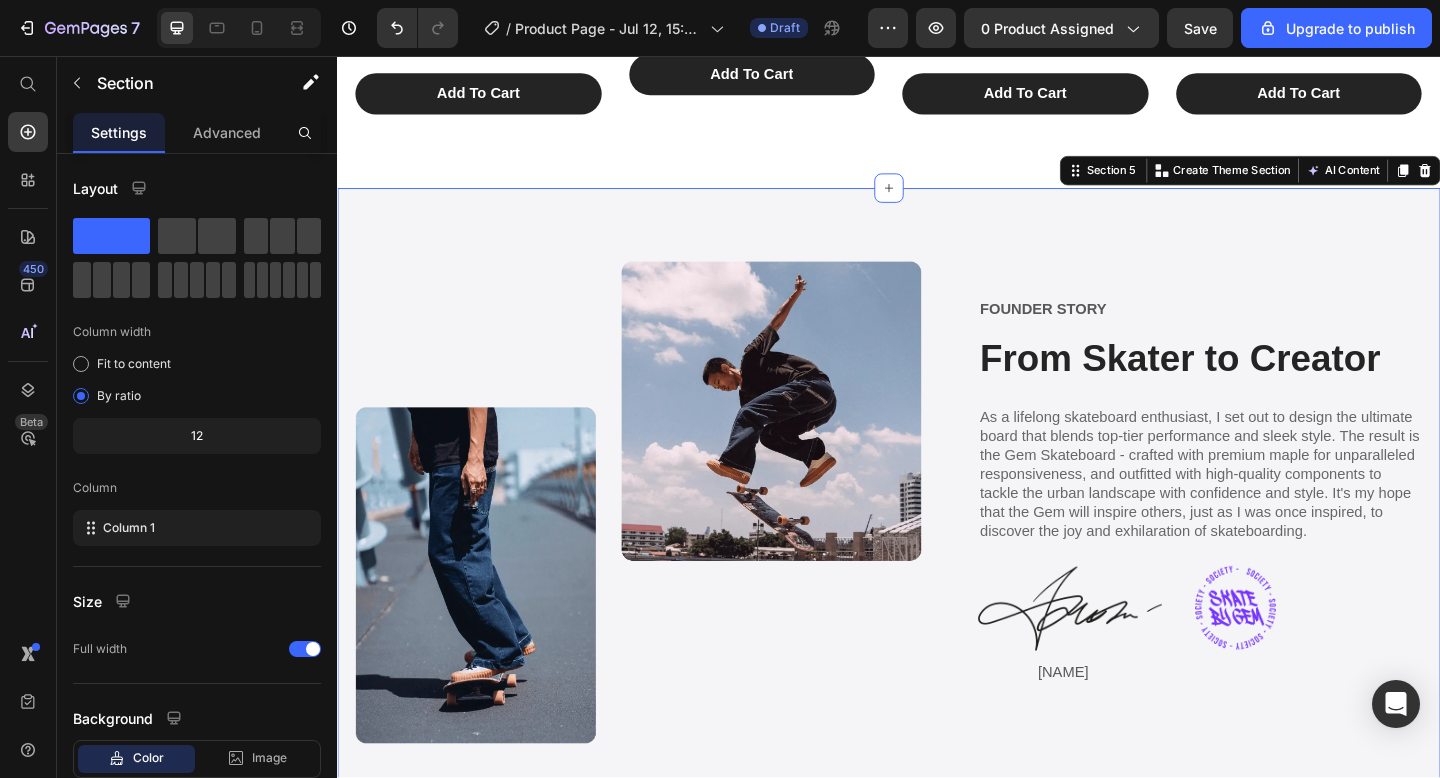 scroll, scrollTop: 3054, scrollLeft: 0, axis: vertical 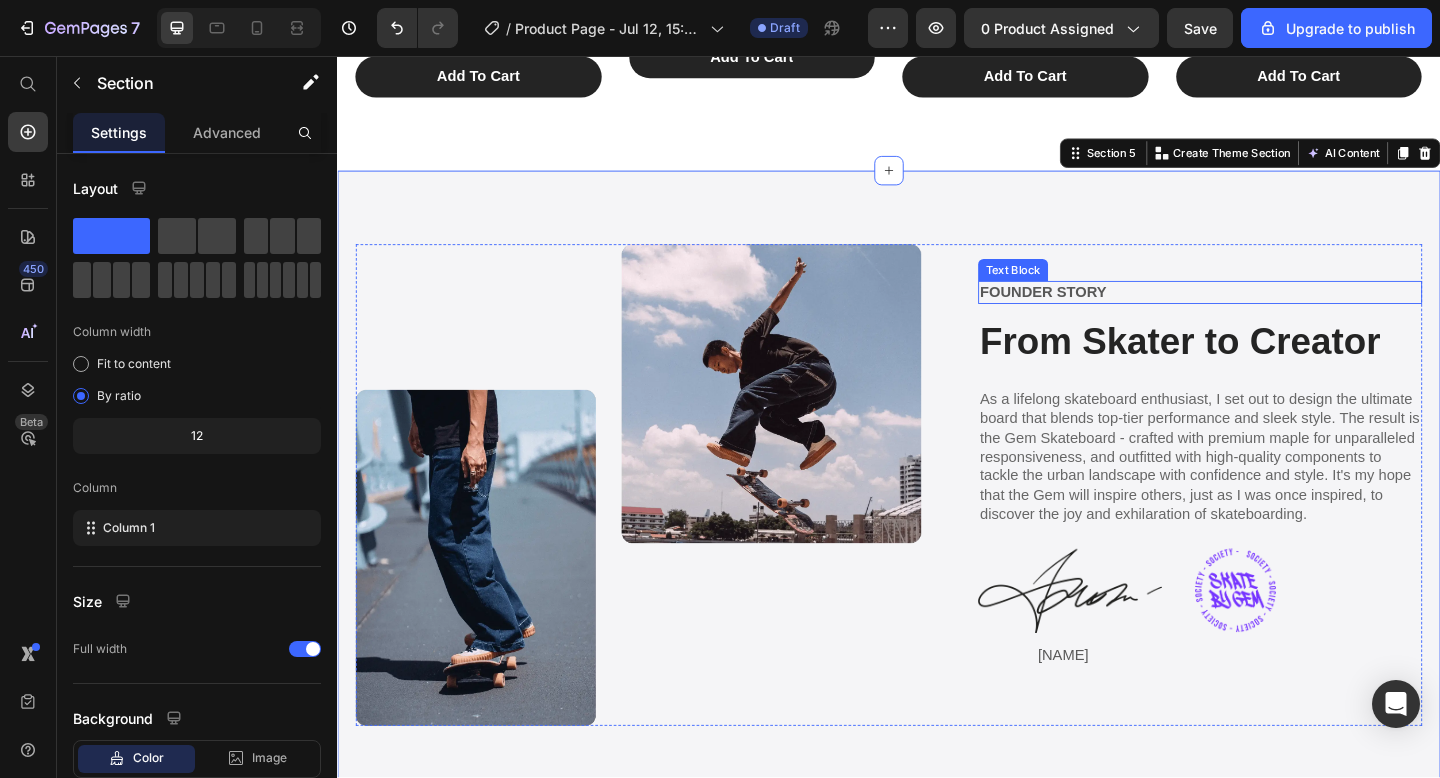 click on "FOUNDER STORY" at bounding box center [1275, 313] 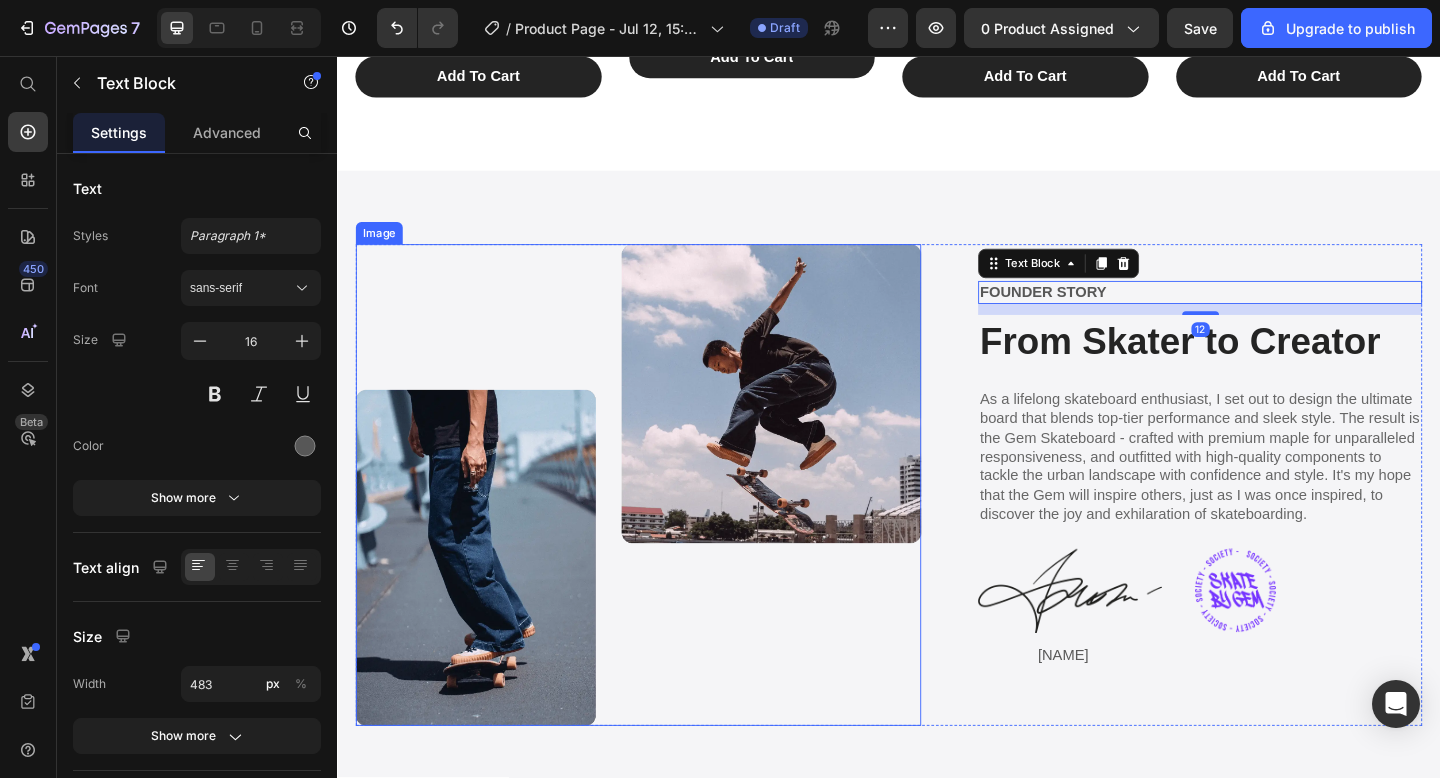 click at bounding box center [664, 523] 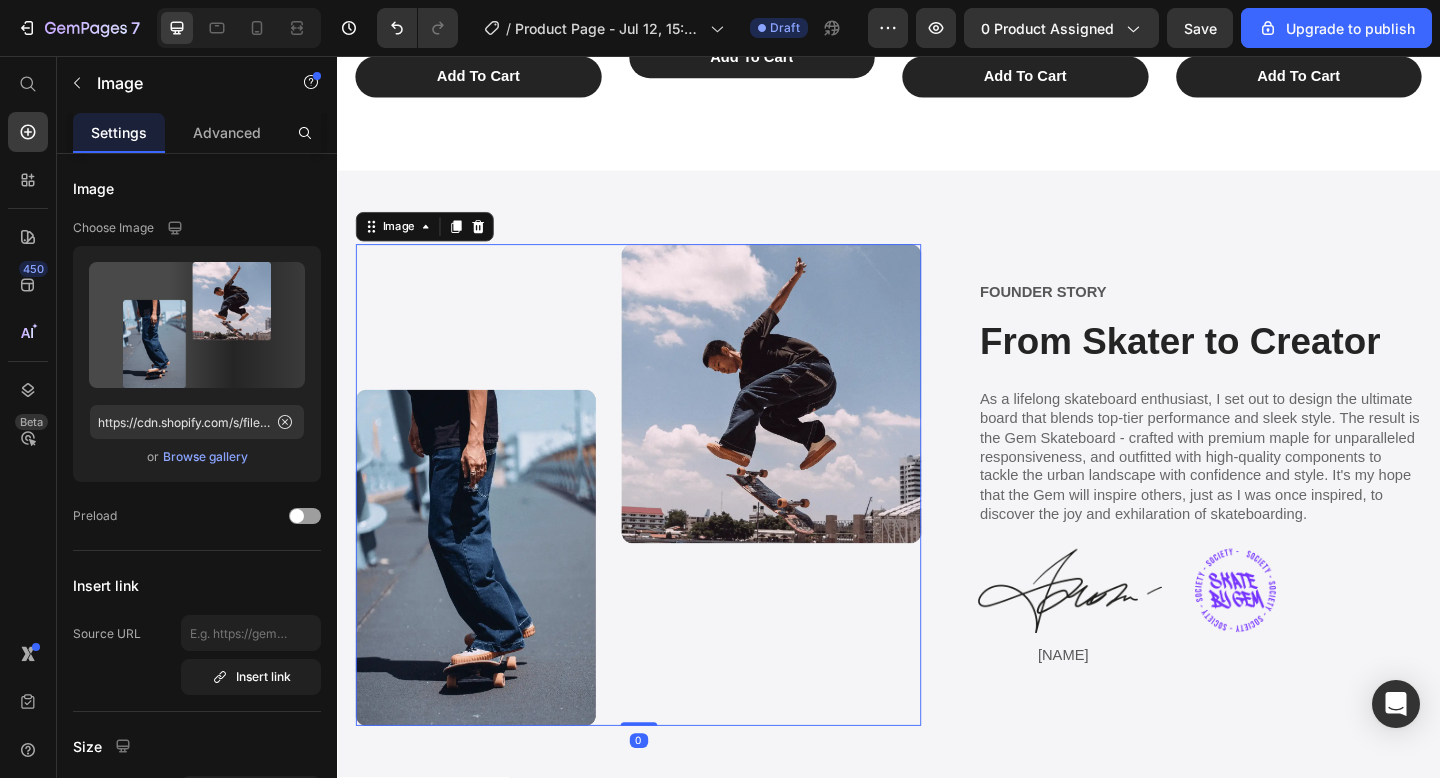 click at bounding box center (664, 523) 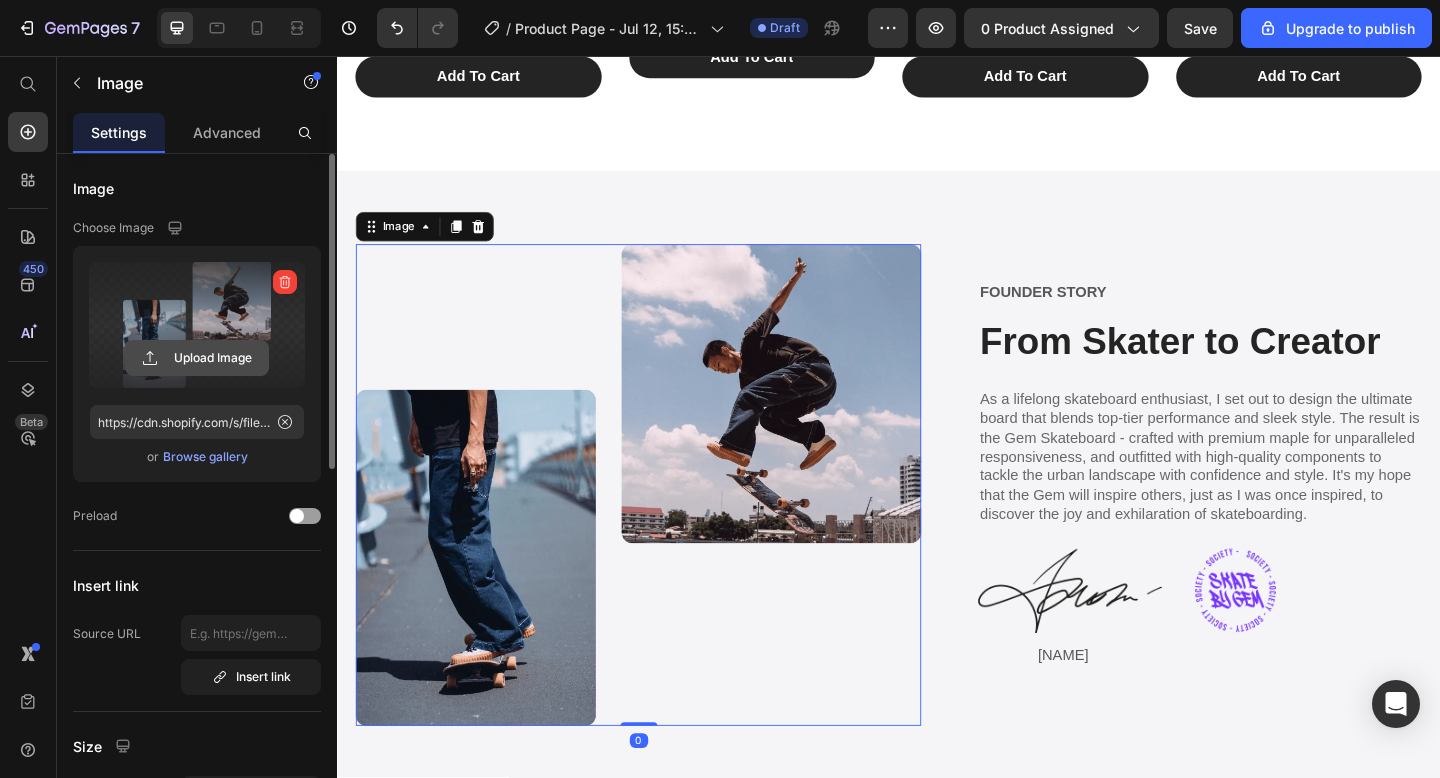 click 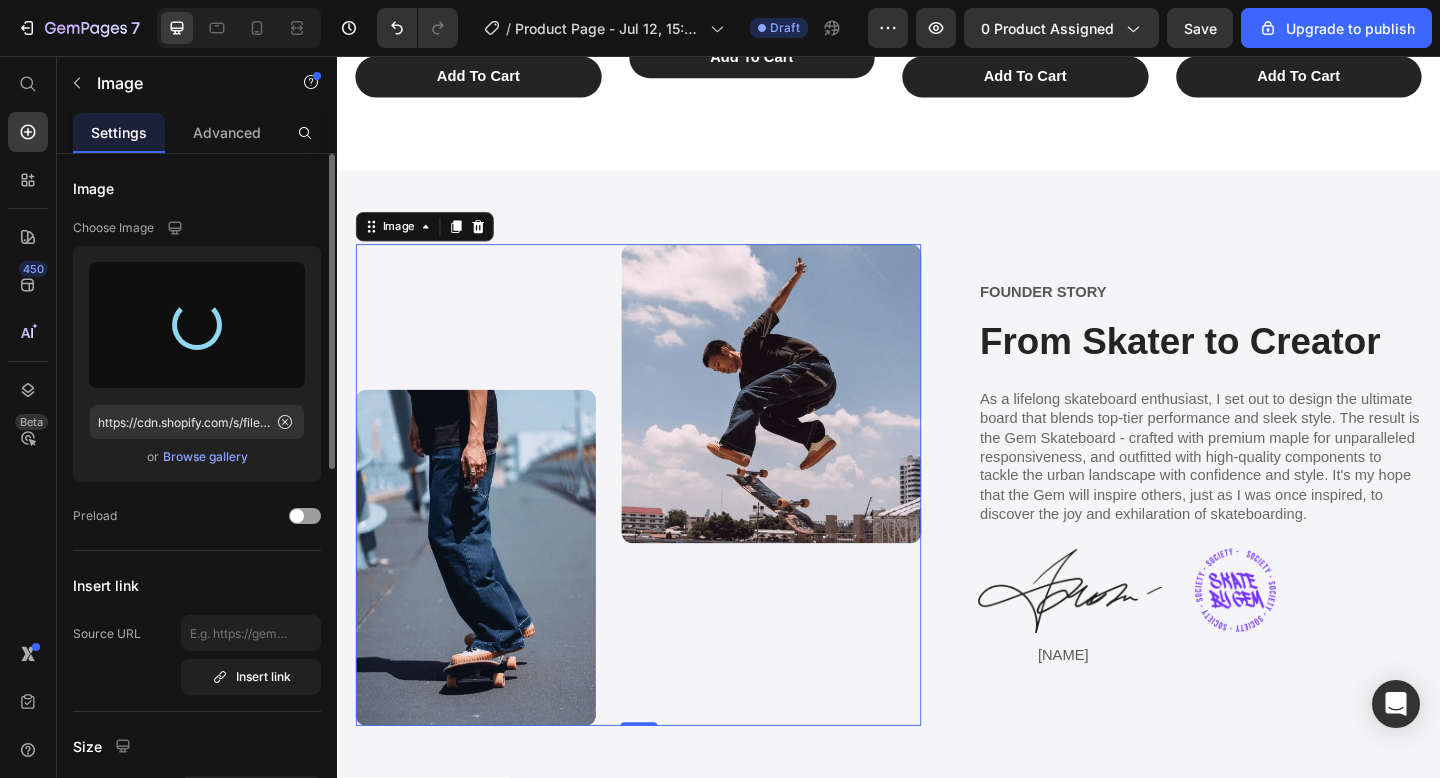 type on "https://cdn.shopify.com/s/files/1/0928/1722/8060/files/gempages_570760274710103192-cec7add4-4d92-4230-8e12-6aa2029c9134.jpg" 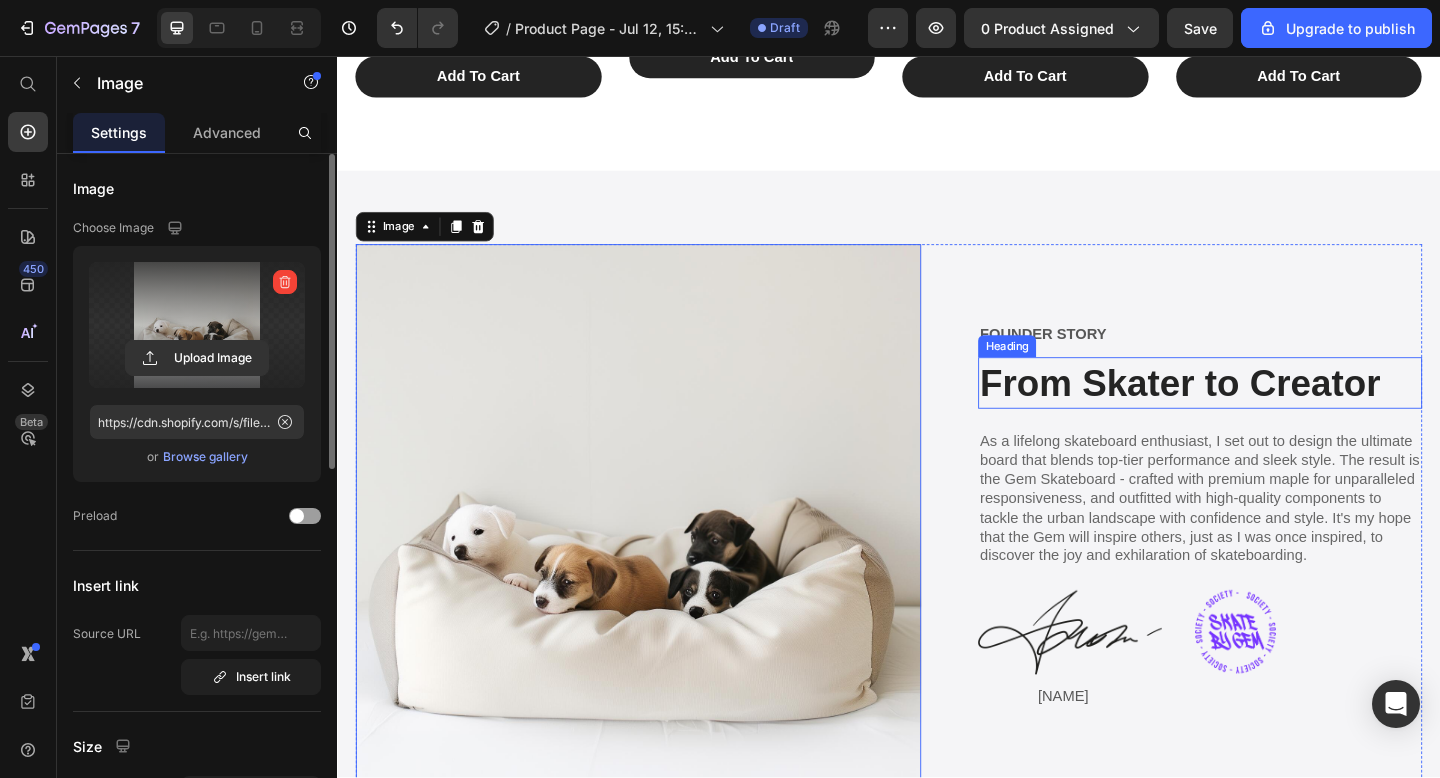 click on "From Skater to Creator" at bounding box center (1275, 412) 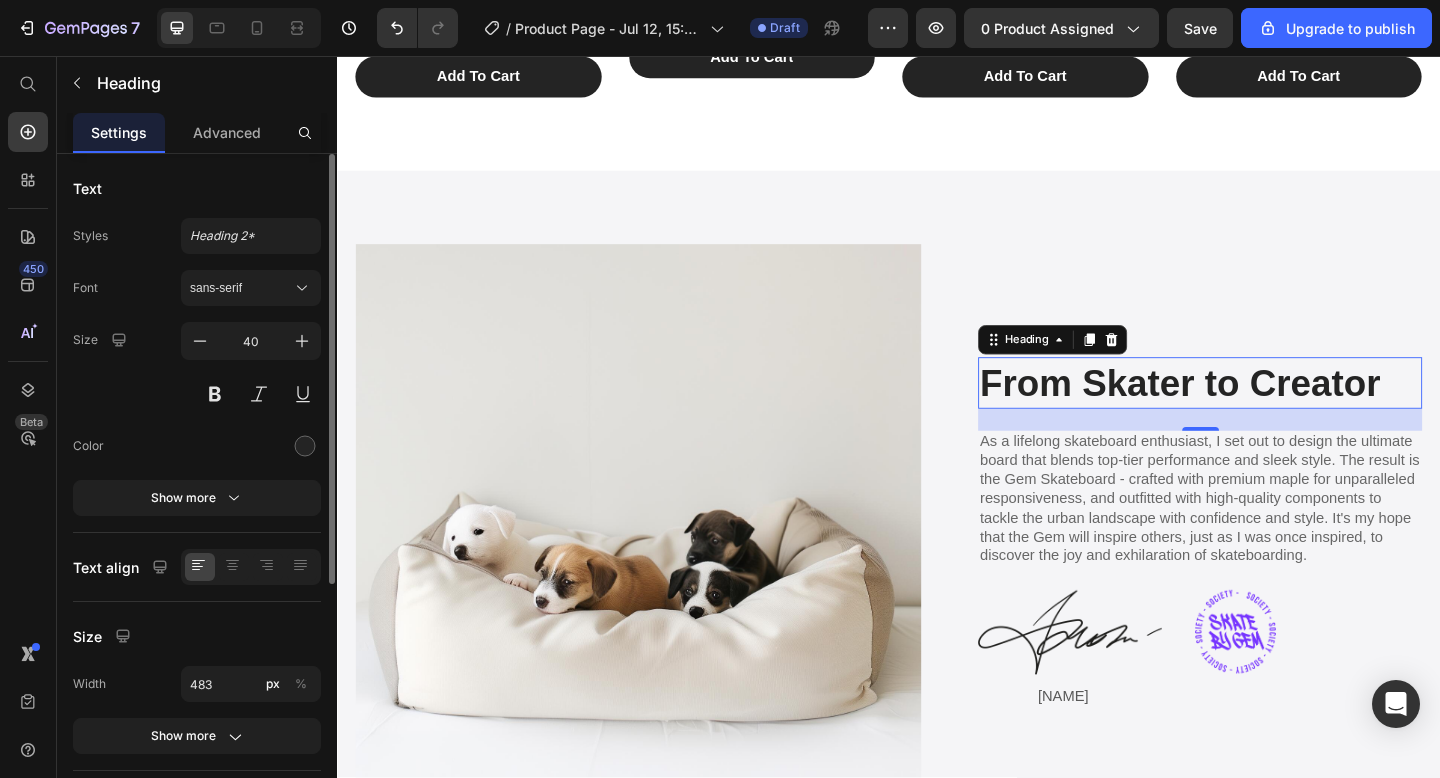 click on "From Skater to Creator" at bounding box center [1275, 412] 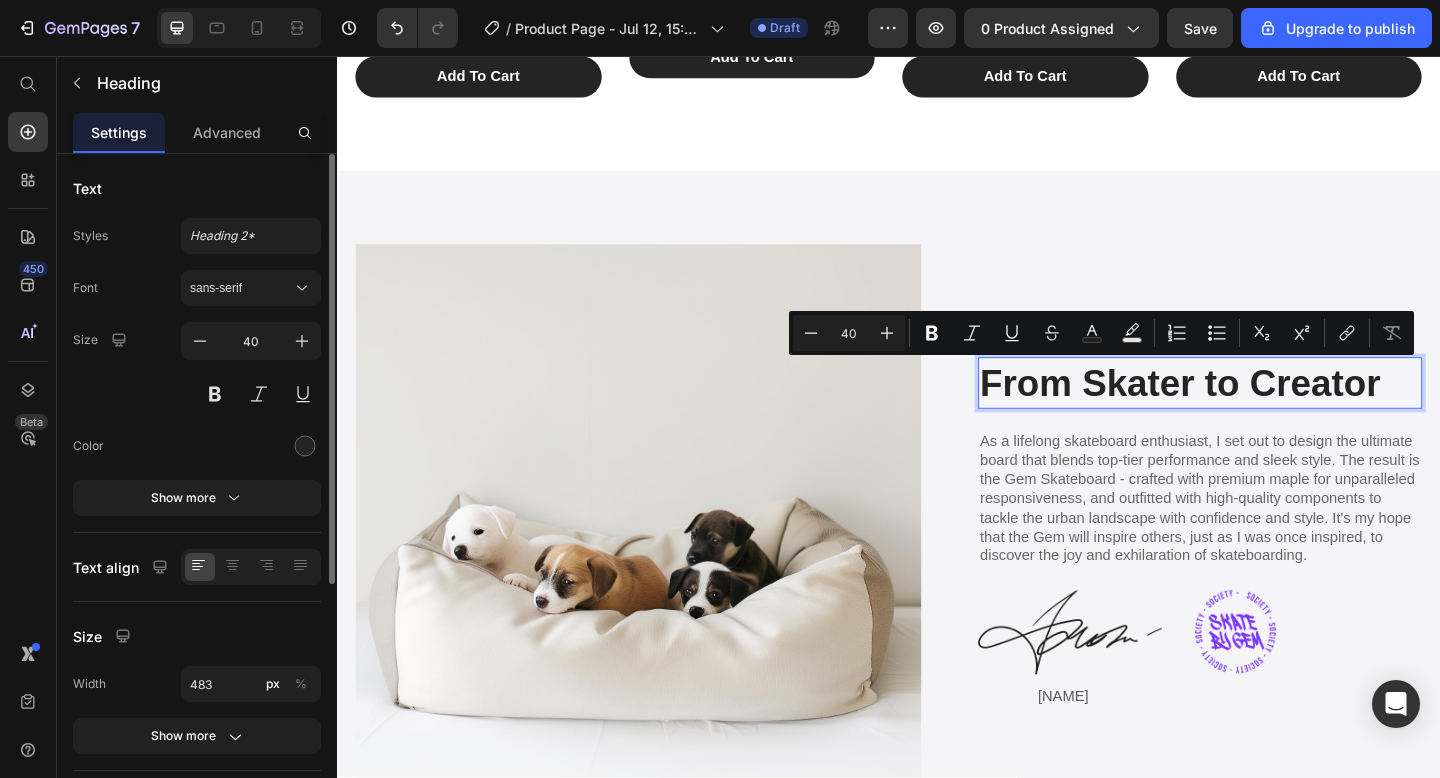 click on "From Skater to Creator" at bounding box center [1275, 412] 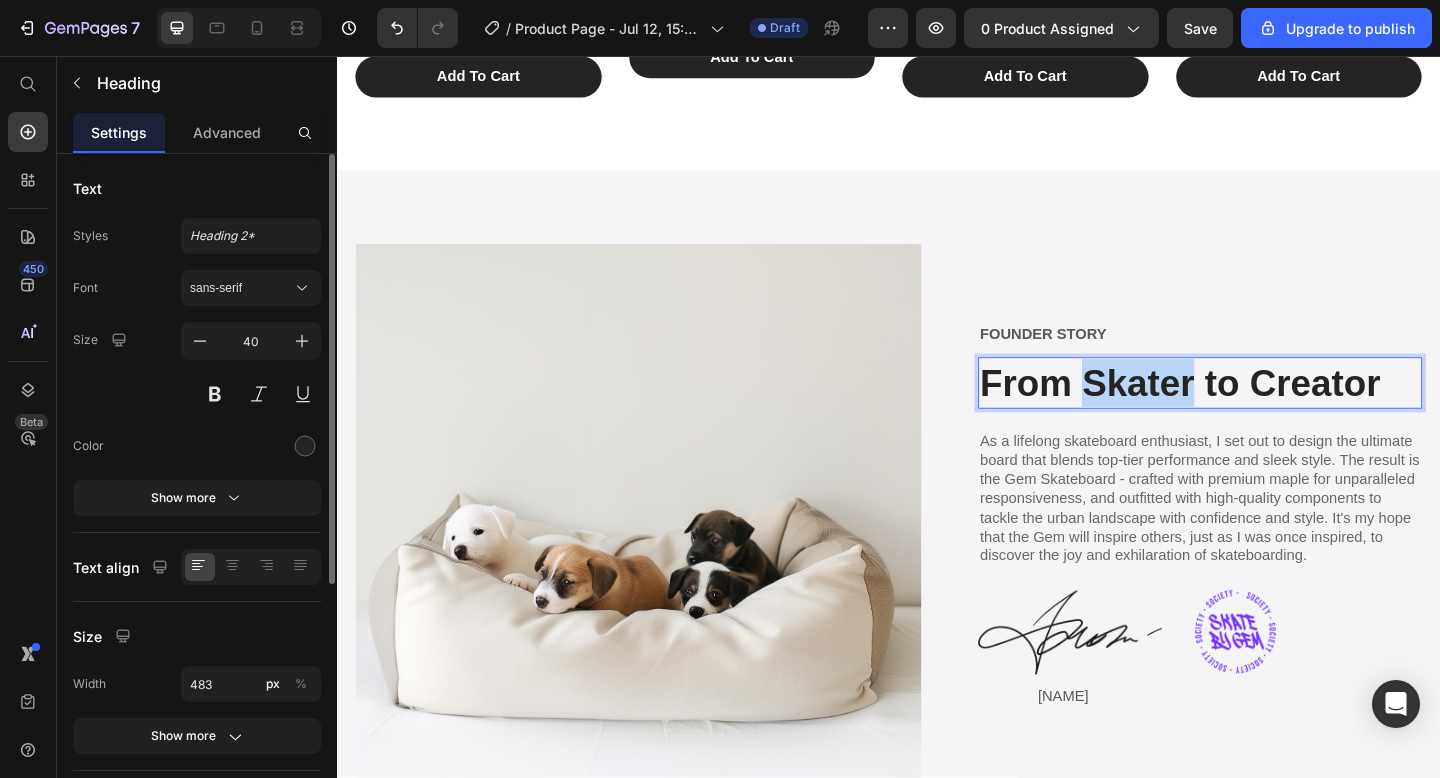 click on "From Skater to Creator" at bounding box center [1275, 412] 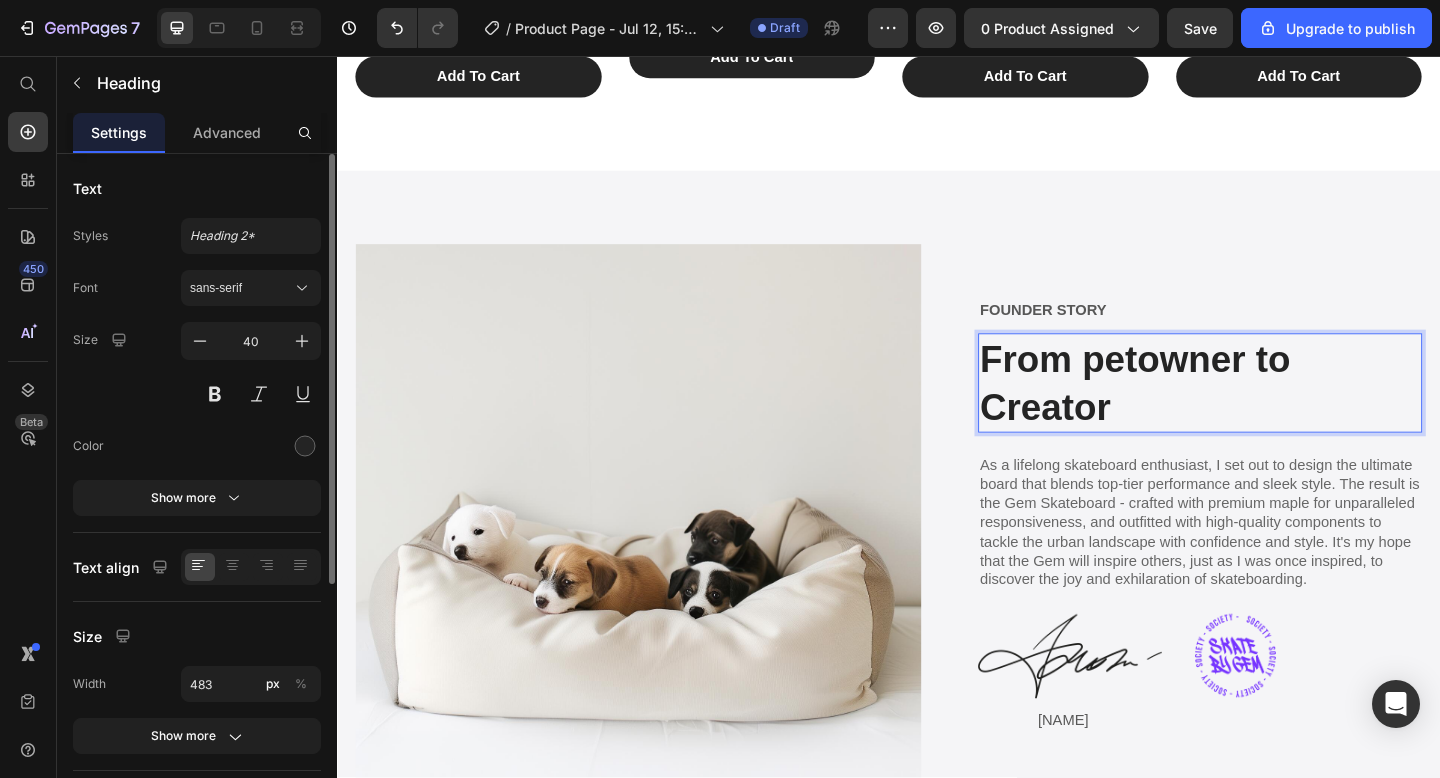 click on "From petowner to Creator" at bounding box center [1275, 412] 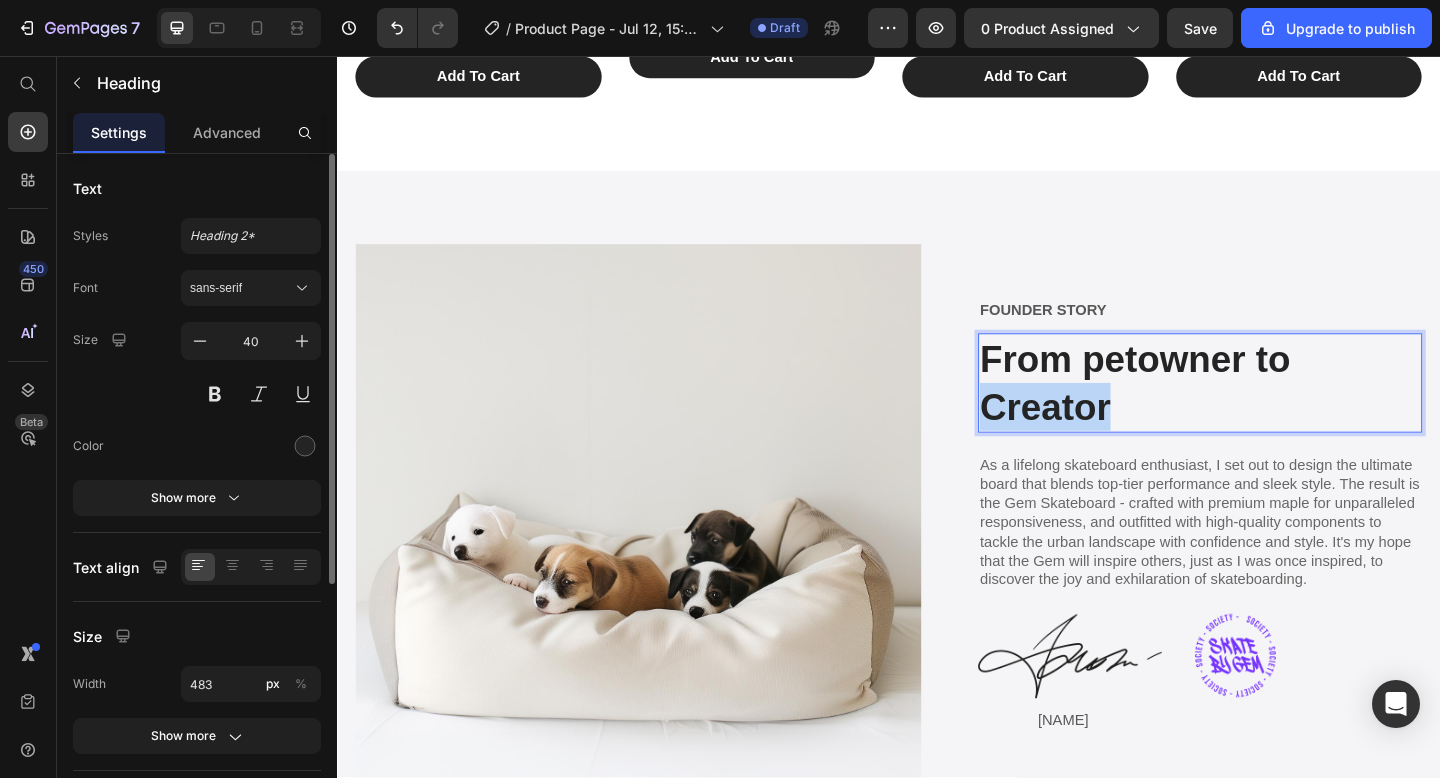 click on "From petowner to Creator" at bounding box center (1275, 412) 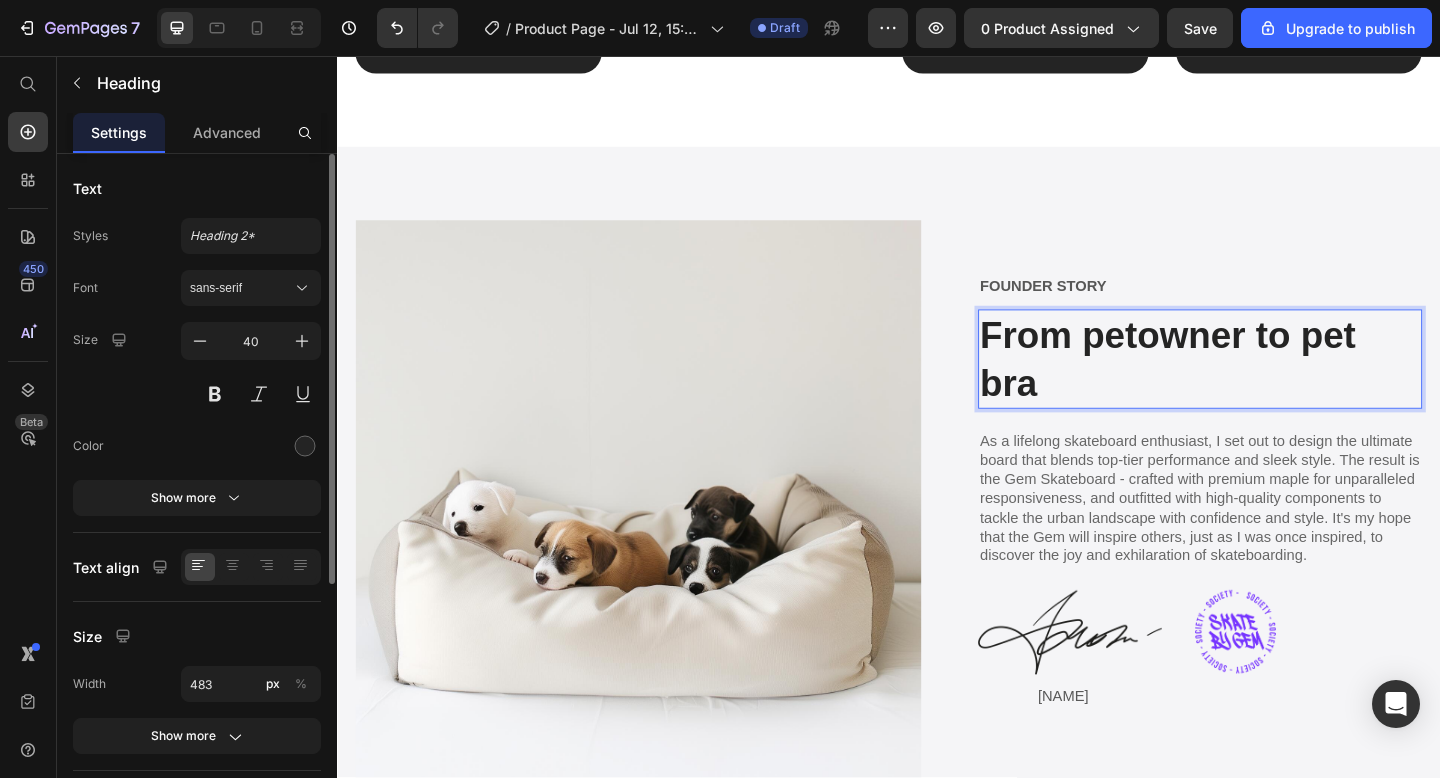 scroll, scrollTop: 3054, scrollLeft: 0, axis: vertical 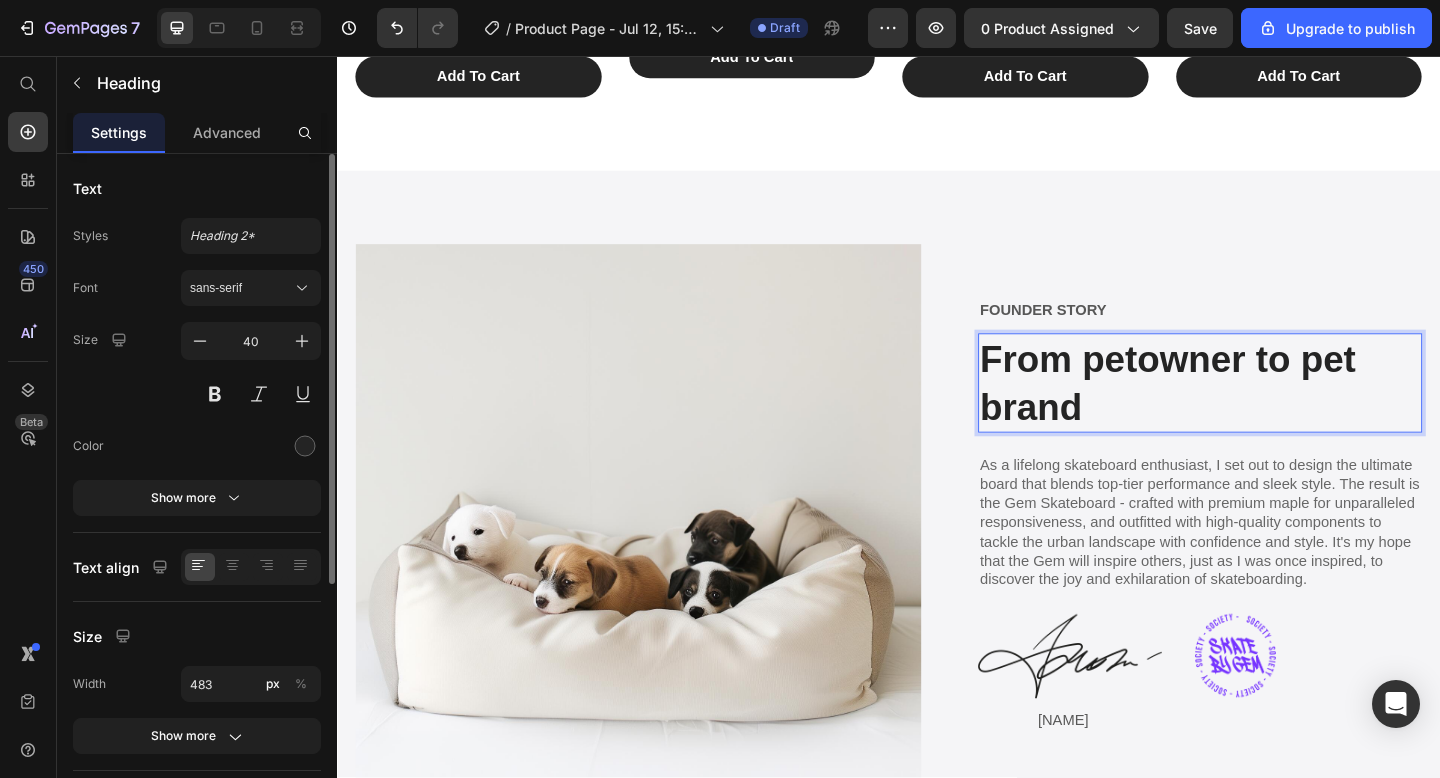click at bounding box center [337, 56] 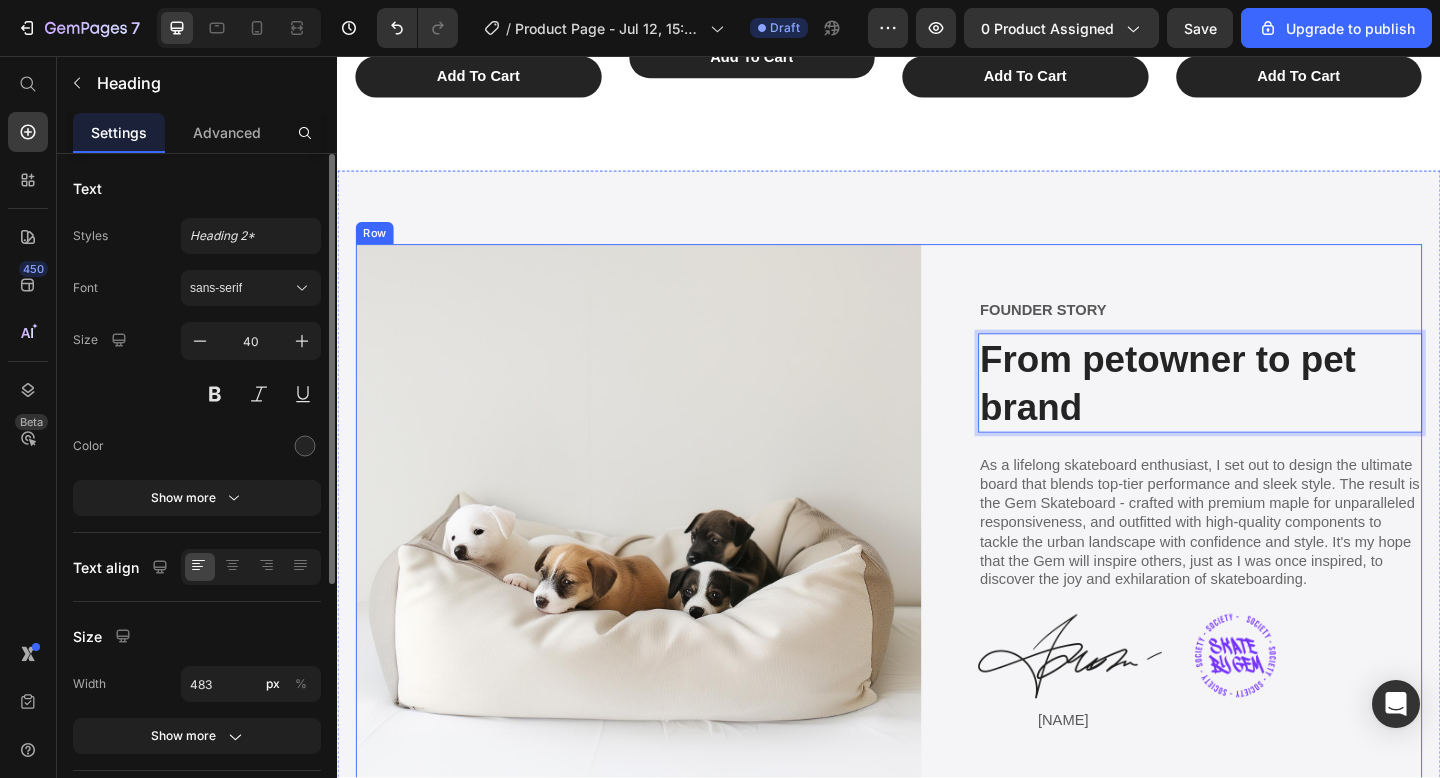 click on "Fix all" at bounding box center (337, 56) 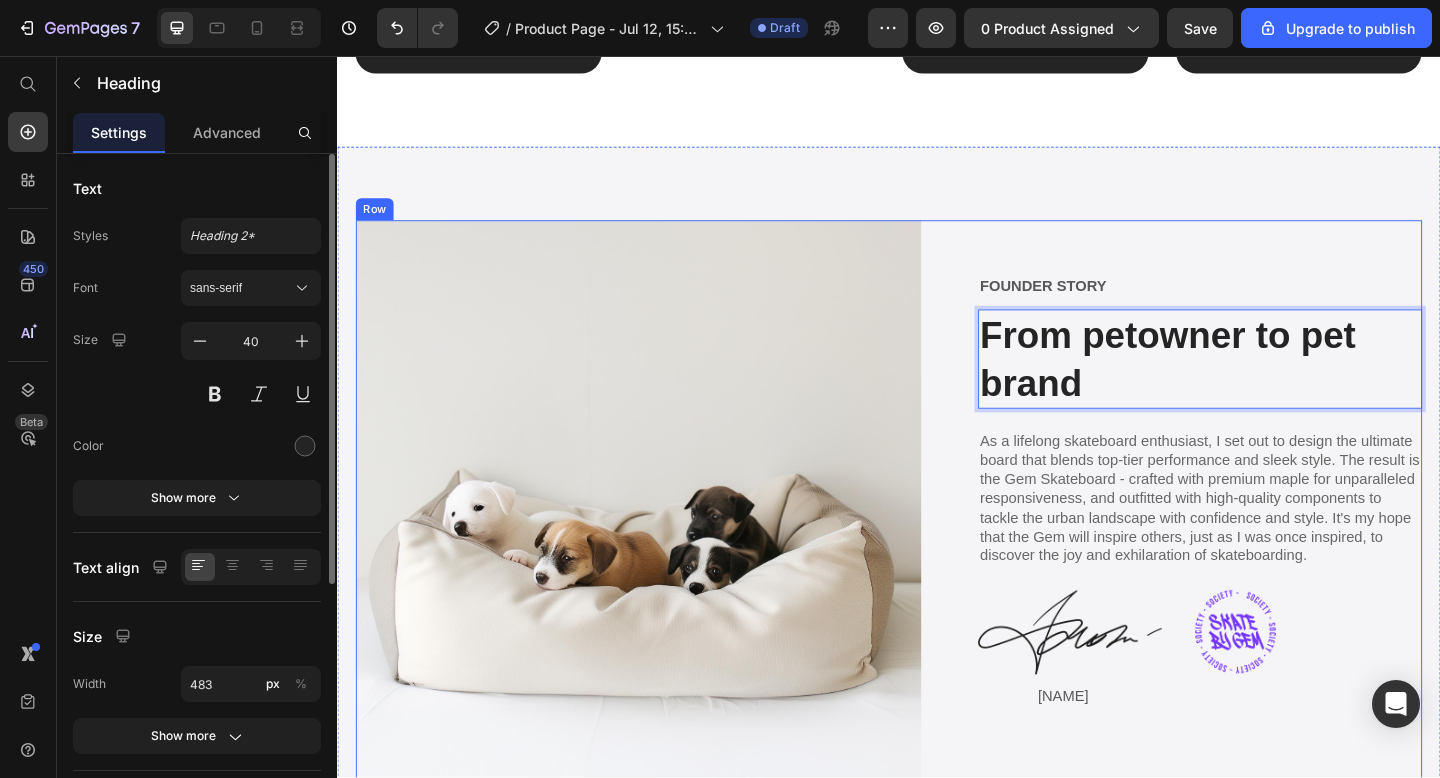 type 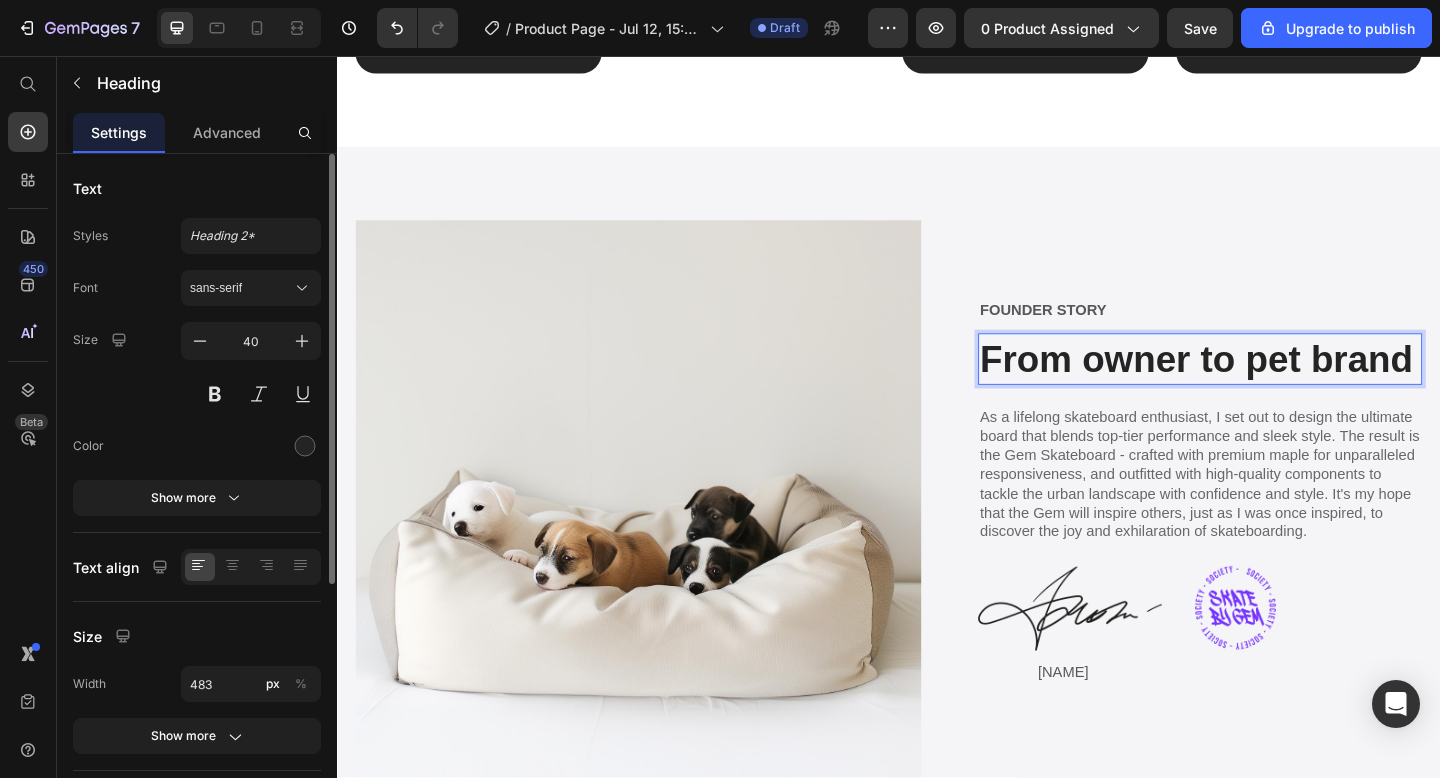click on "From owner to pet brand" at bounding box center (1275, 386) 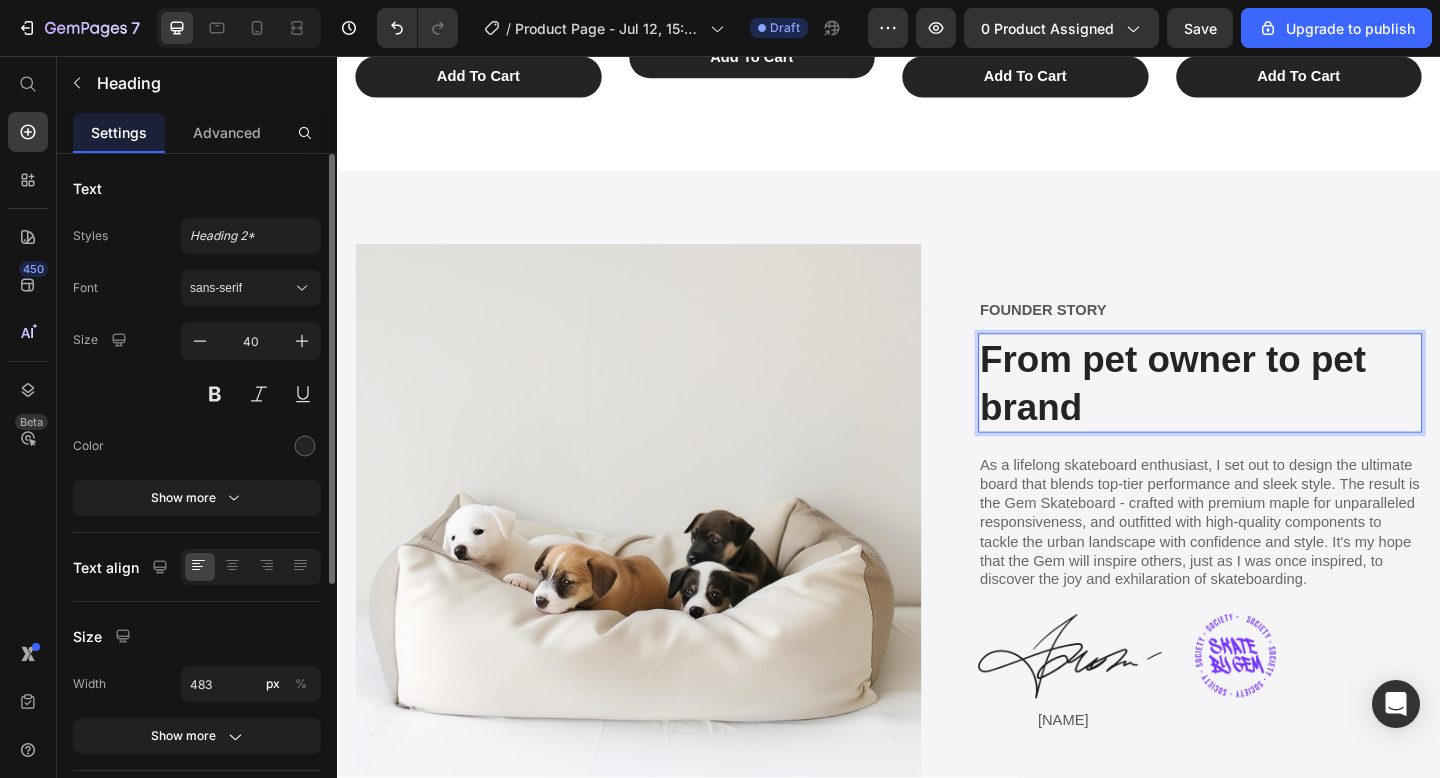 click on "From pet owner to pet brand" at bounding box center (1275, 412) 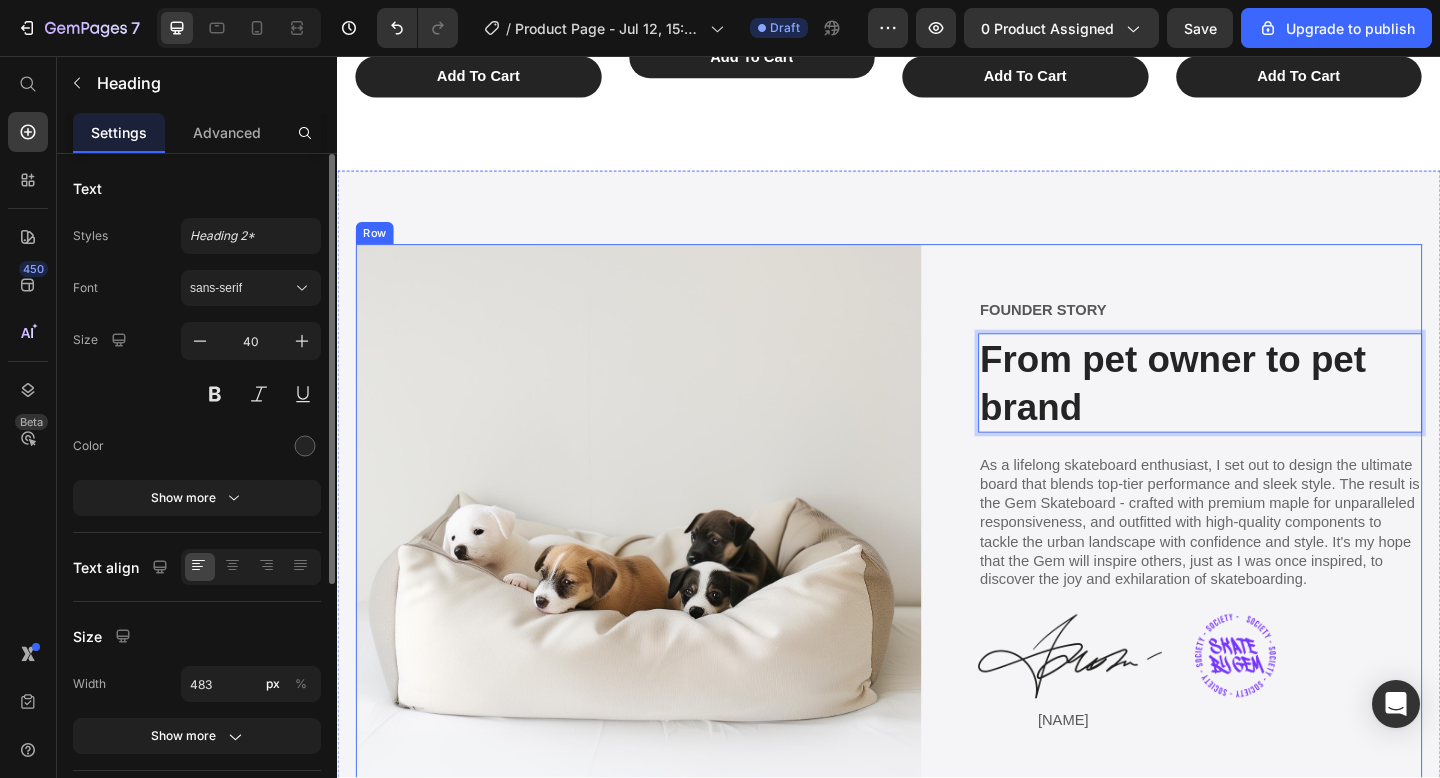 click on "As a lifelong skateboard enthusiast, I set out to design the ultimate board that blends top-tier performance and sleek style. The result is the Gem Skateboard - crafted with premium maple for unparalleled responsiveness, and outfitted with high-quality components to tackle the urban landscape with confidence and style. It's my hope that the Gem will inspire others, just as I was once inspired, to discover the joy and exhilaration of skateboarding." at bounding box center [1275, 565] 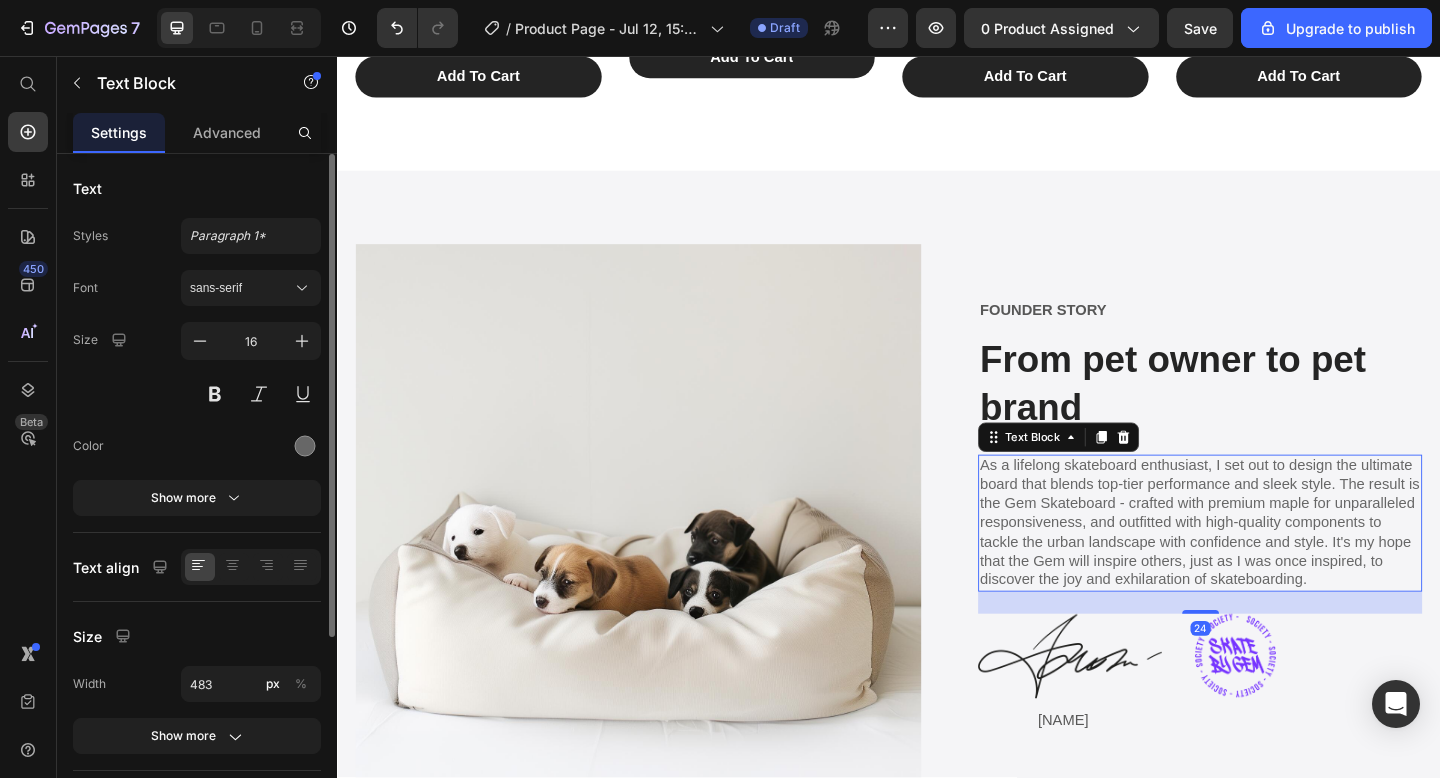 click on "As a lifelong skateboard enthusiast, I set out to design the ultimate board that blends top-tier performance and sleek style. The result is the Gem Skateboard - crafted with premium maple for unparalleled responsiveness, and outfitted with high-quality components to tackle the urban landscape with confidence and style. It's my hope that the Gem will inspire others, just as I was once inspired, to discover the joy and exhilaration of skateboarding." at bounding box center [1275, 565] 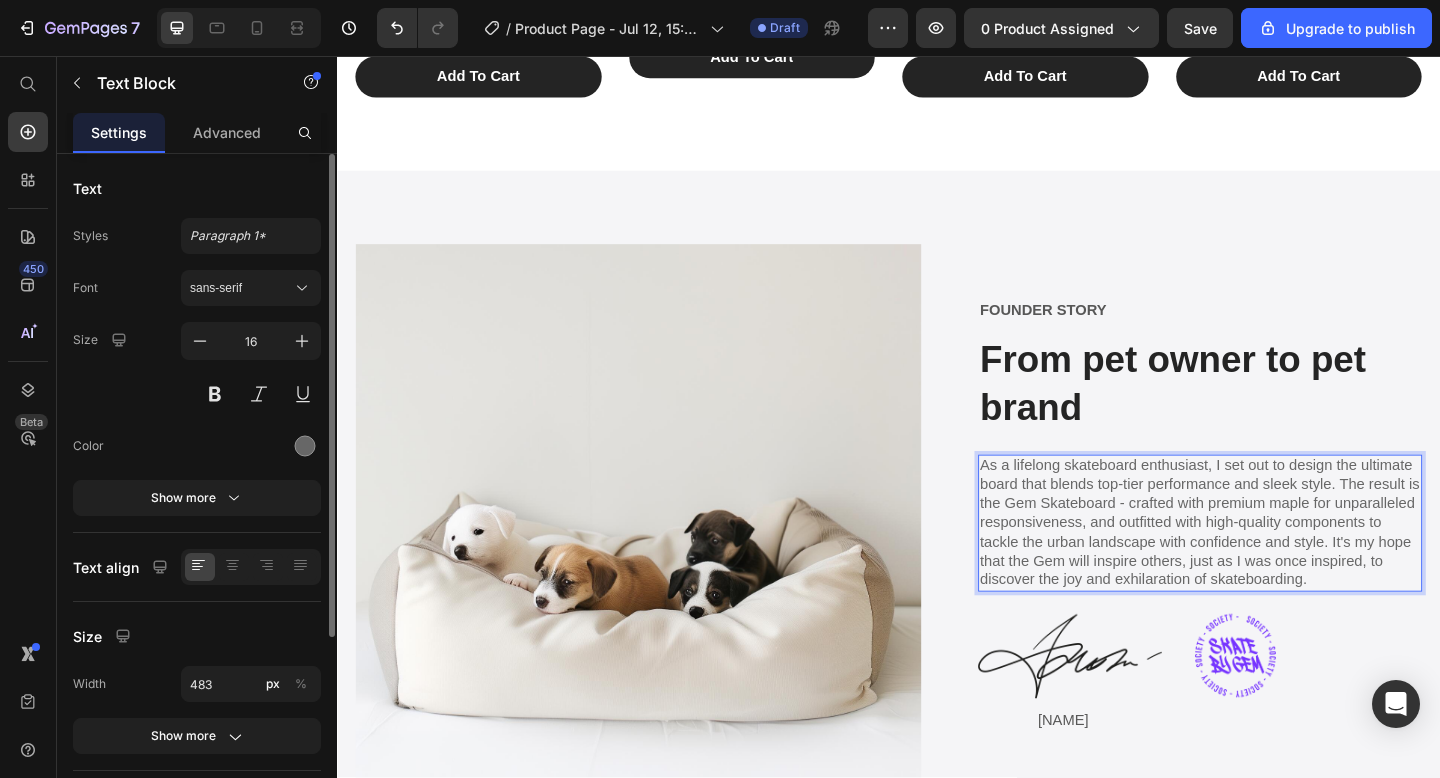 click on "As a lifelong skateboard enthusiast, I set out to design the ultimate board that blends top-tier performance and sleek style. The result is the Gem Skateboard - crafted with premium maple for unparalleled responsiveness, and outfitted with high-quality components to tackle the urban landscape with confidence and style. It's my hope that the Gem will inspire others, just as I was once inspired, to discover the joy and exhilaration of skateboarding." at bounding box center [1275, 565] 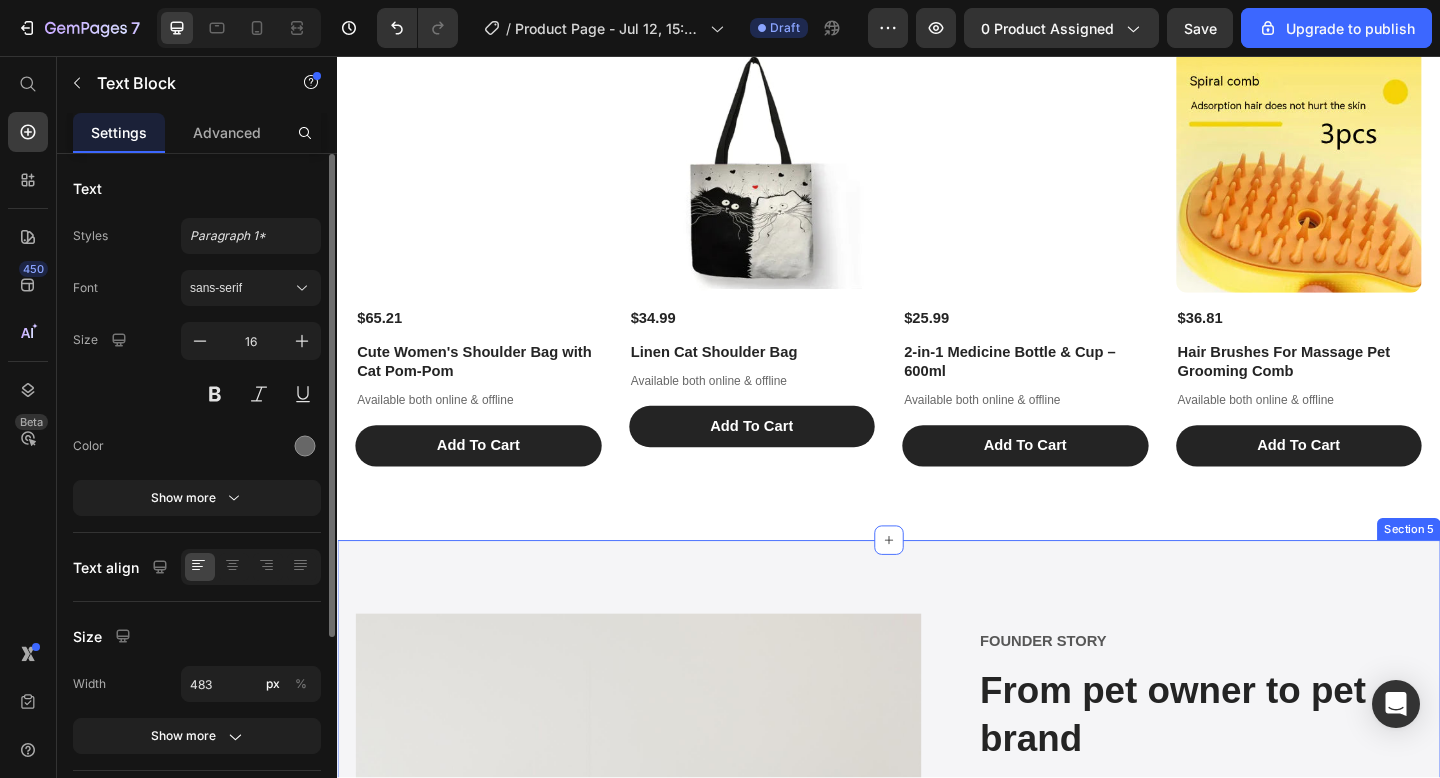 scroll, scrollTop: 3150, scrollLeft: 0, axis: vertical 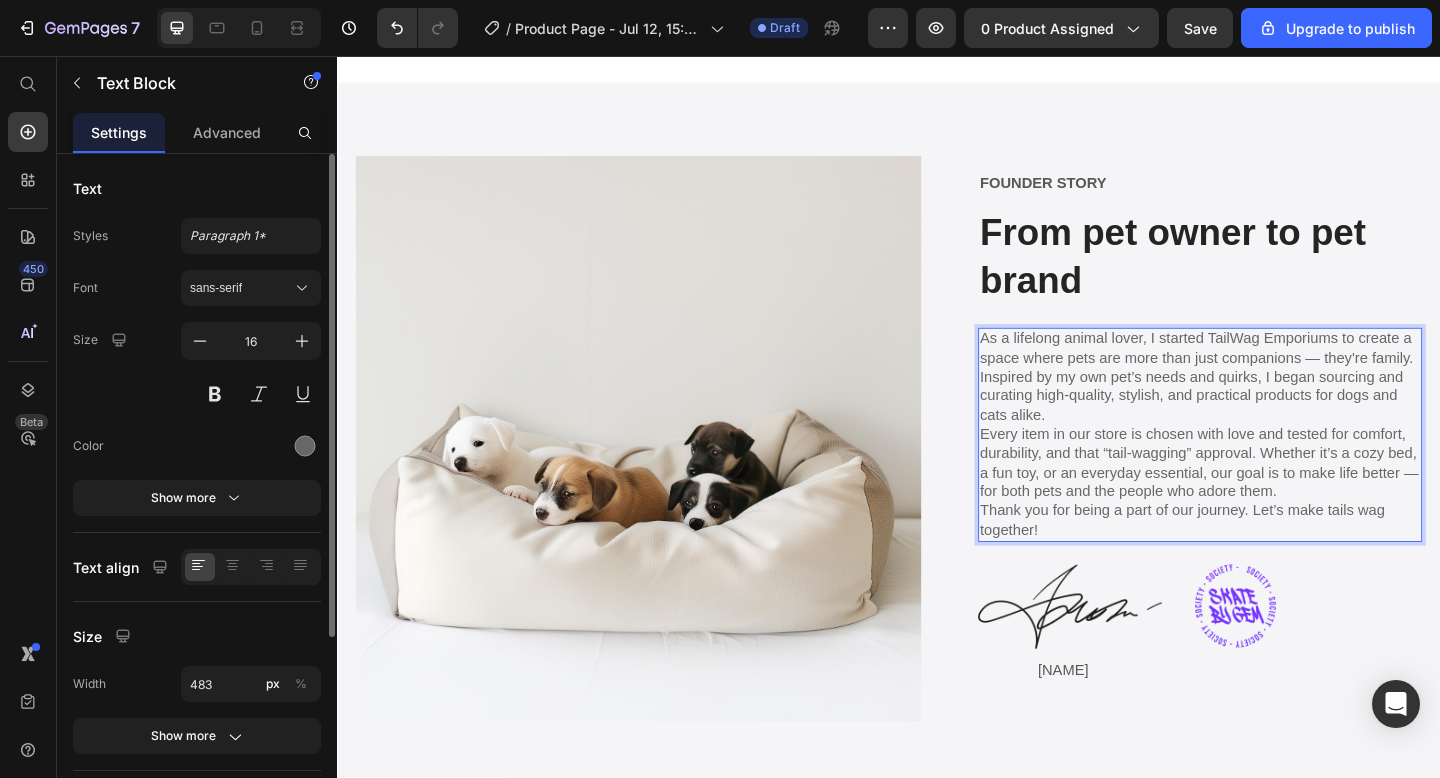 click on "4" at bounding box center (337, 56) 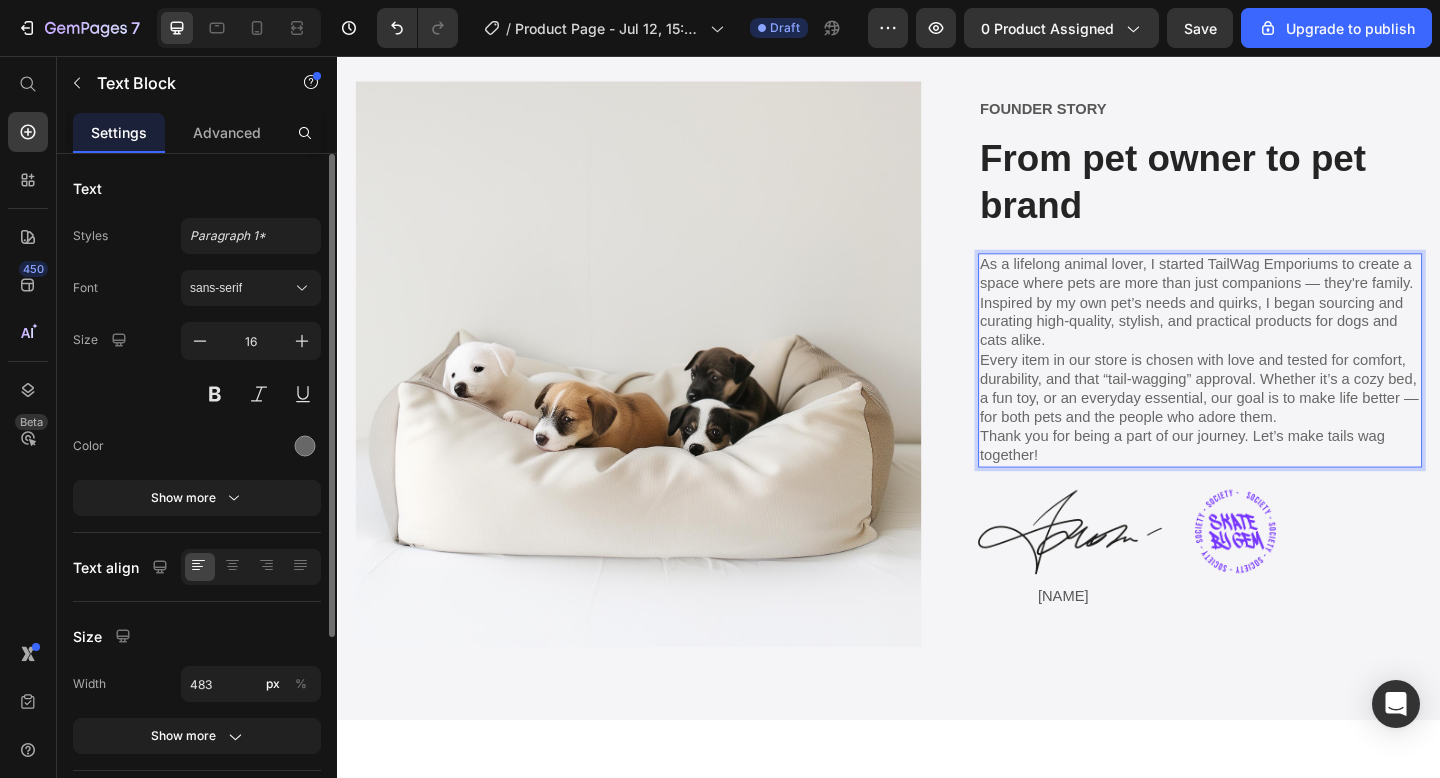 scroll, scrollTop: 3235, scrollLeft: 0, axis: vertical 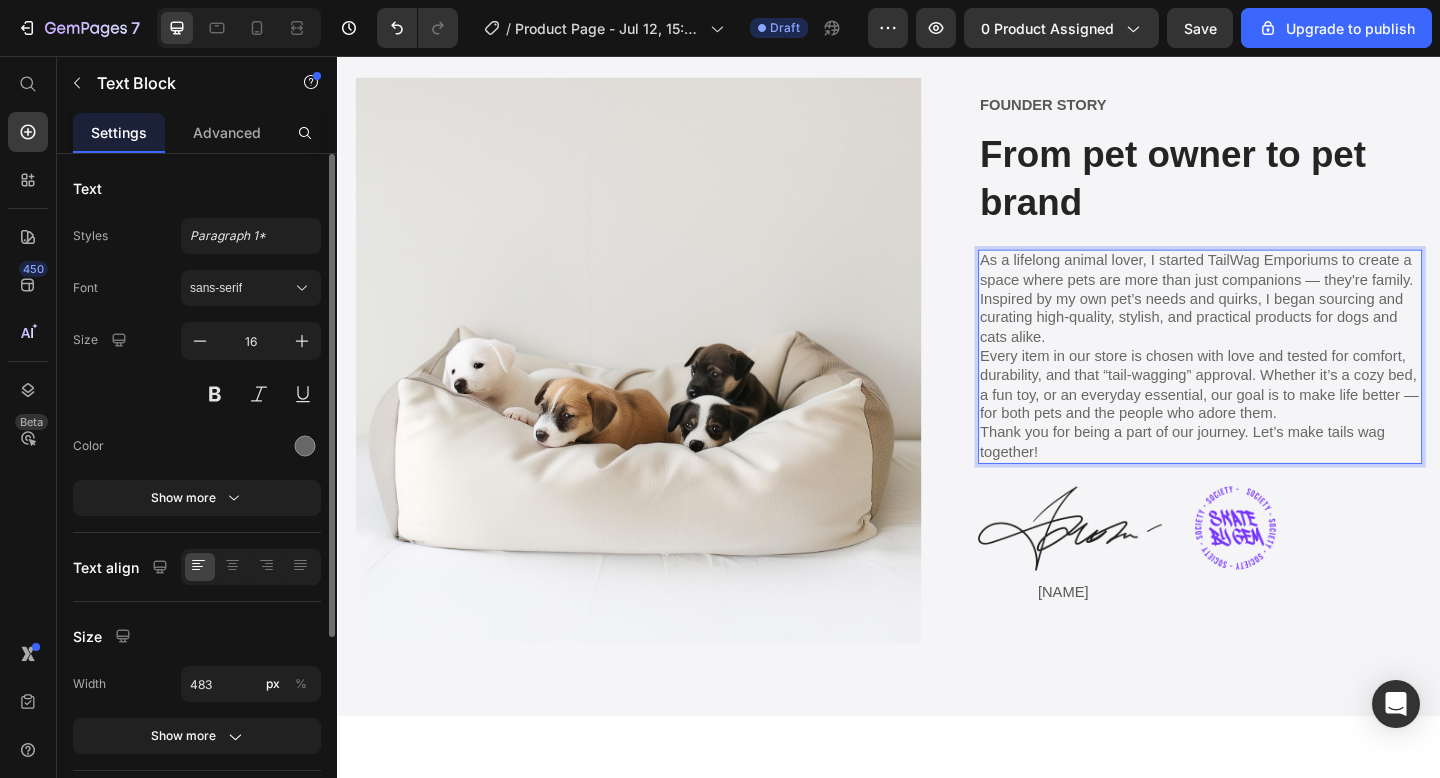 click on "Fix all" at bounding box center [337, 56] 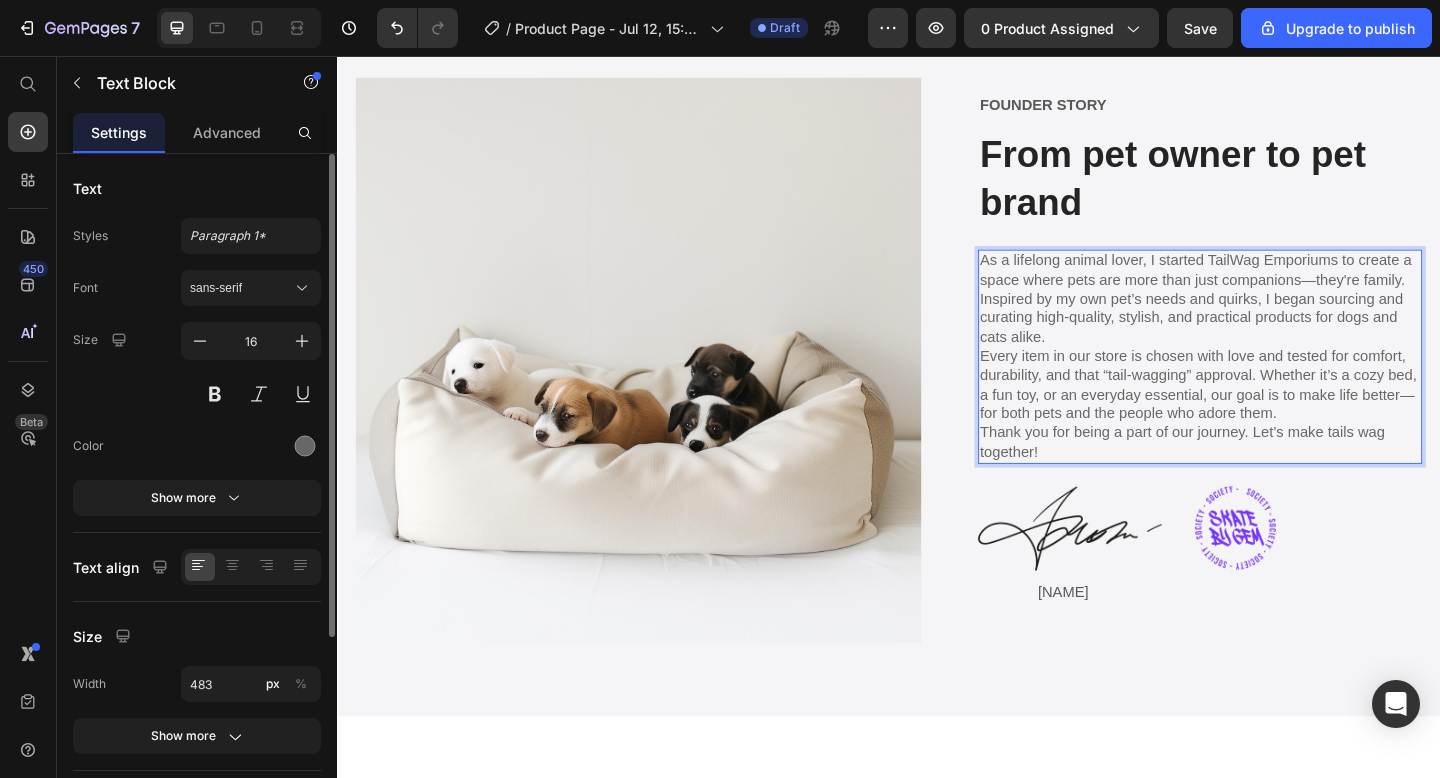 click 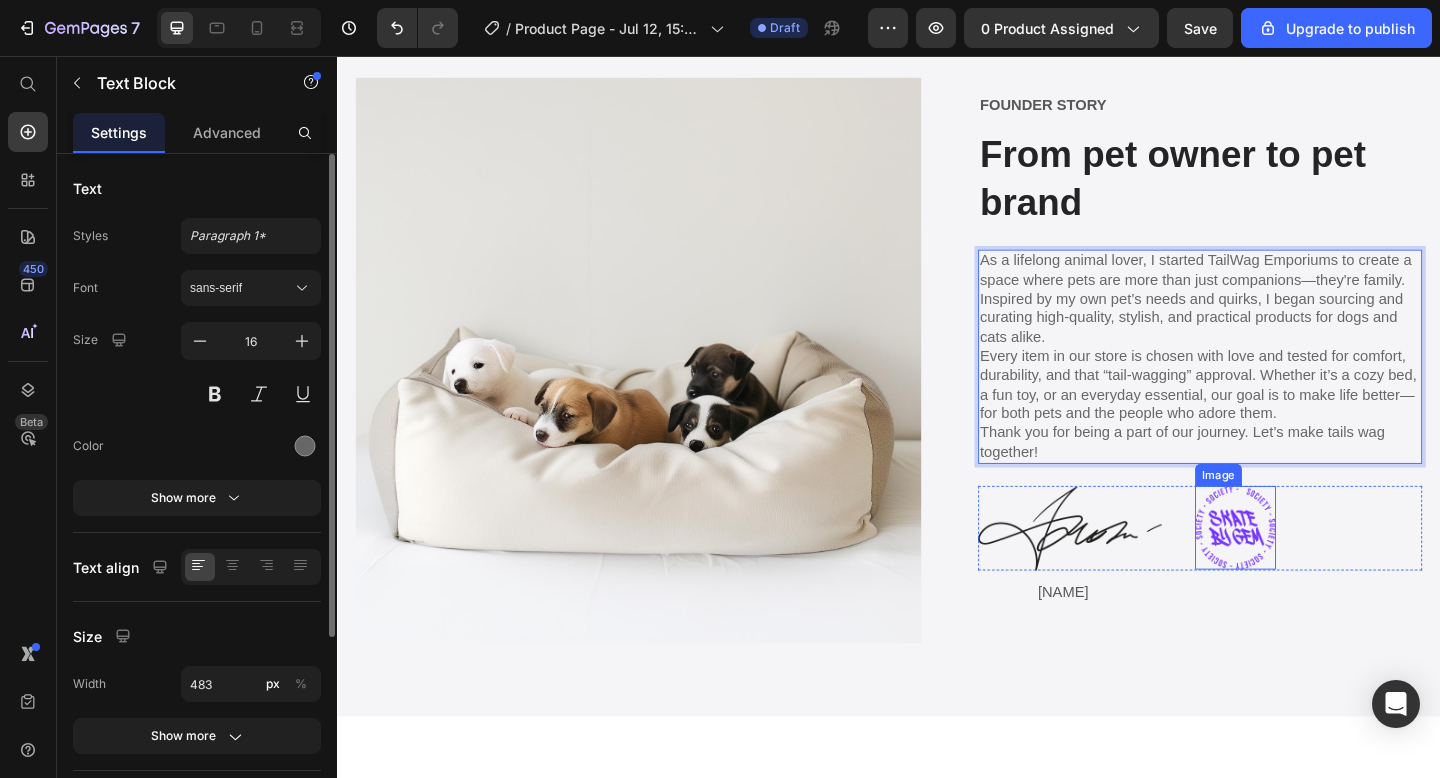 click at bounding box center [1314, 569] 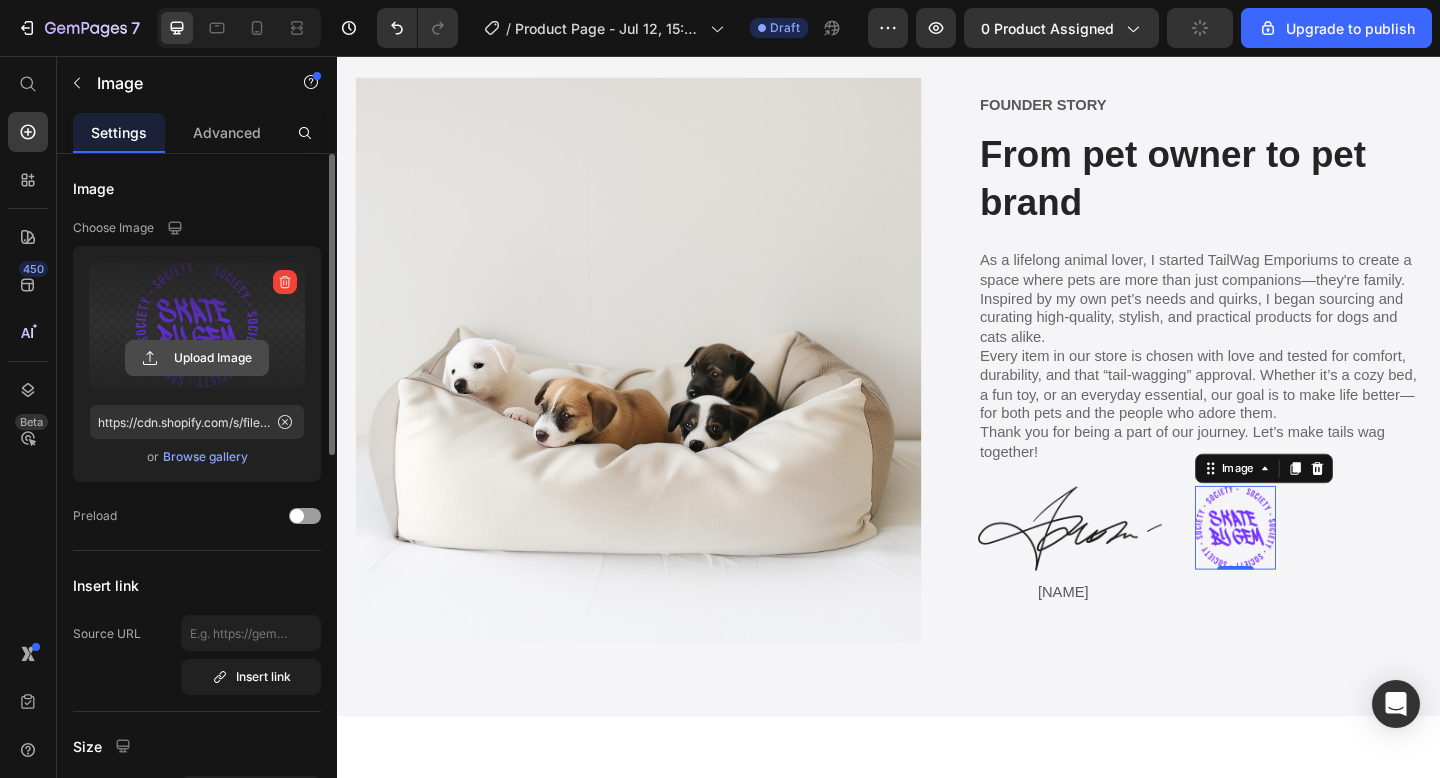 click 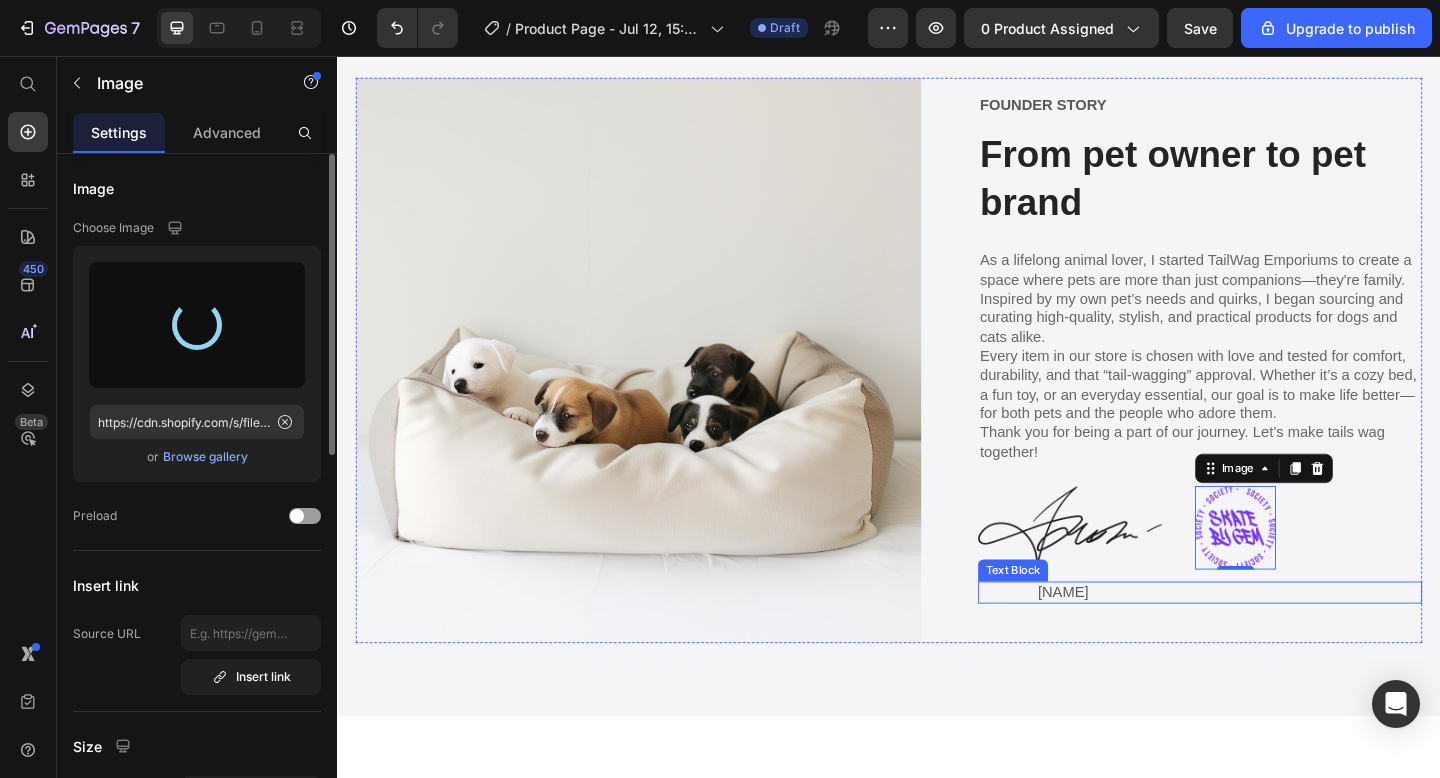 type on "https://cdn.shopify.com/s/files/1/0928/1722/8060/files/gempages_570760274710103192-7de2f785-1445-4d37-b725-f072e5053b1e.png" 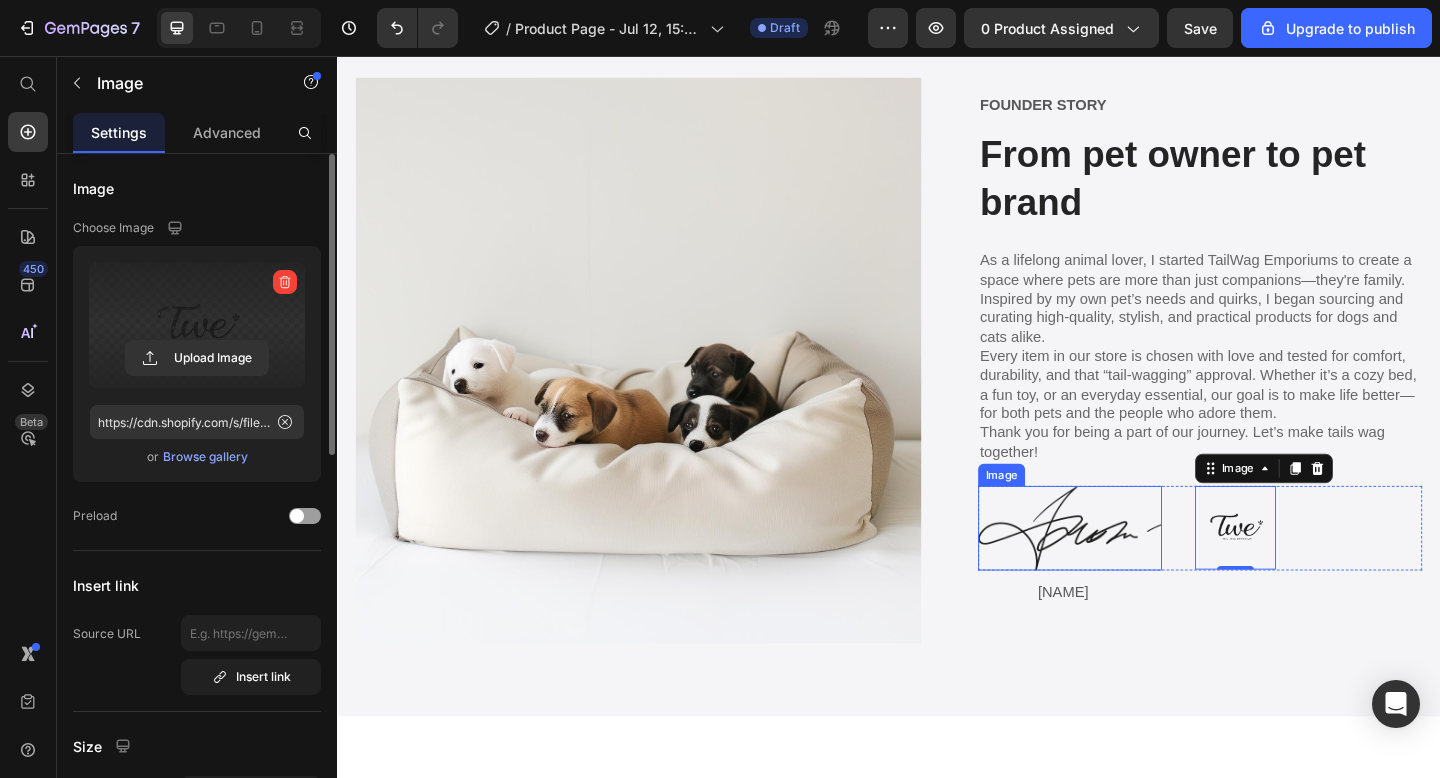 click at bounding box center (1134, 570) 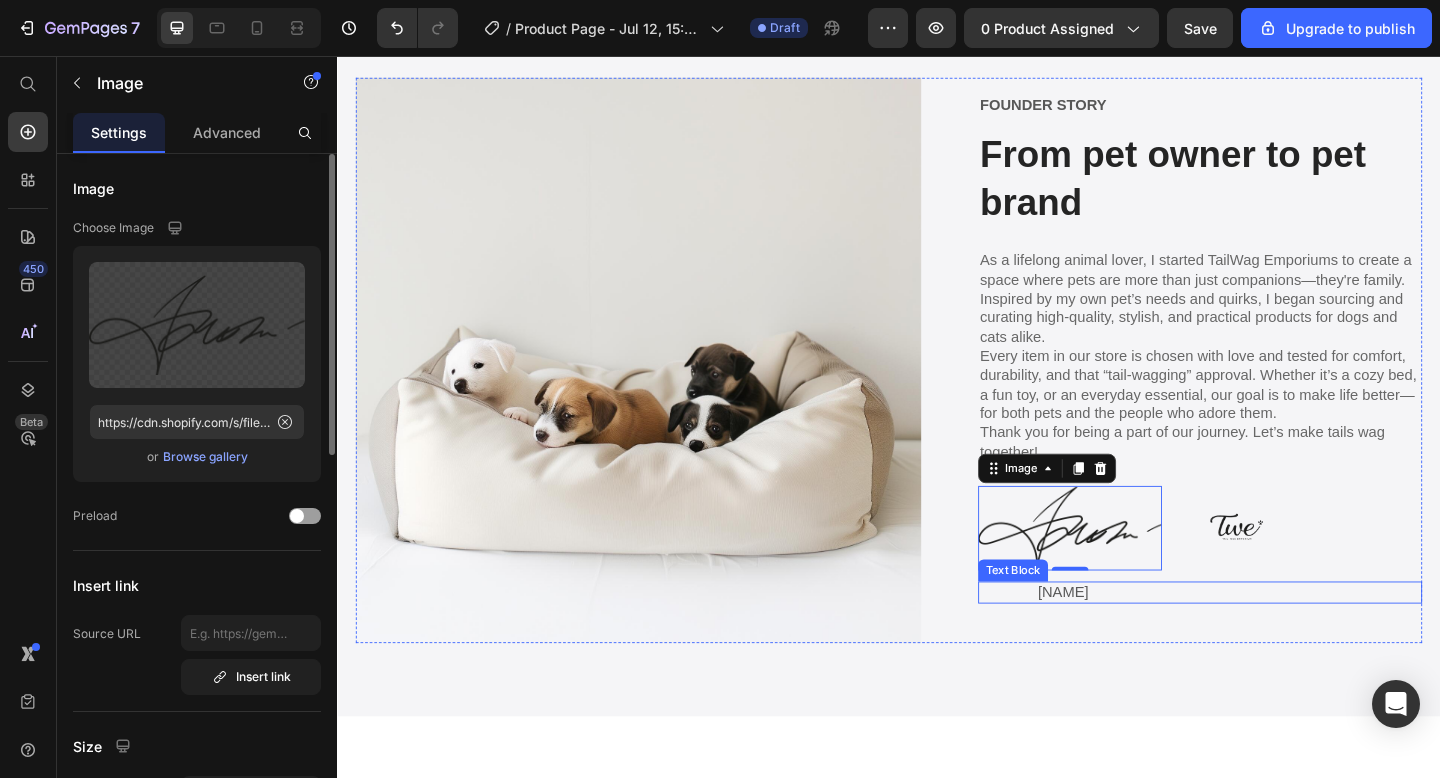 click on "[NAME]" at bounding box center [1307, 640] 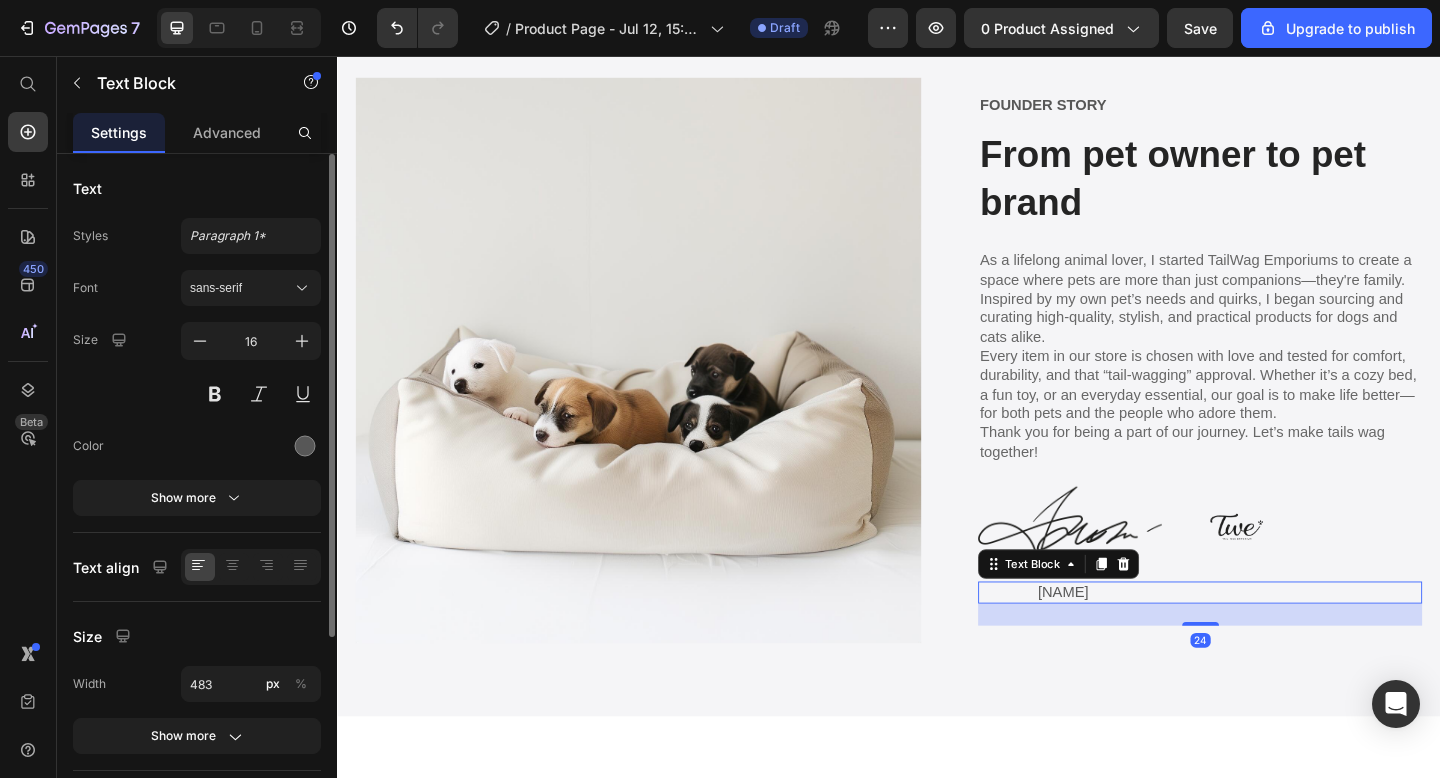 click on "[NAME]" at bounding box center [1307, 640] 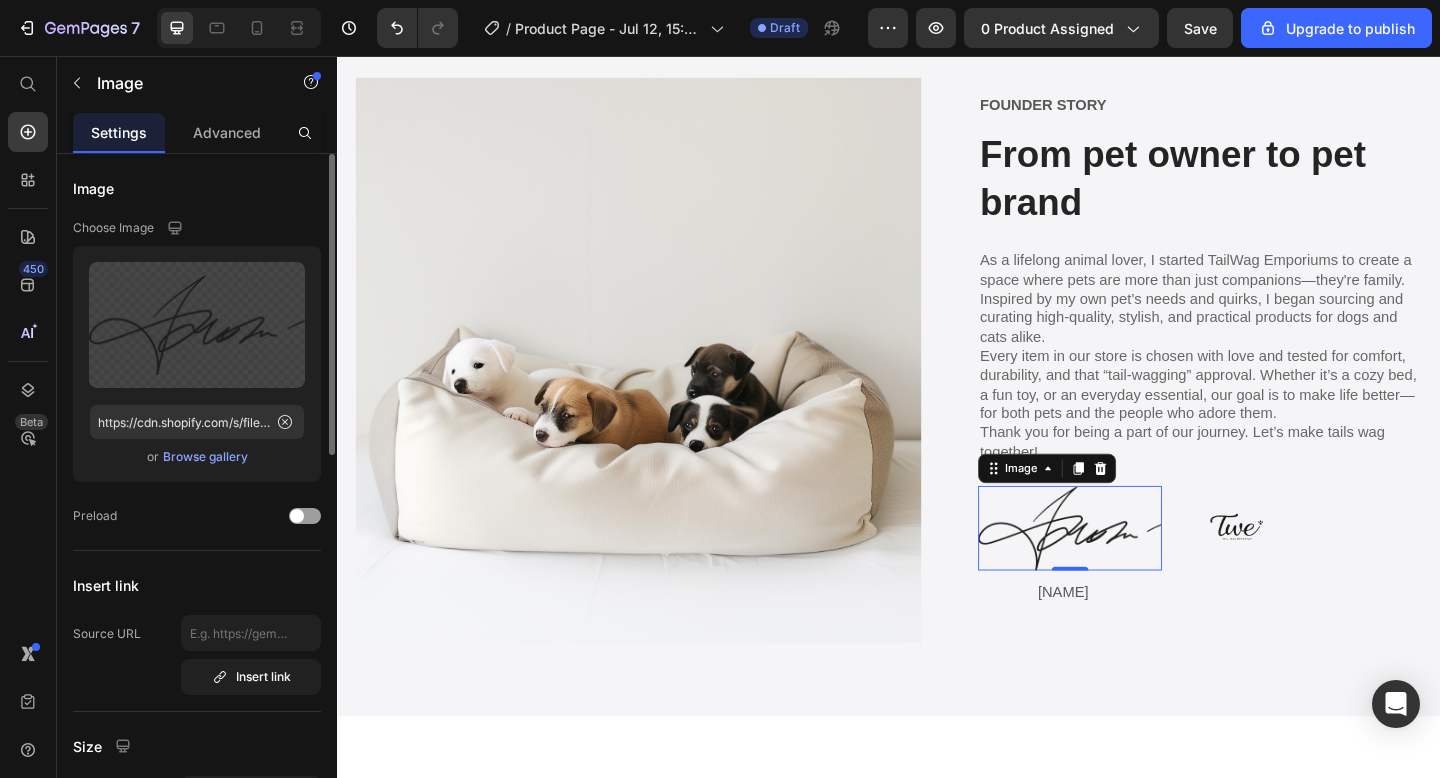 click at bounding box center [1134, 570] 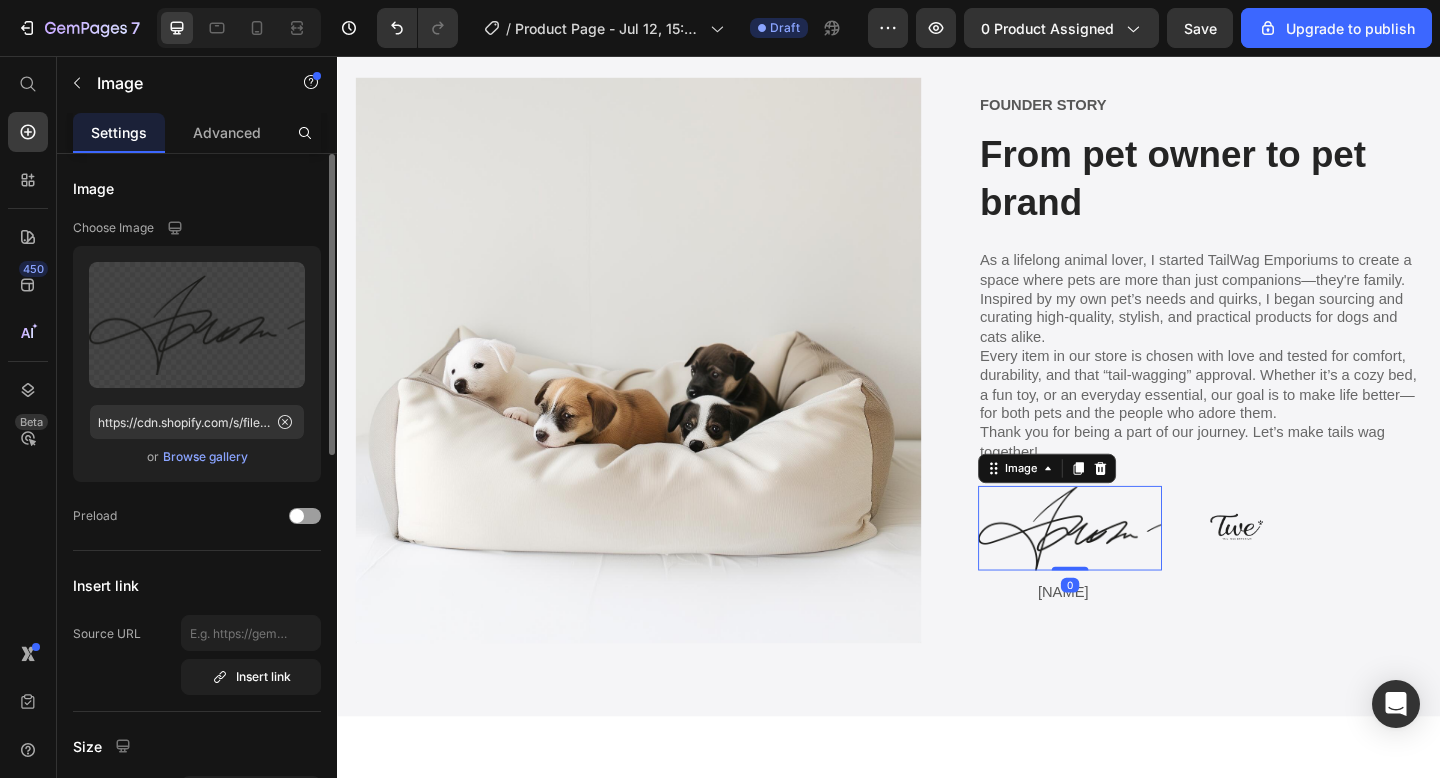 click at bounding box center (1134, 570) 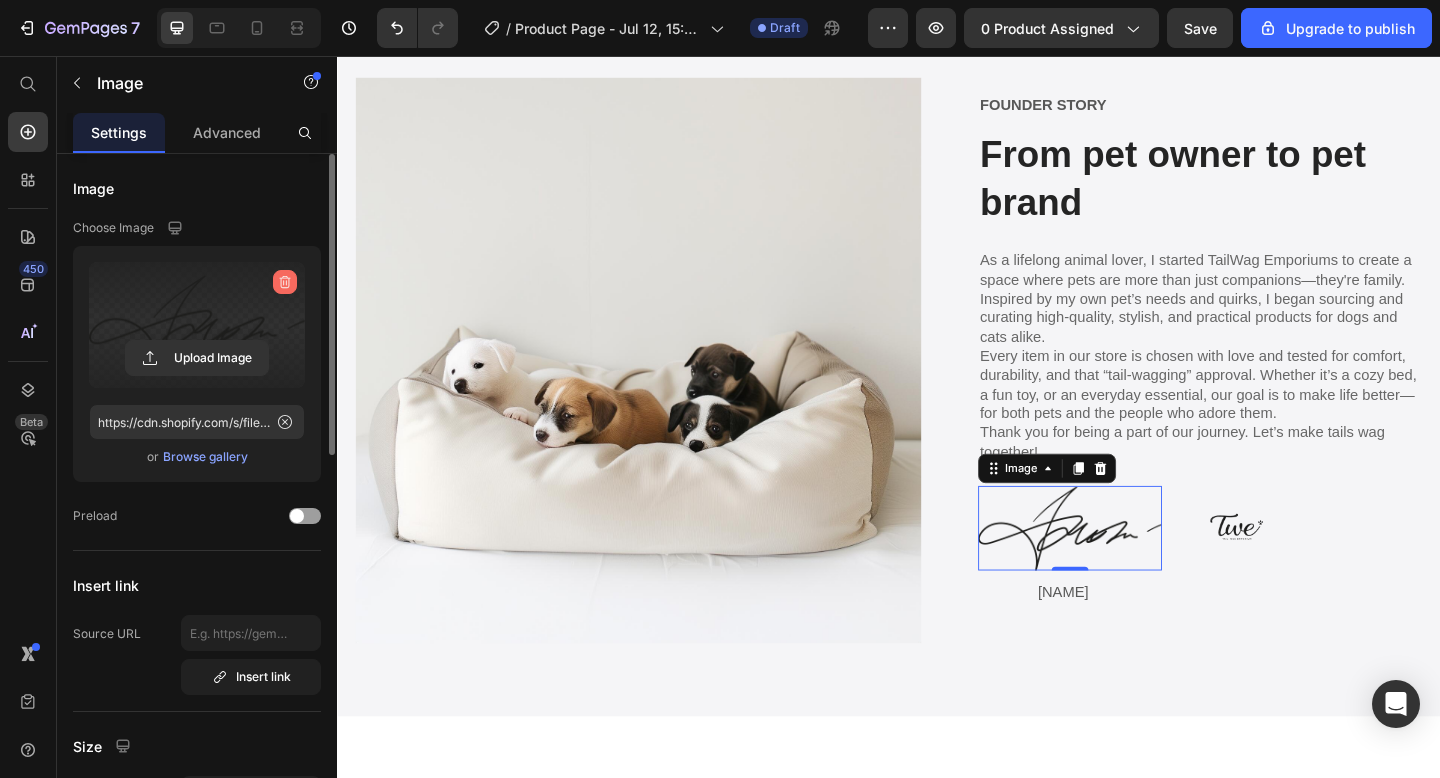 click at bounding box center [285, 282] 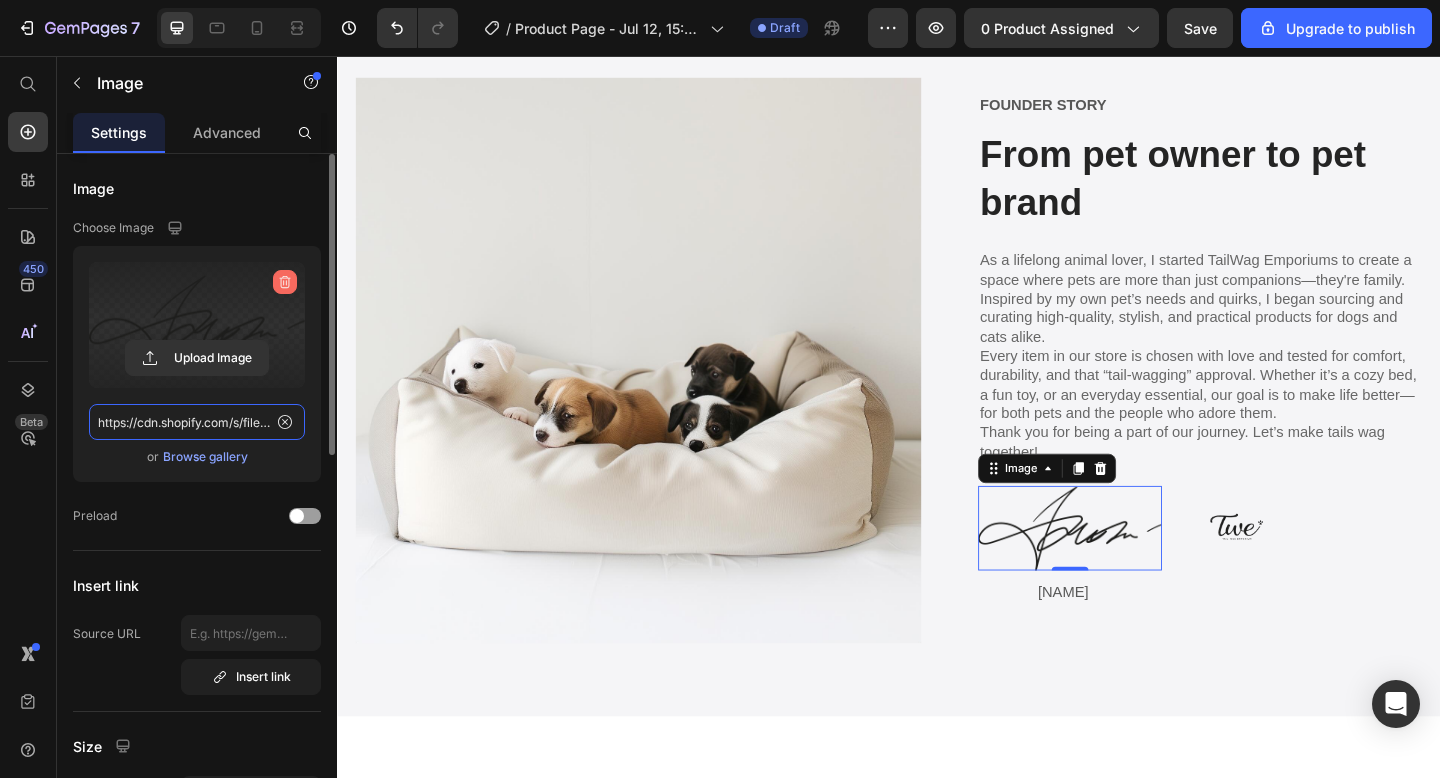 type 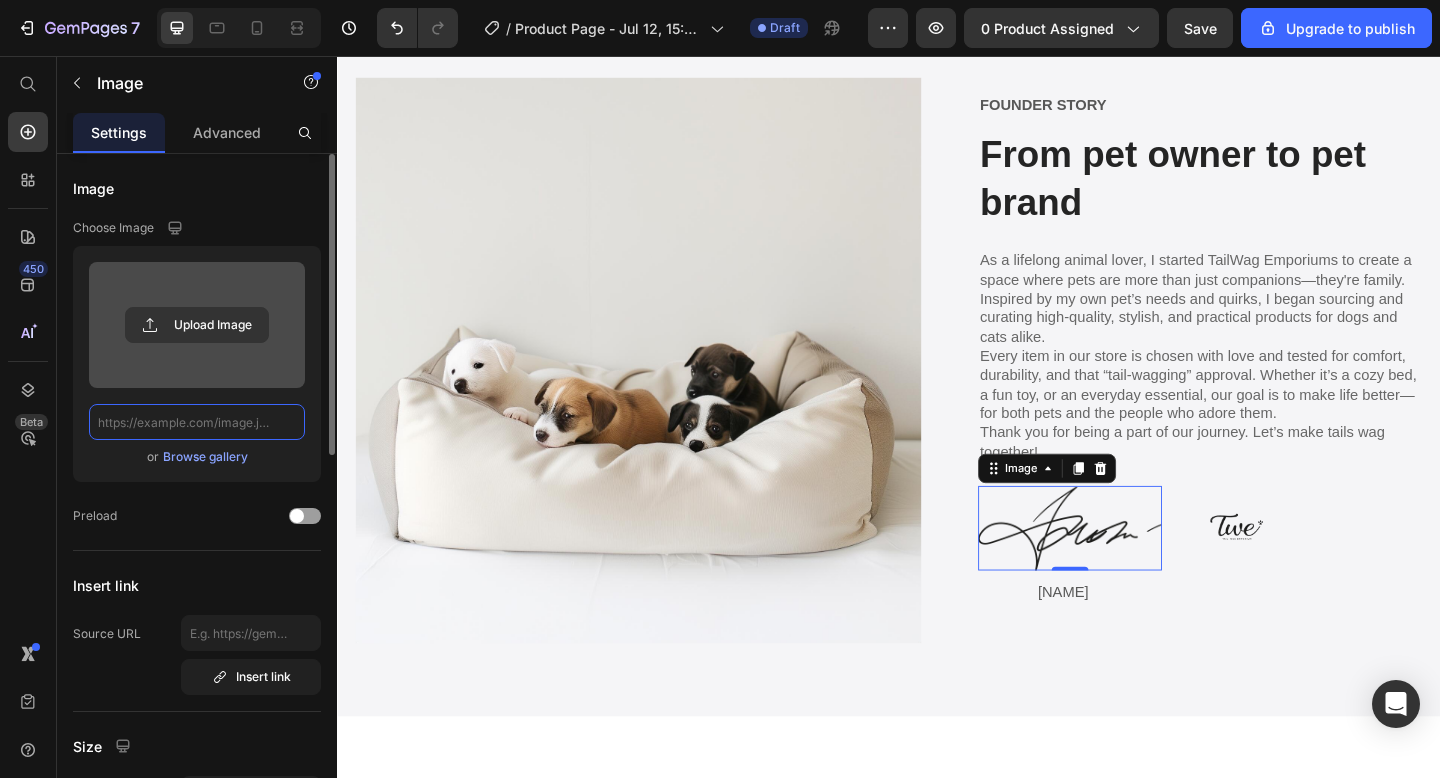 scroll, scrollTop: 0, scrollLeft: 0, axis: both 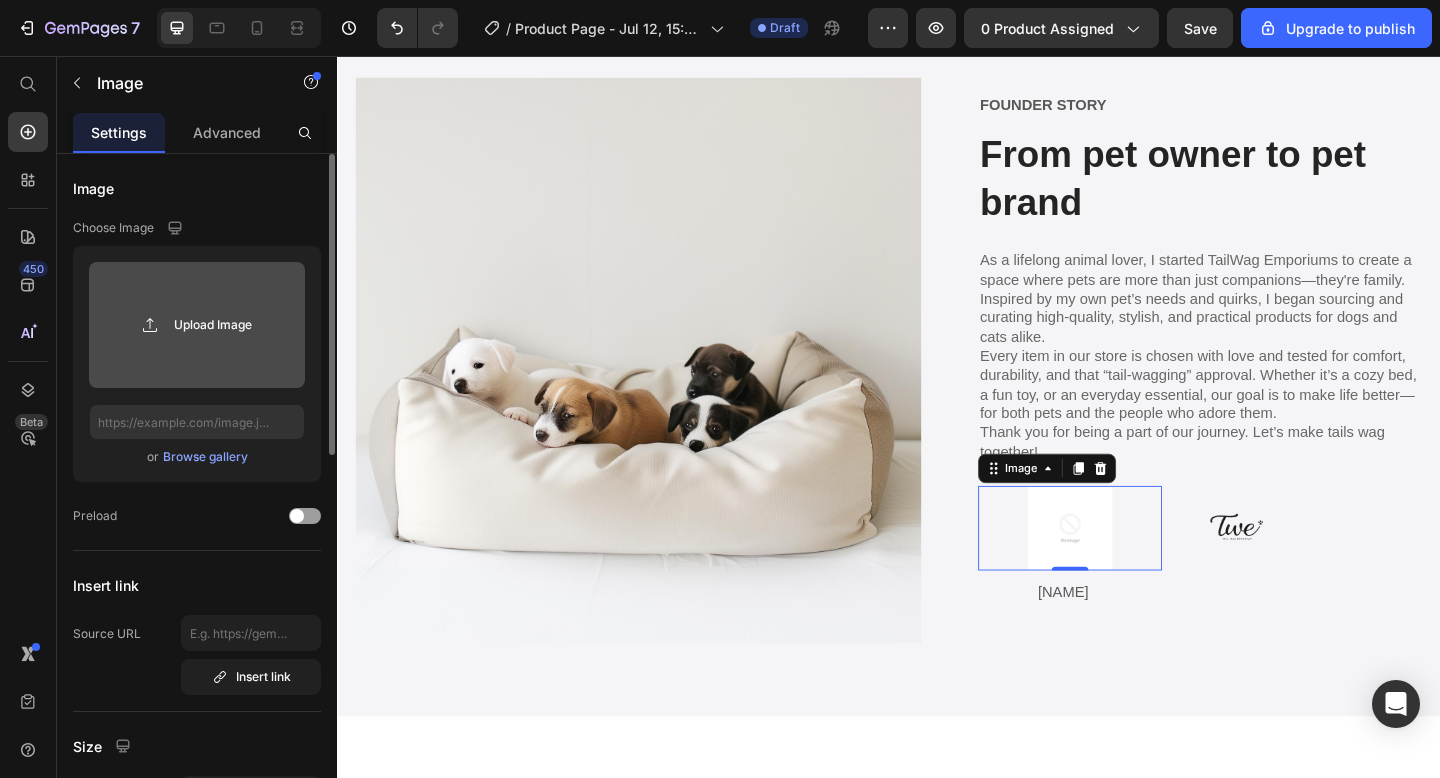 click 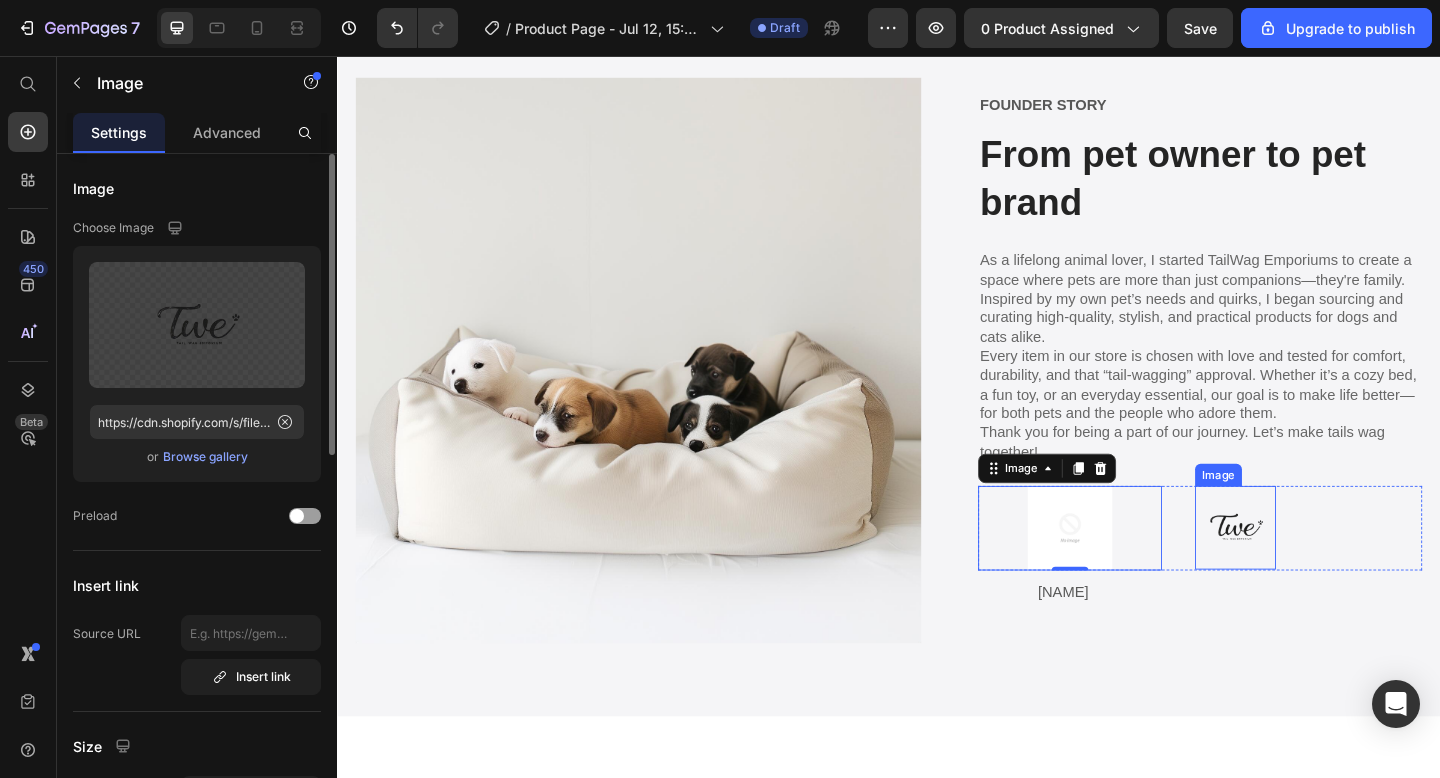 click at bounding box center (1314, 569) 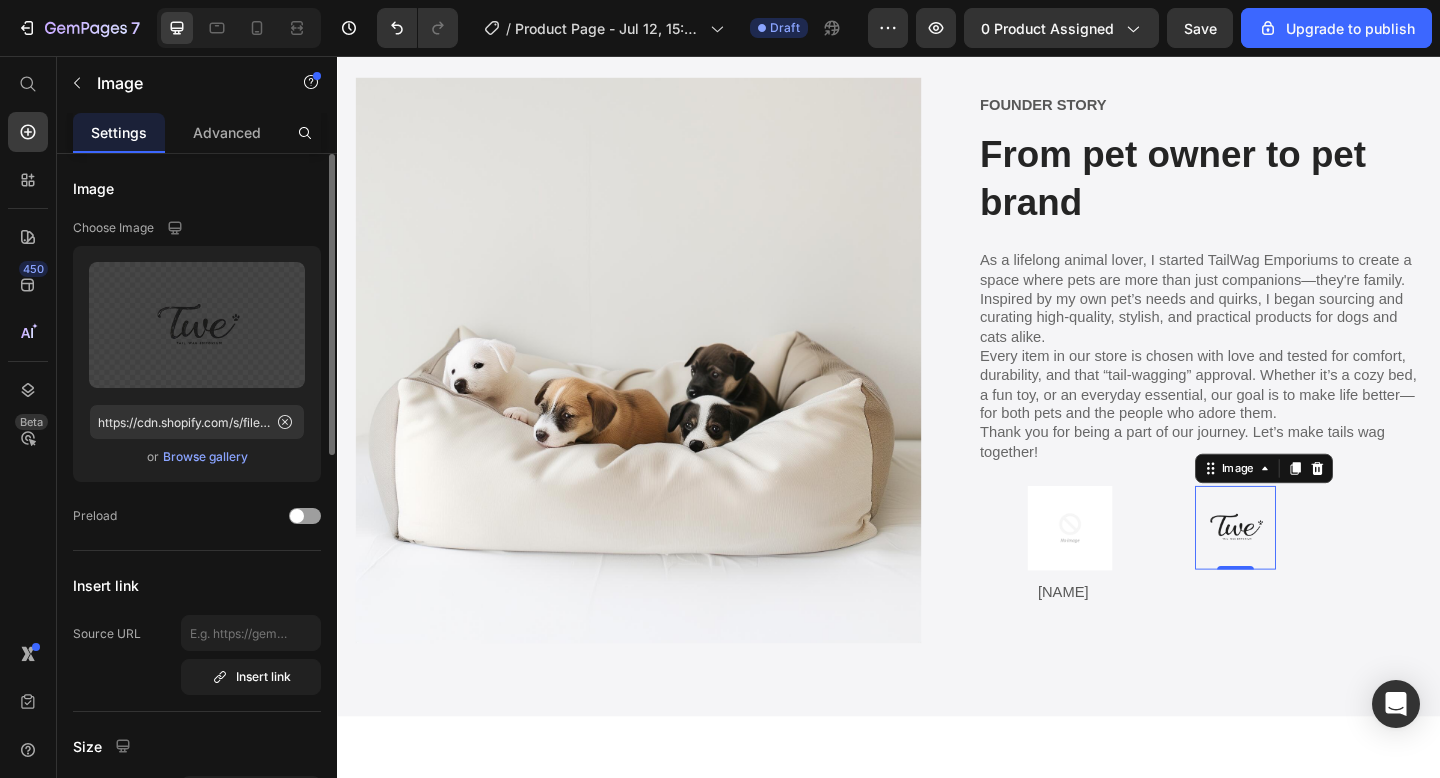 click 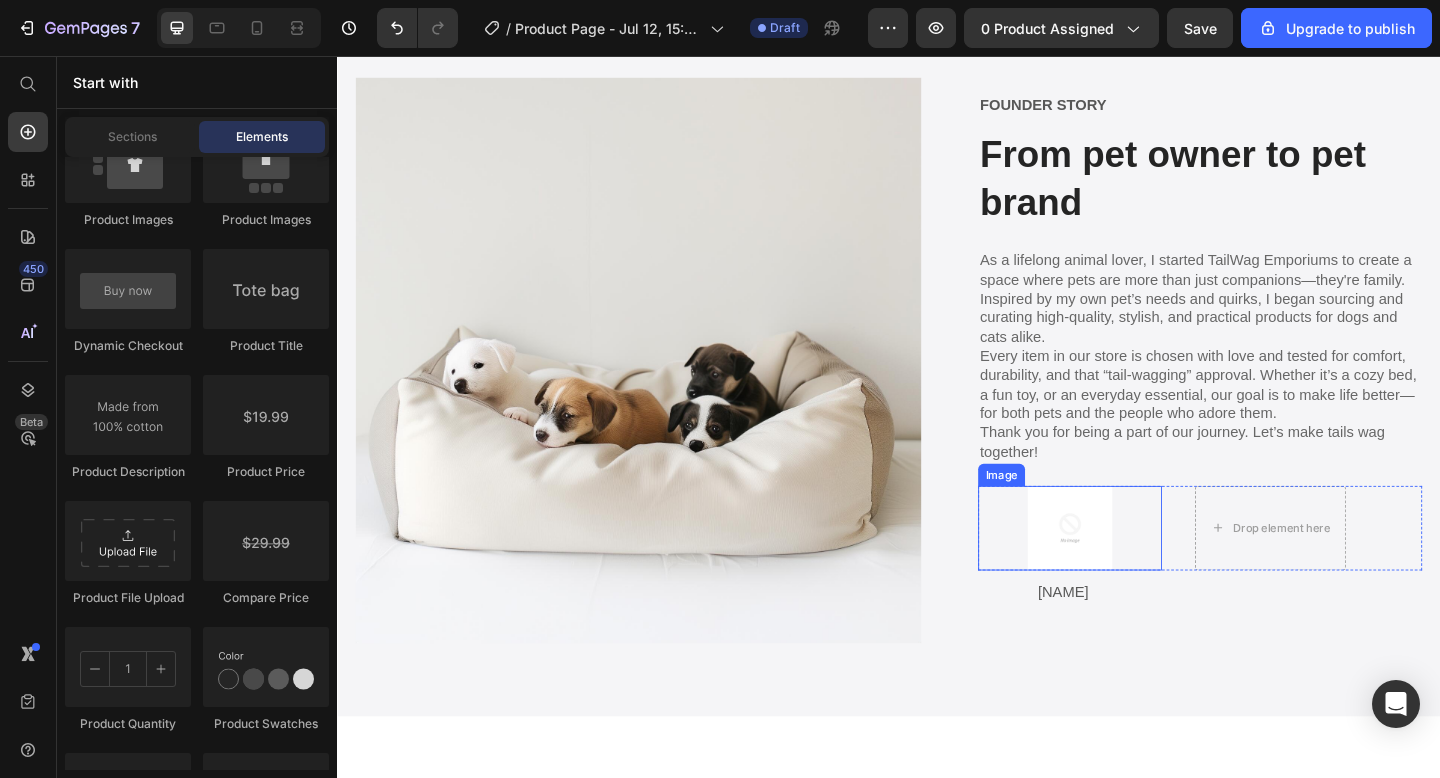 click at bounding box center (1134, 570) 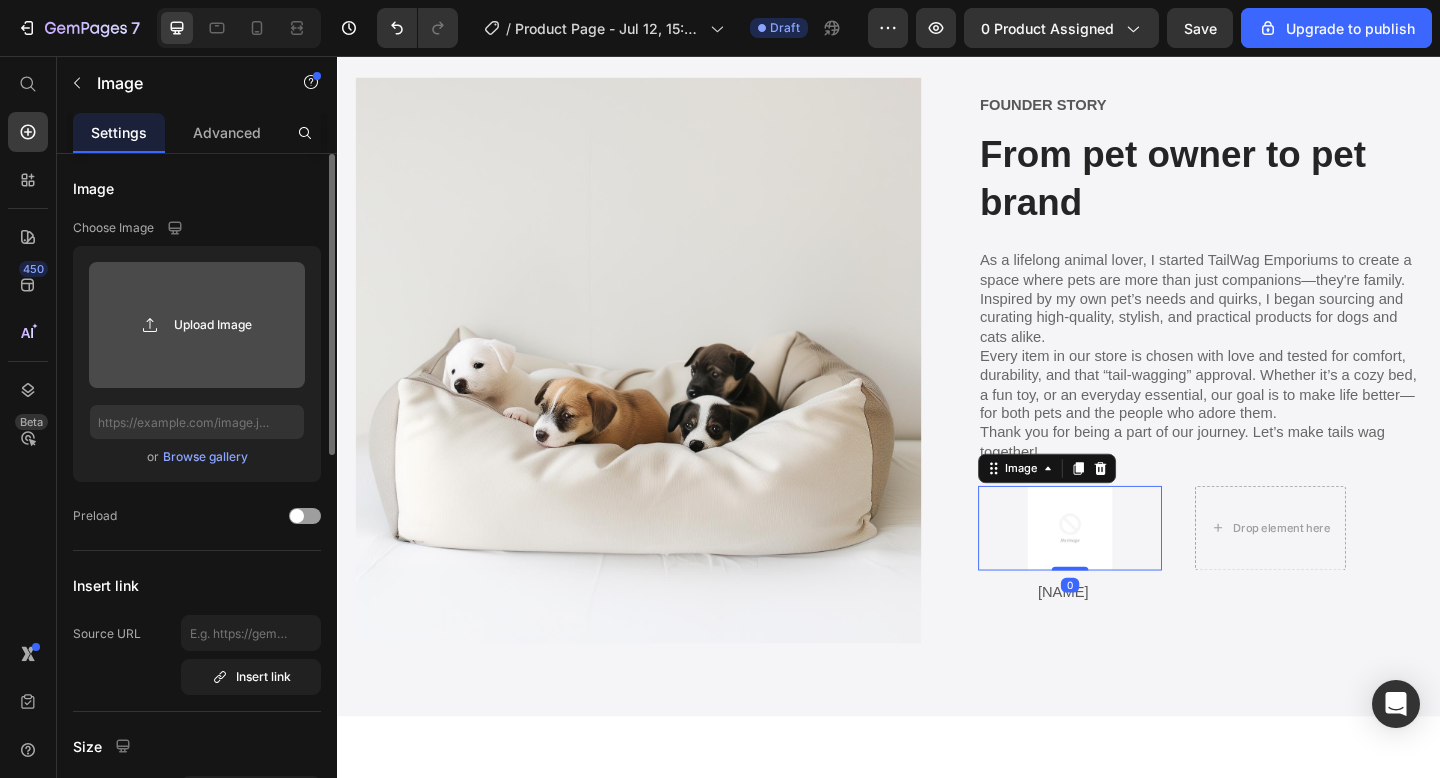 click on "Upload Image" at bounding box center [197, 325] 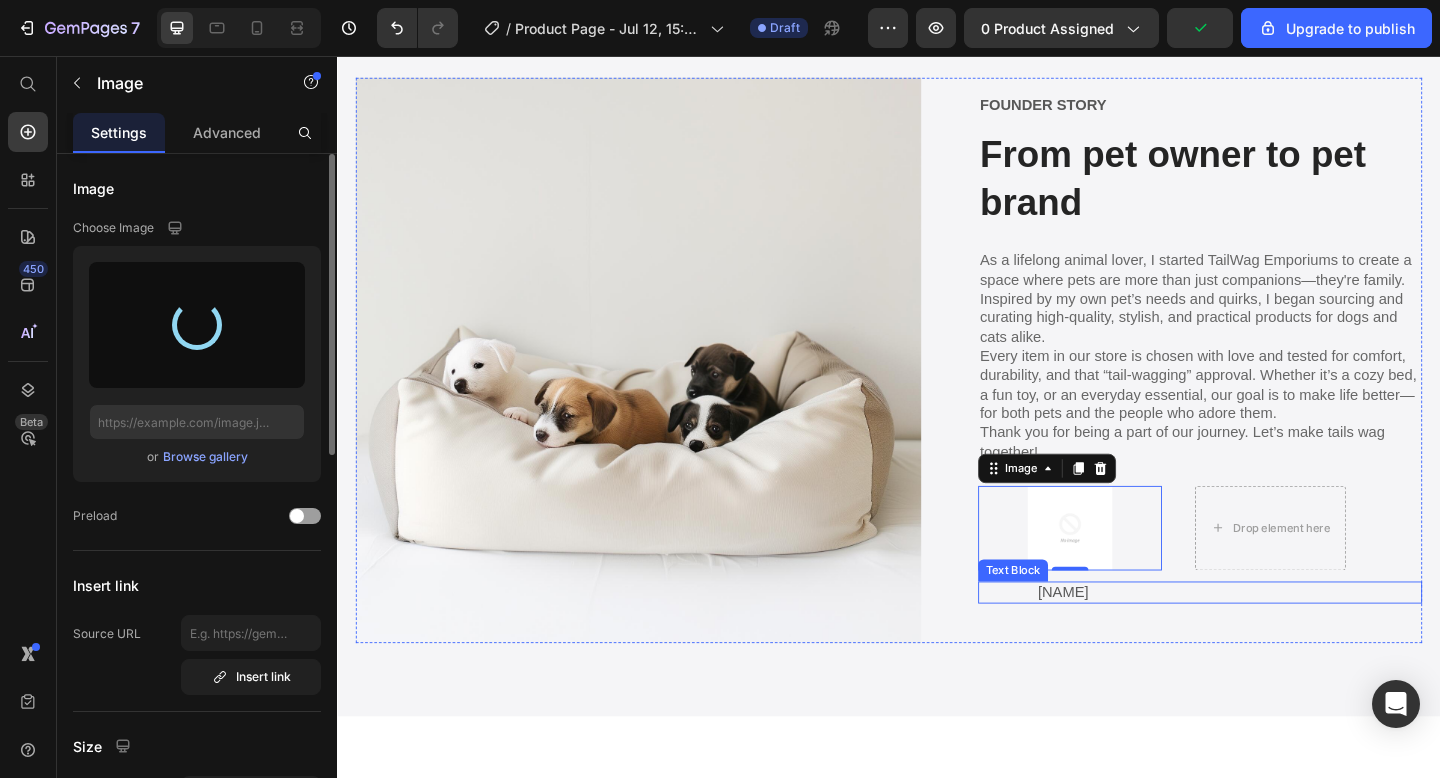type on "https://cdn.shopify.com/s/files/1/0928/1722/8060/files/gempages_570760274710103192-7de2f785-1445-4d37-b725-f072e5053b1e.png" 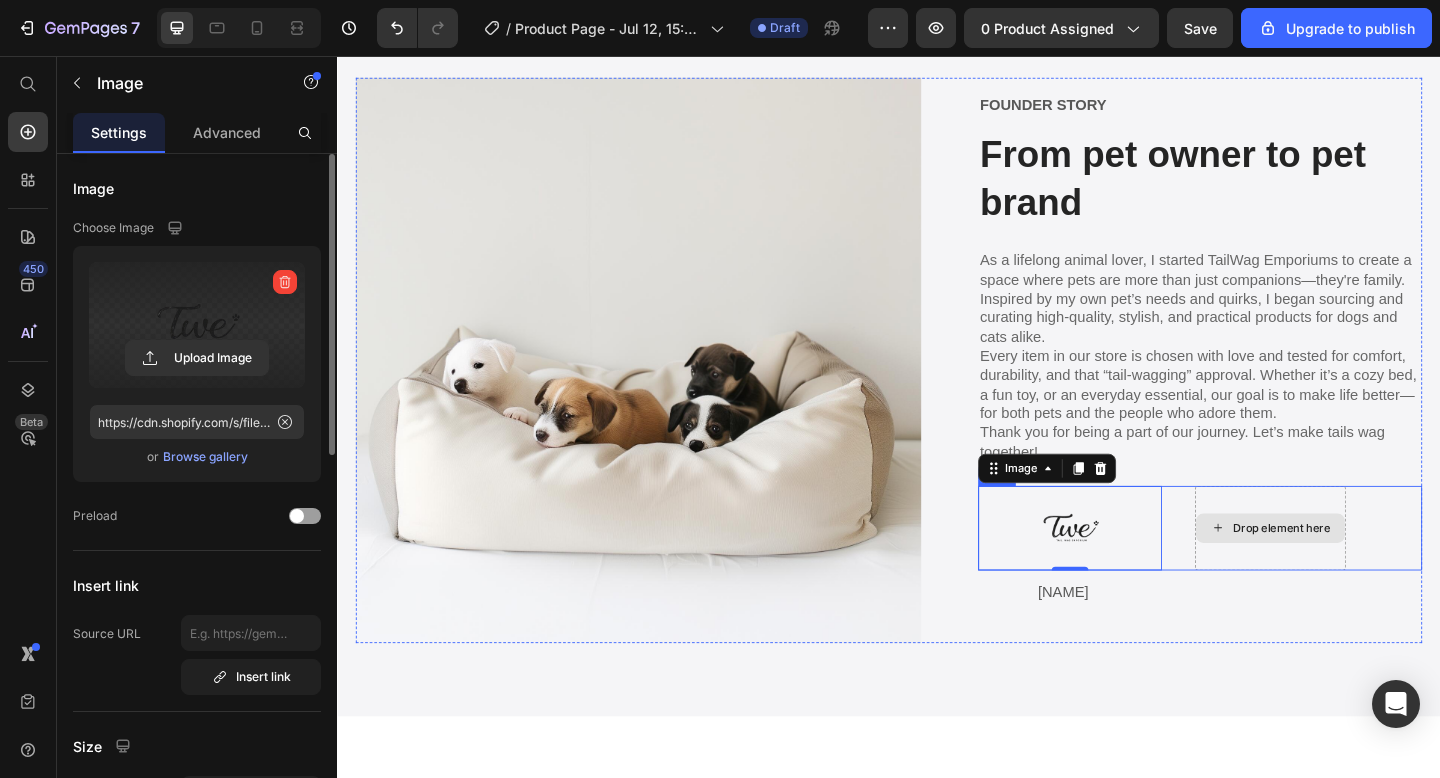 click on "Drop element here" at bounding box center [1352, 570] 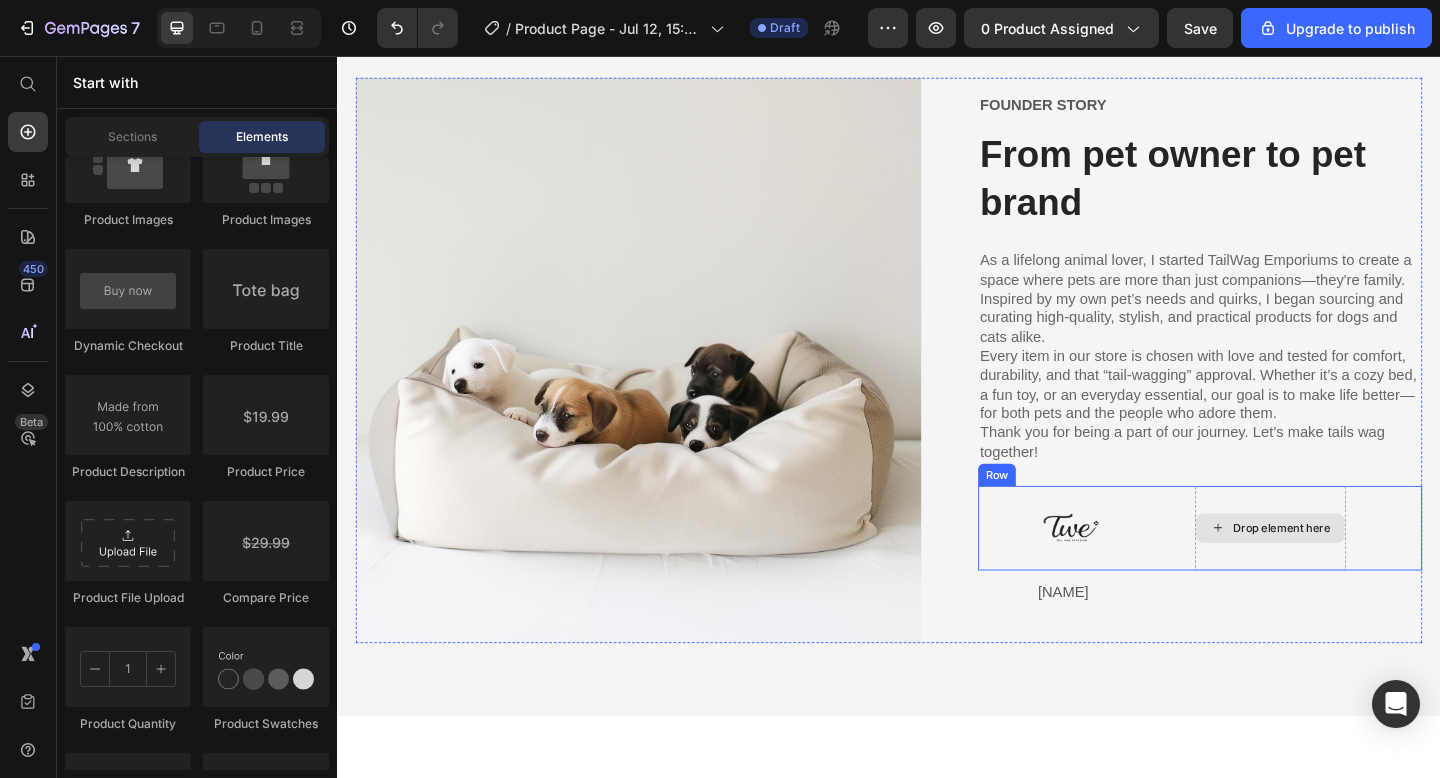 click on "Drop element here" at bounding box center (1352, 570) 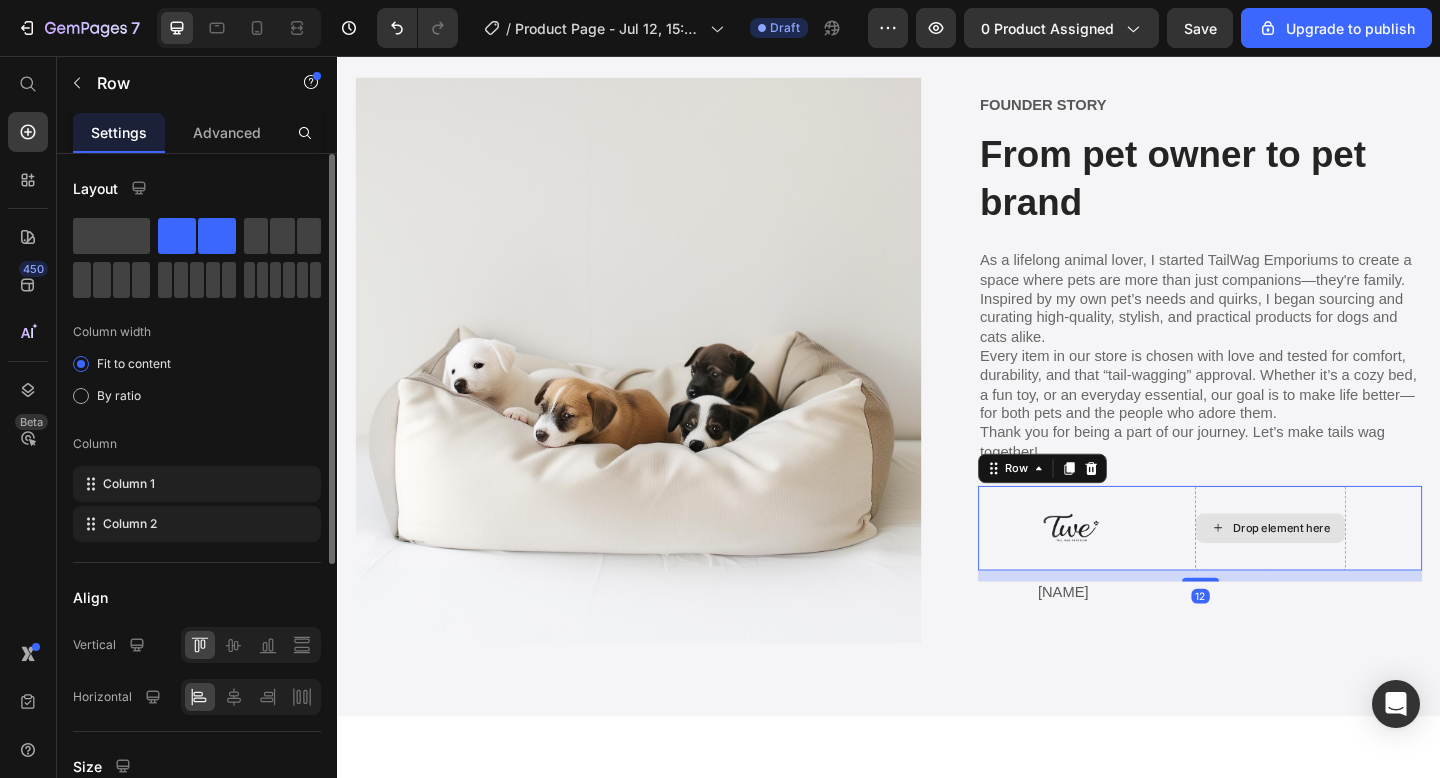 click on "Drop element here" at bounding box center [1352, 570] 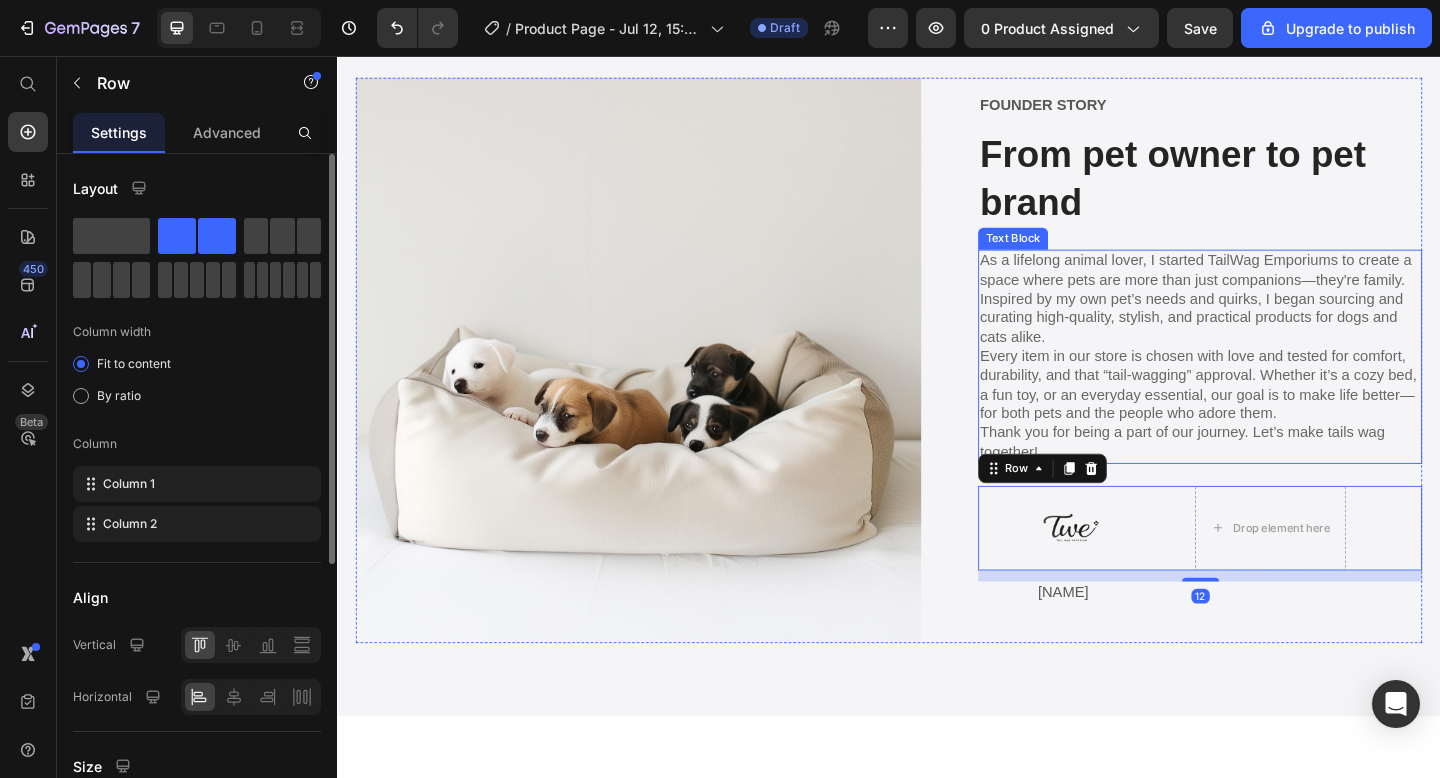 click on "Thank you for being a part of our journey. Let’s make tails wag together!" at bounding box center (1275, 477) 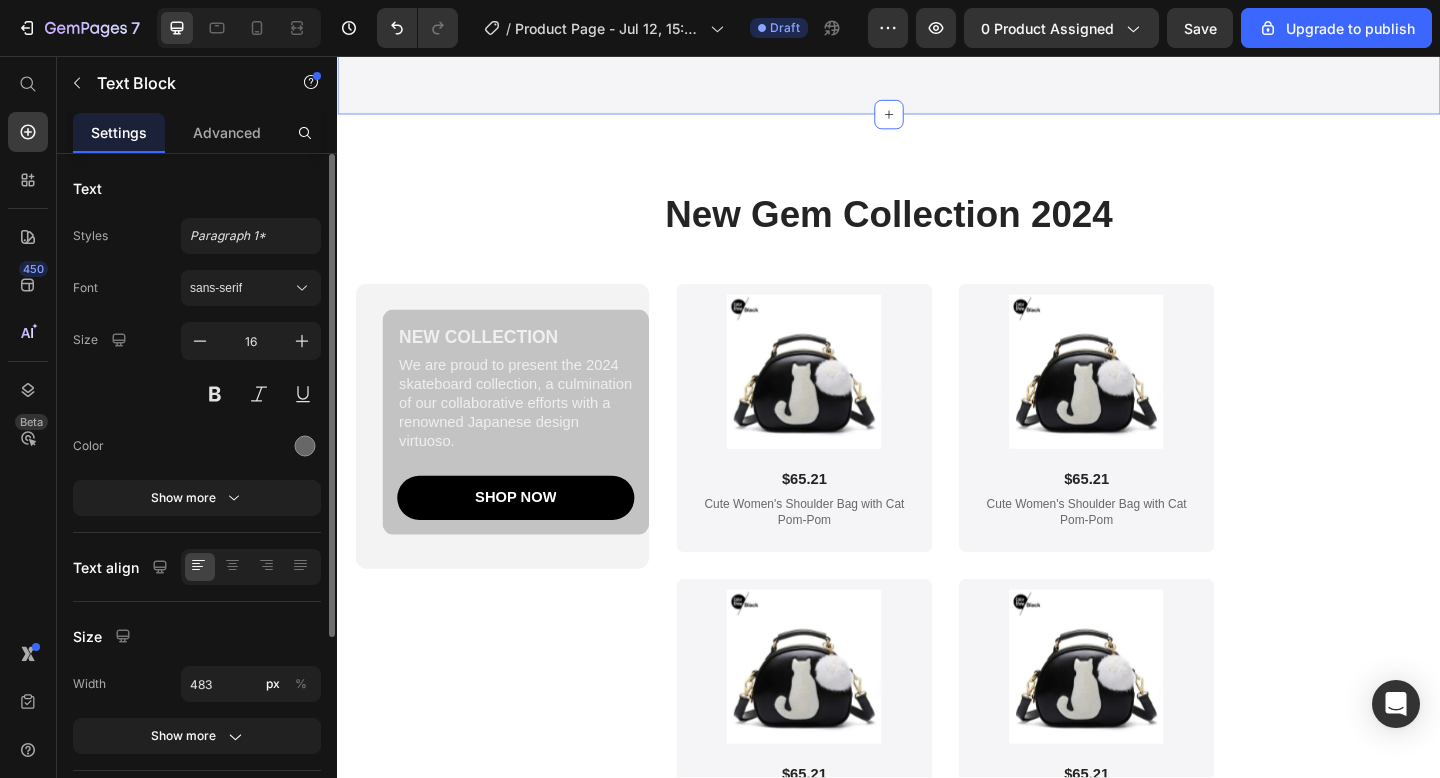 scroll, scrollTop: 3898, scrollLeft: 0, axis: vertical 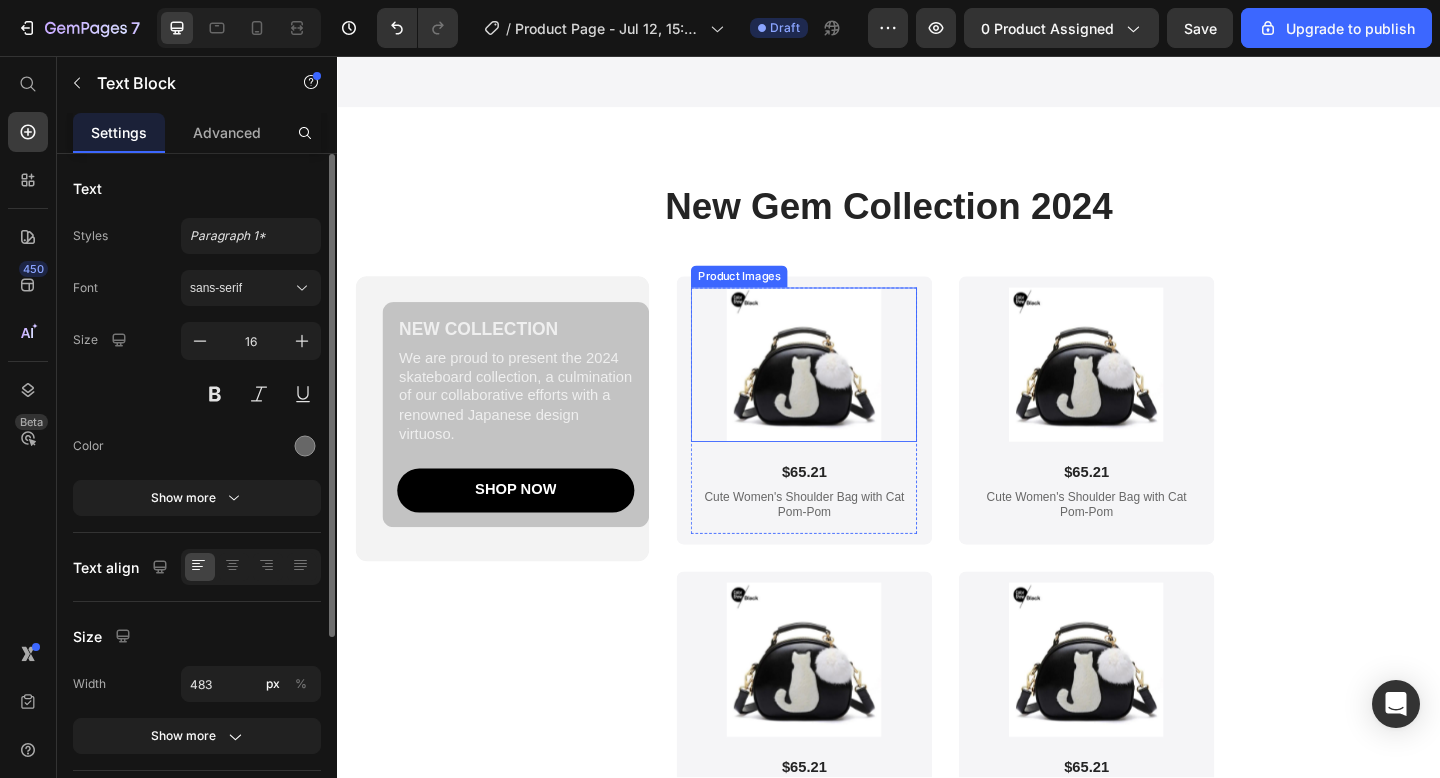 click at bounding box center [845, 392] 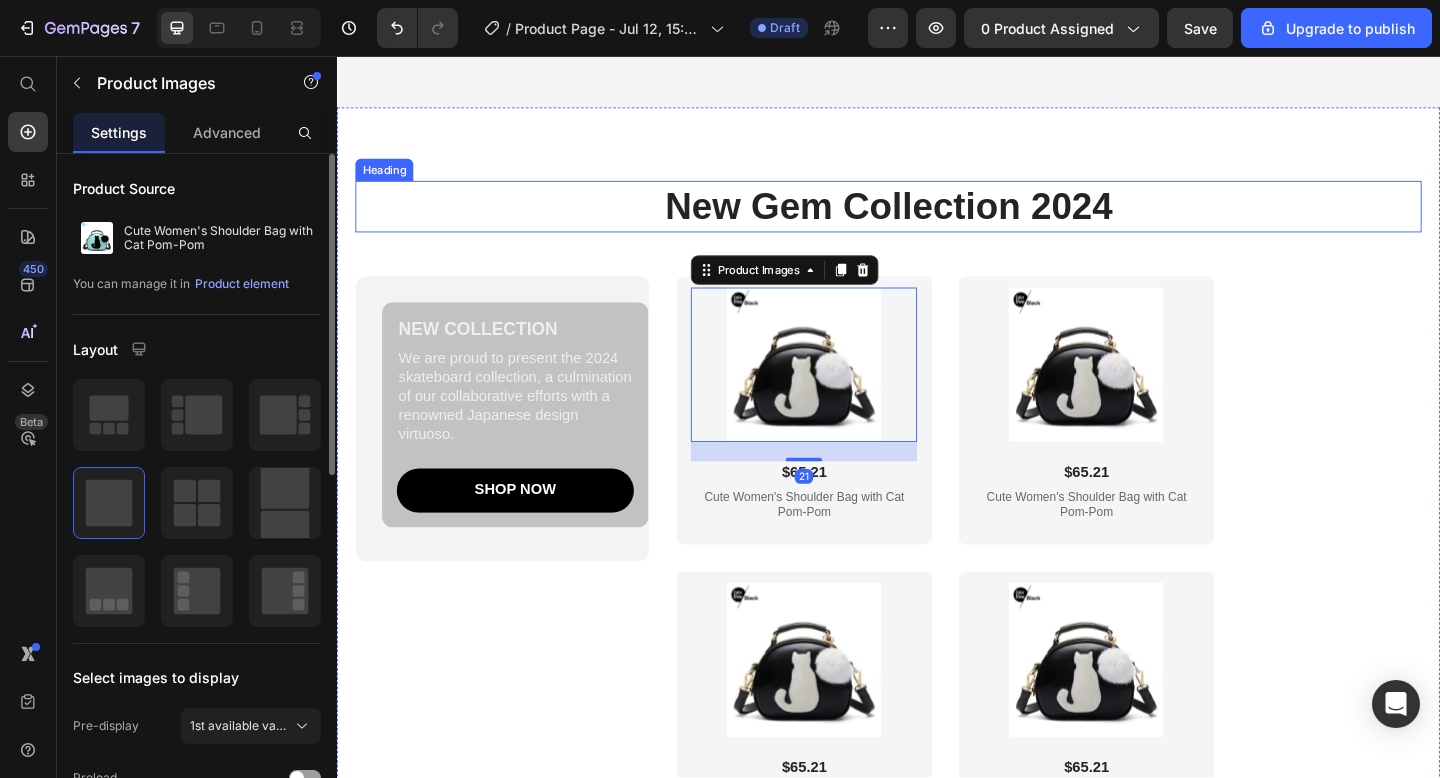 click on "New Gem Collection 2024" at bounding box center [937, 220] 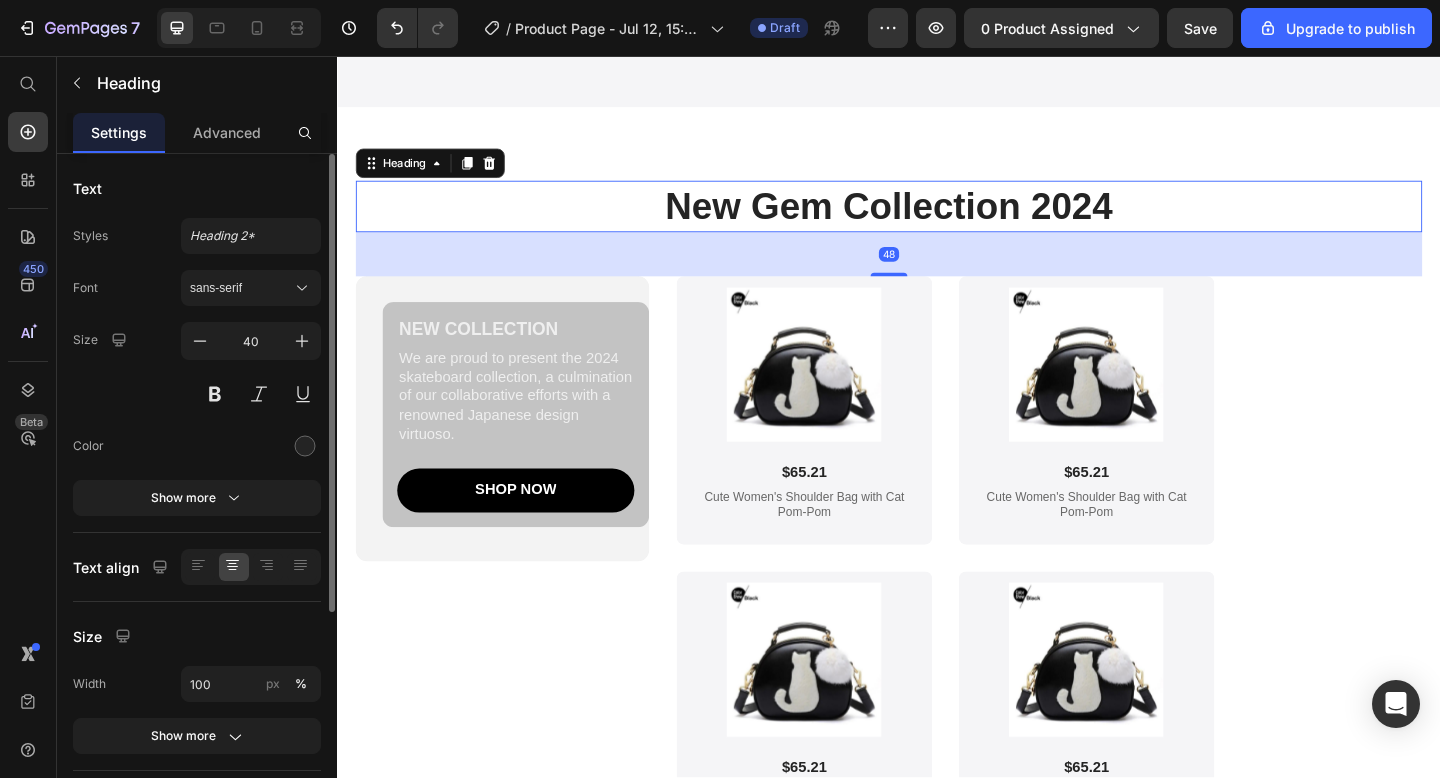 click on "New Gem Collection 2024" at bounding box center (937, 220) 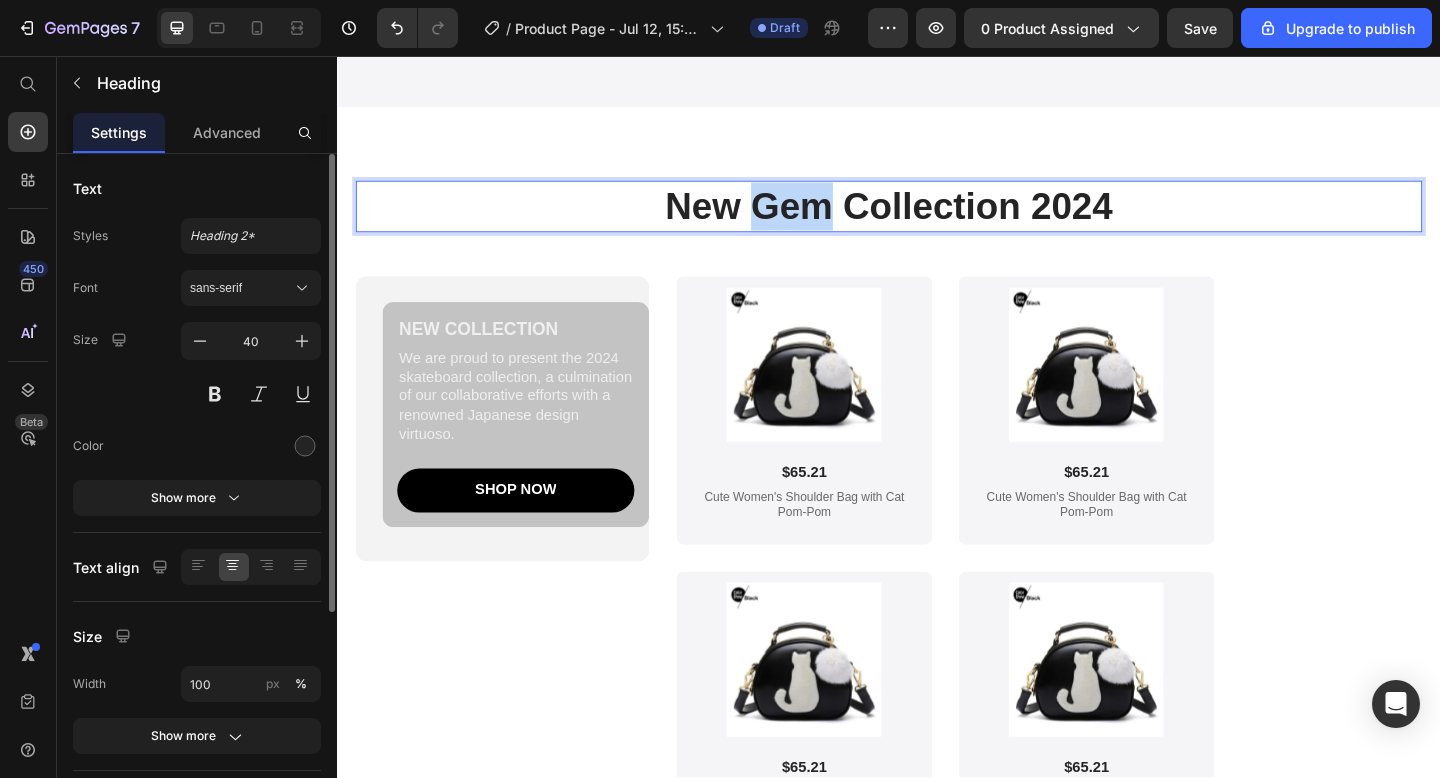 click on "New Gem Collection 2024" at bounding box center [937, 220] 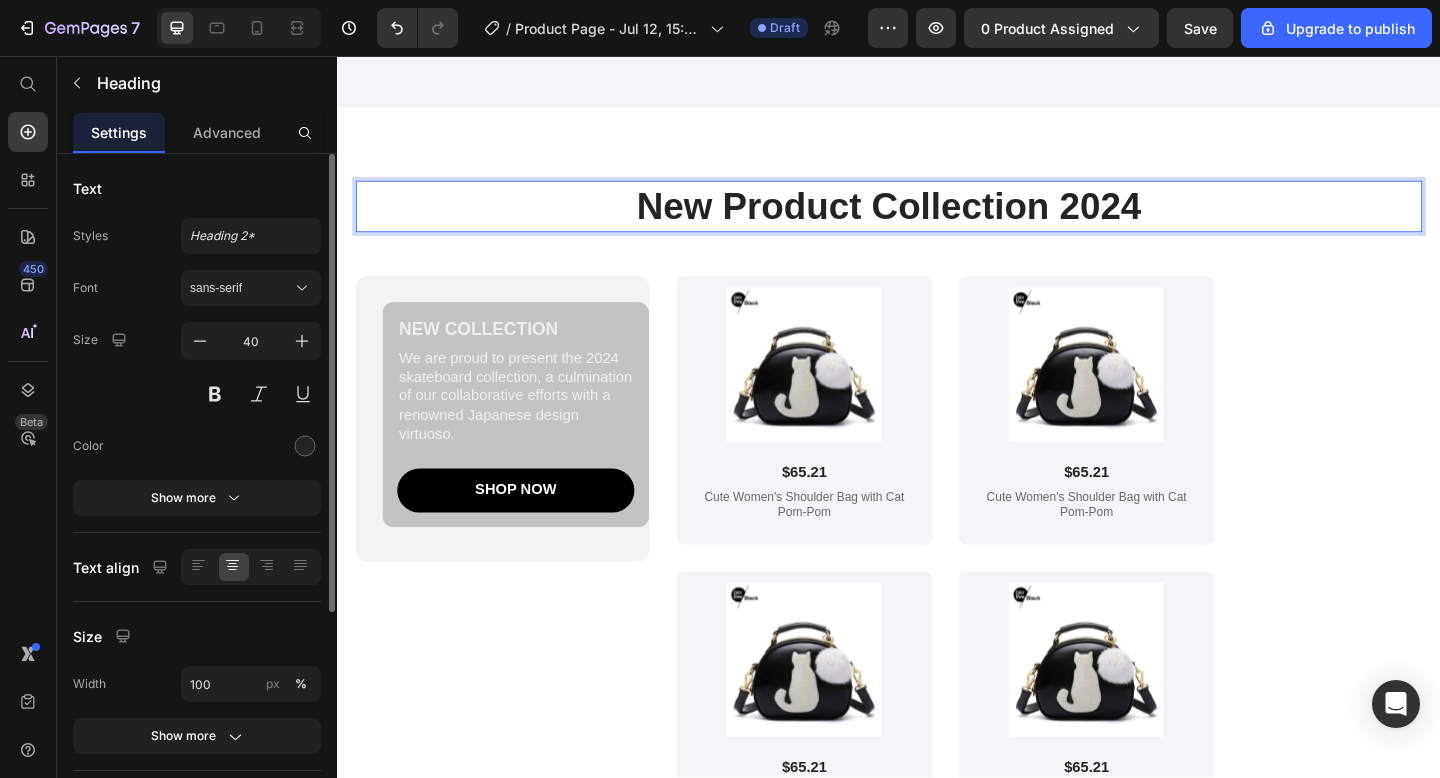 click on "New Product Collection 2024" at bounding box center [937, 220] 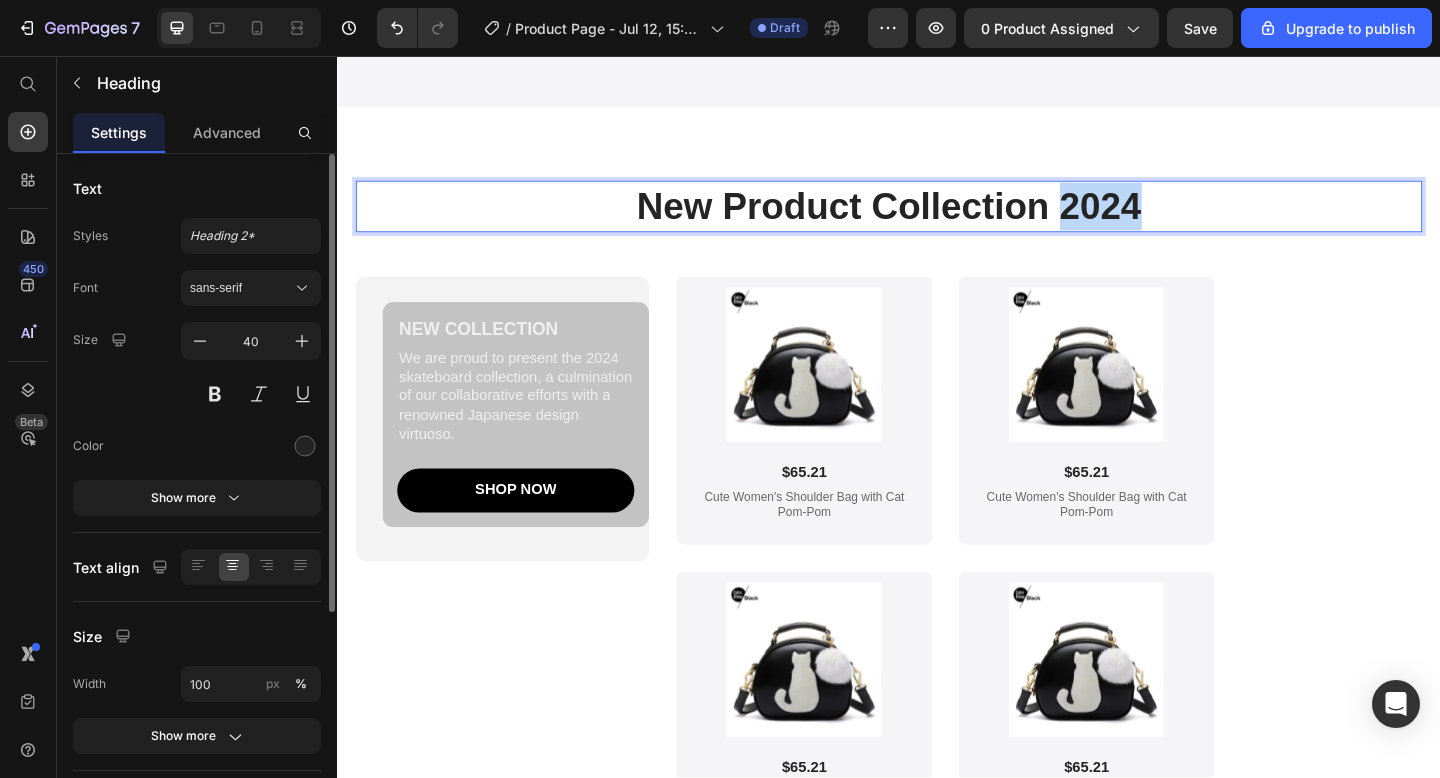 click on "New Product Collection 2024" at bounding box center [937, 220] 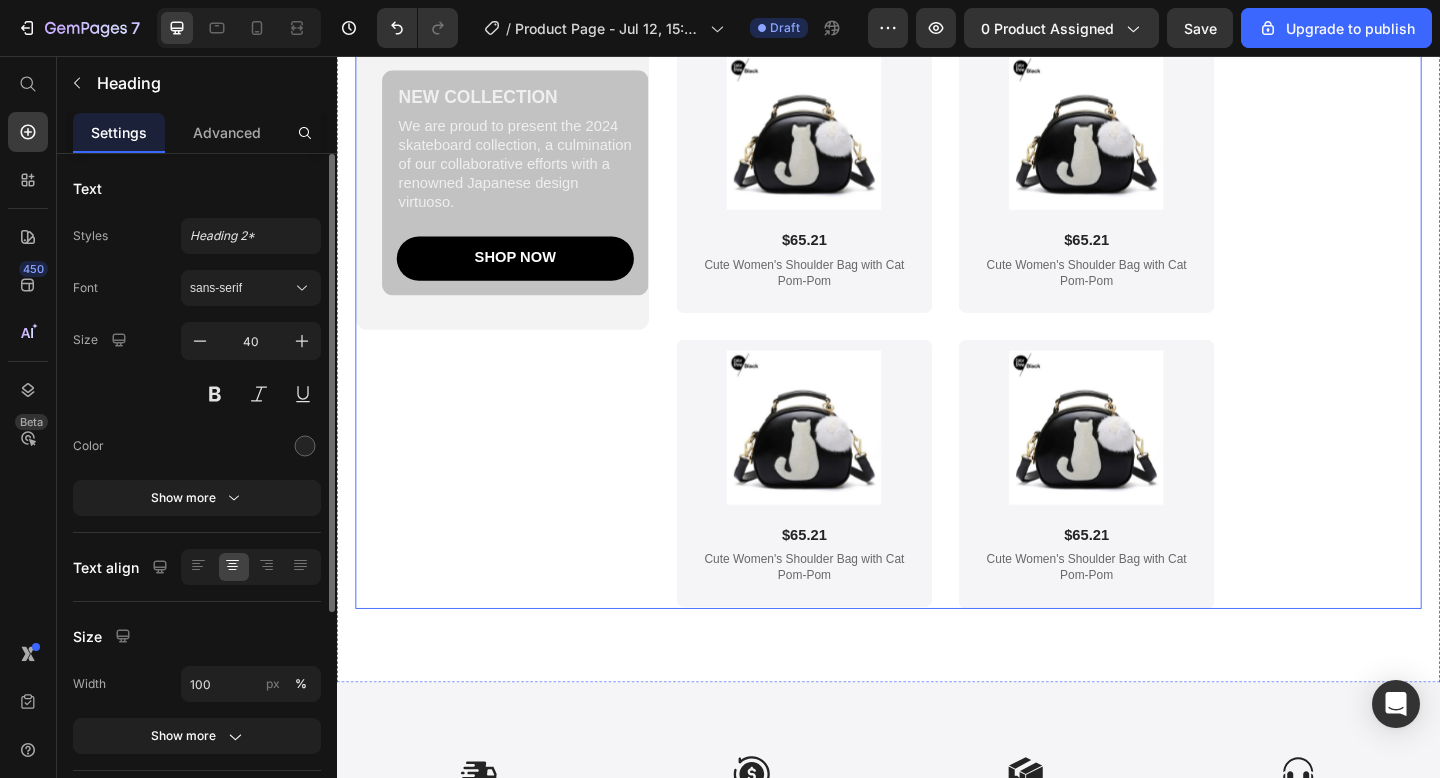 scroll, scrollTop: 4141, scrollLeft: 0, axis: vertical 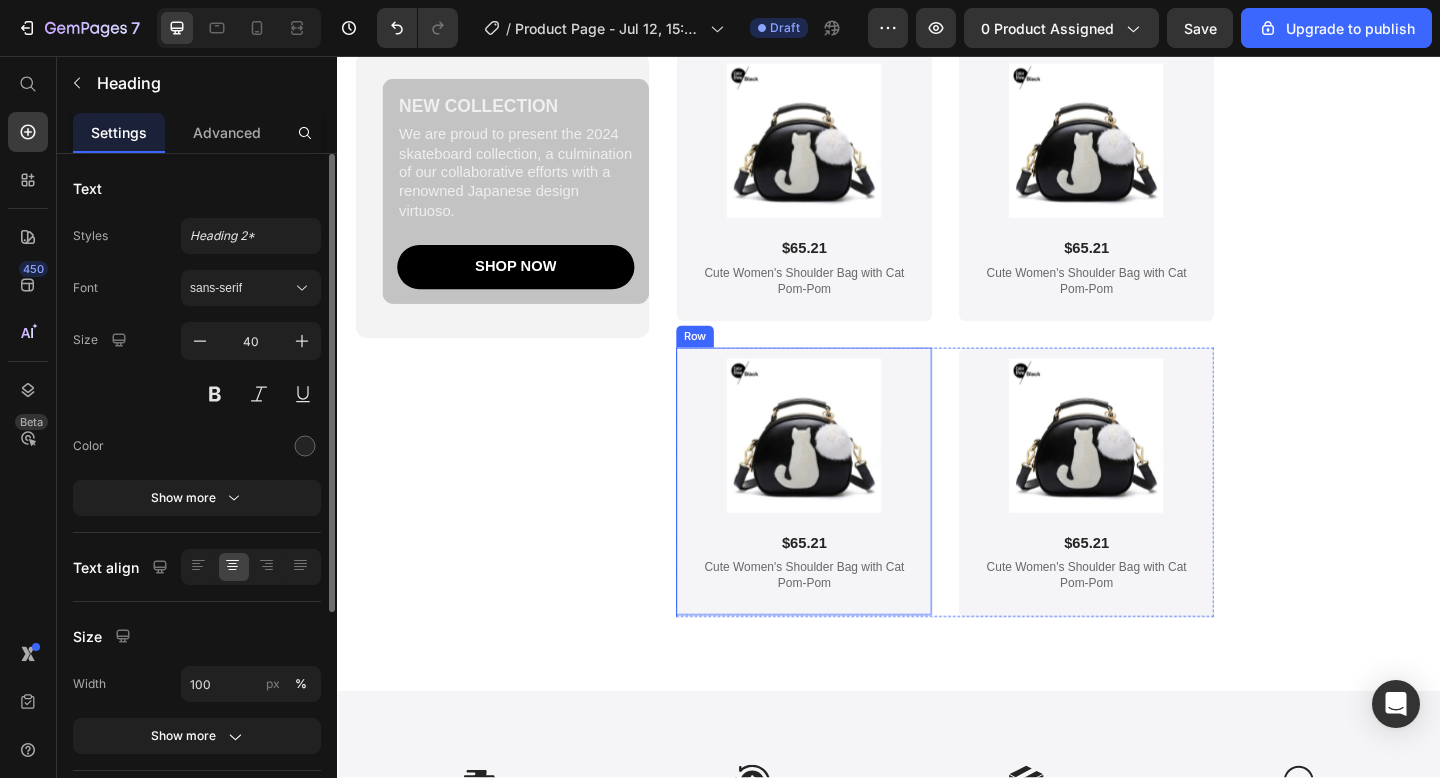 click on "Product Images $65.21 Product Price Cute Women's Shoulder Bag with Cat Pom-Pom Product Title Product Row" at bounding box center (845, 520) 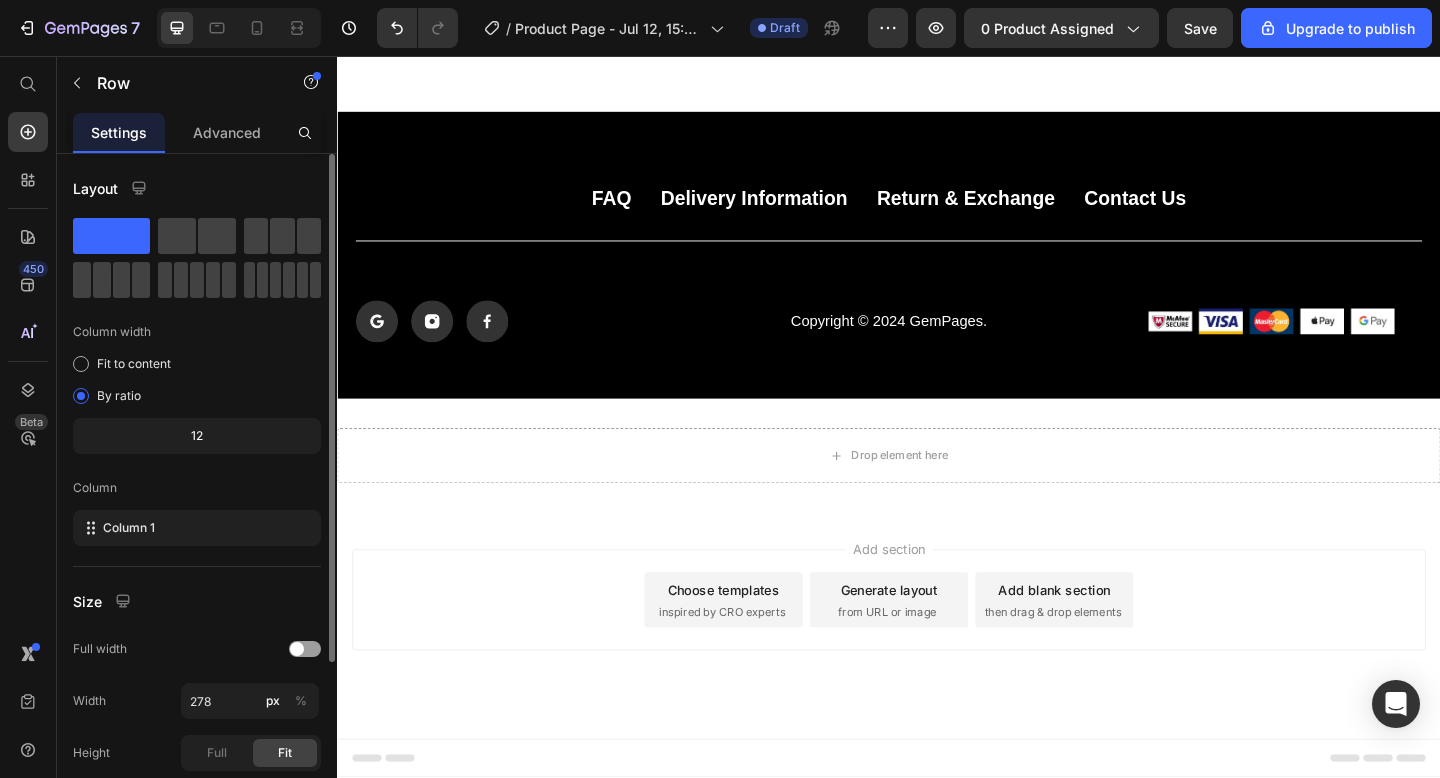 scroll, scrollTop: 5589, scrollLeft: 0, axis: vertical 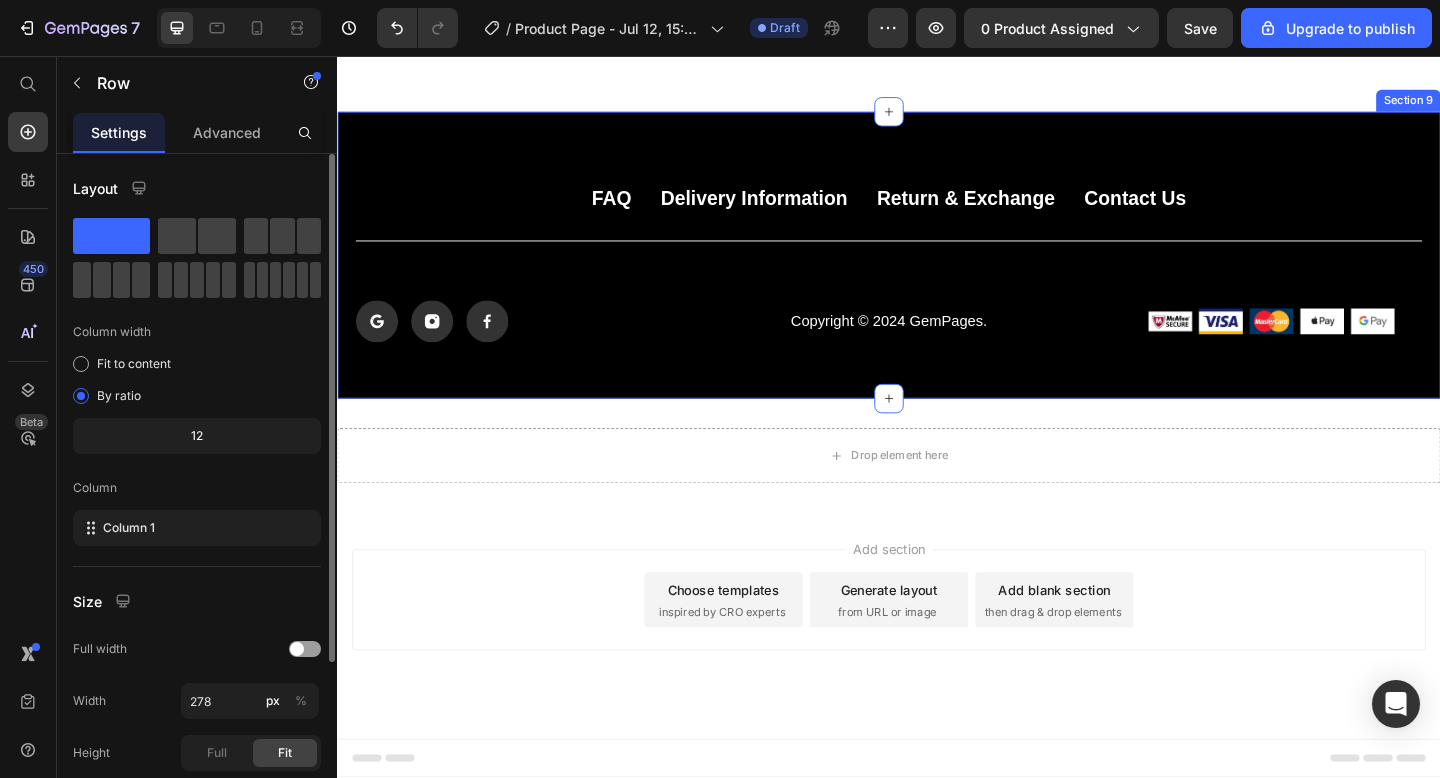 click on "FAQ Button Delivery Information Button Return & Exchange   Button Contact Us Button Row                Title Line
Icon
Icon
Icon Icon List Copyright © 2024 GemPages.  Text Block Image Image Image Image Image Row Row Section 9" at bounding box center (937, 273) 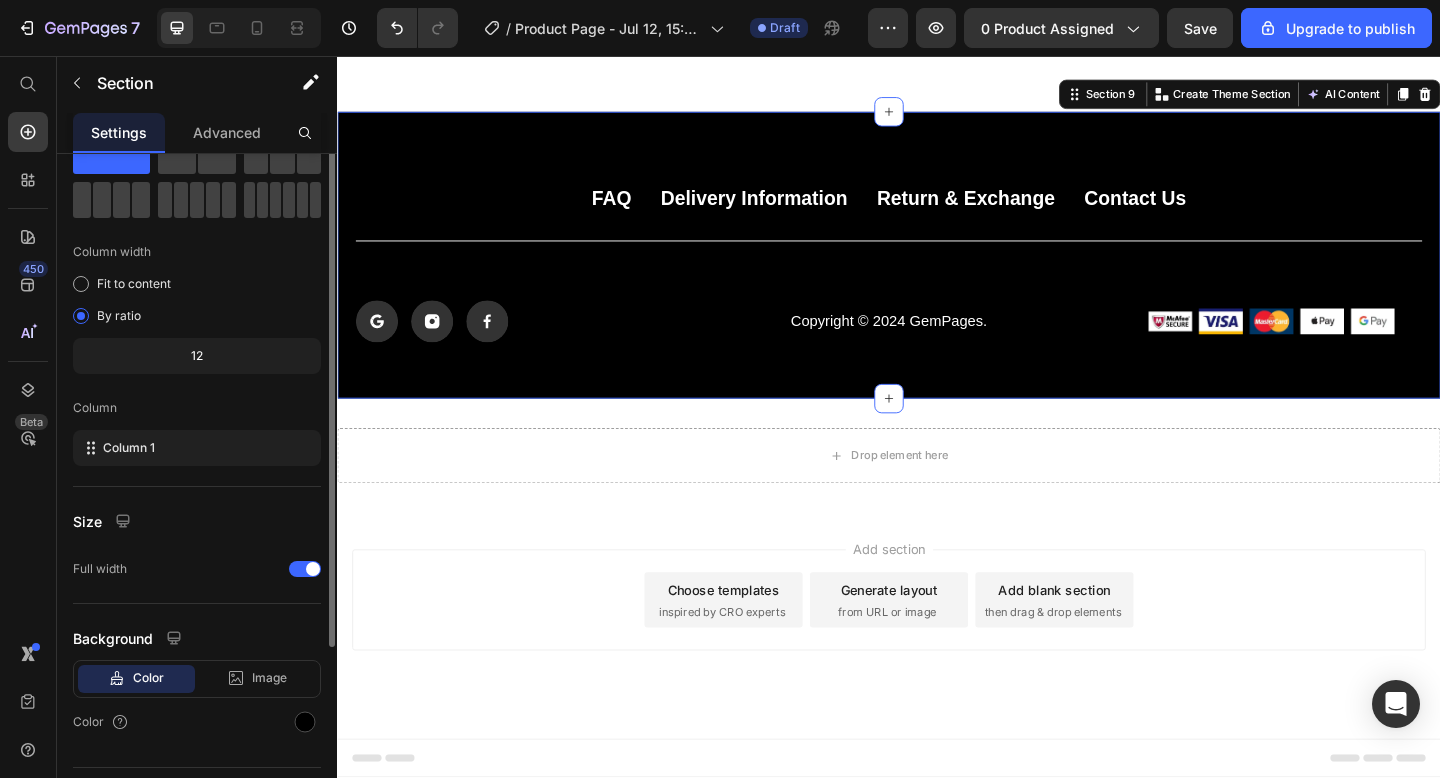 scroll, scrollTop: 0, scrollLeft: 0, axis: both 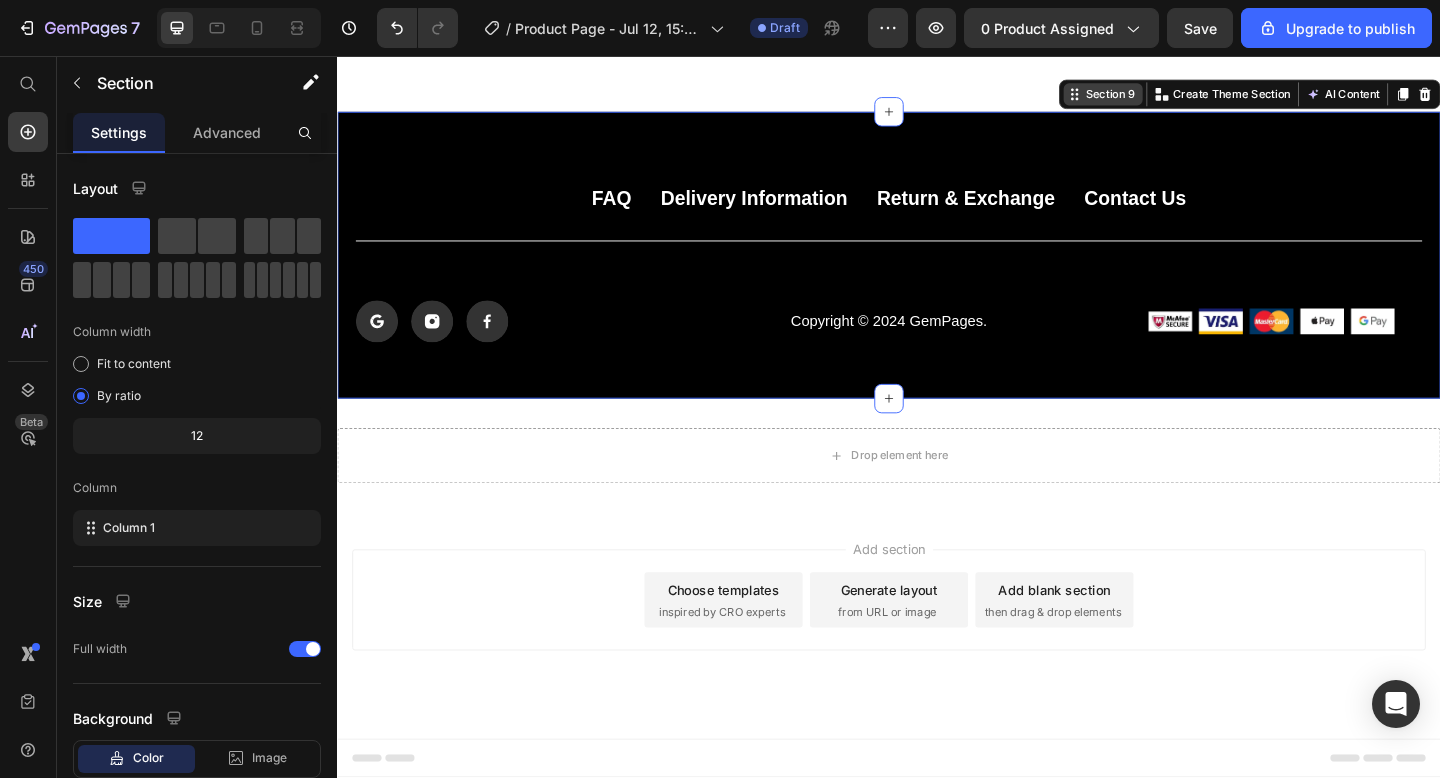 click on "Section 9" at bounding box center (1170, 98) 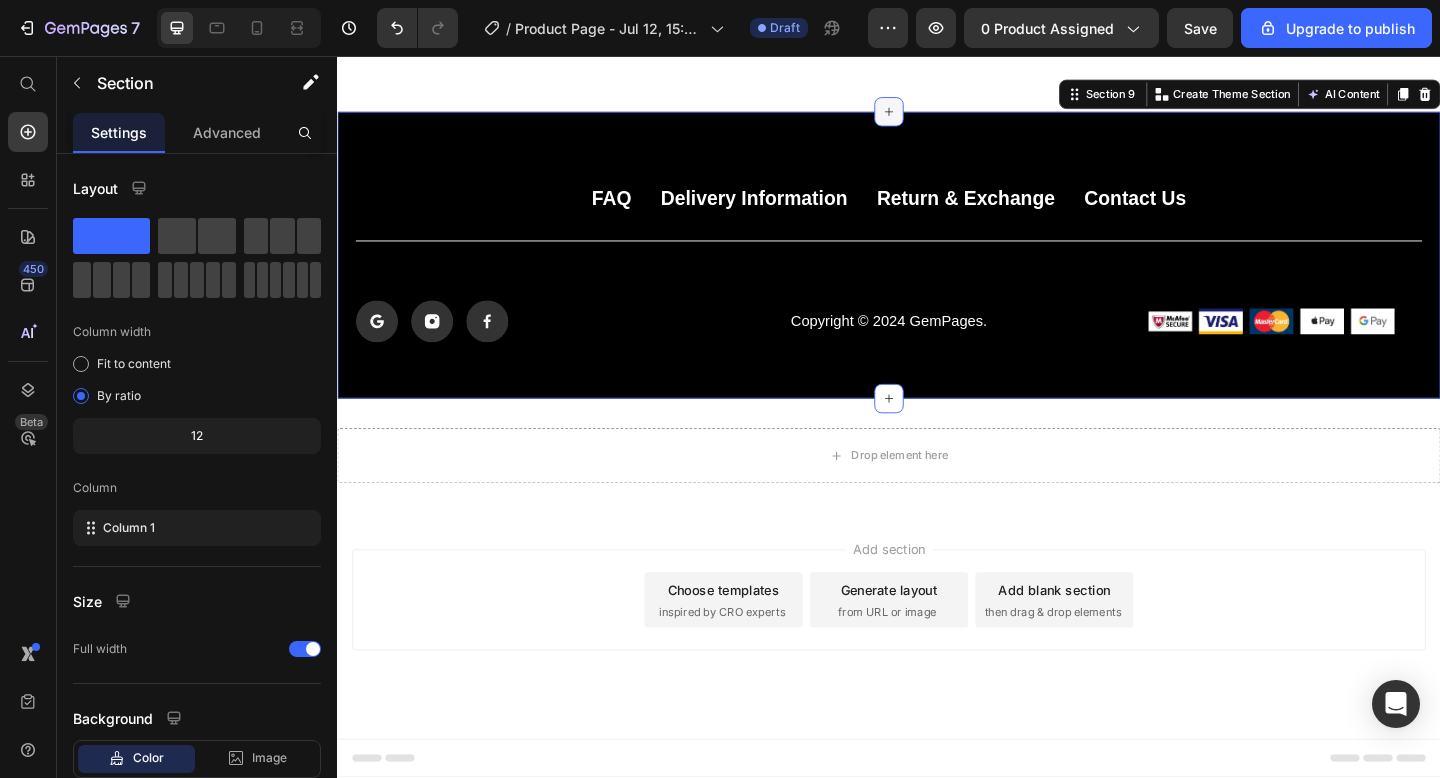 click 